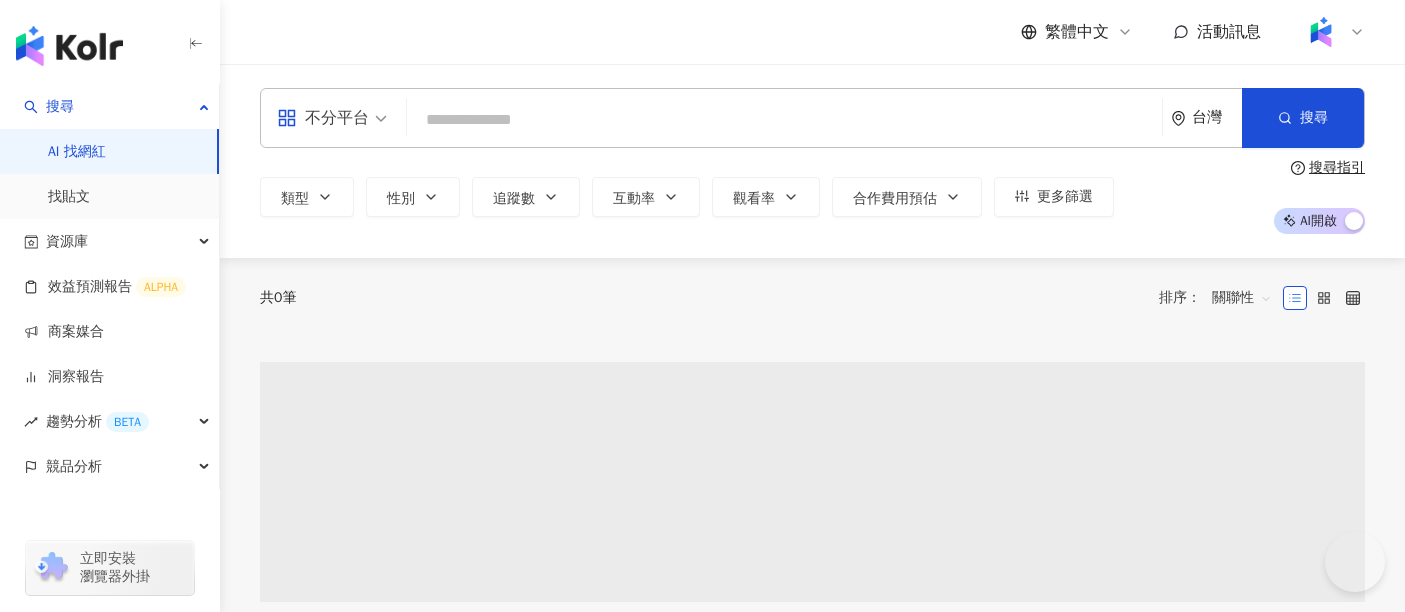 scroll, scrollTop: 0, scrollLeft: 0, axis: both 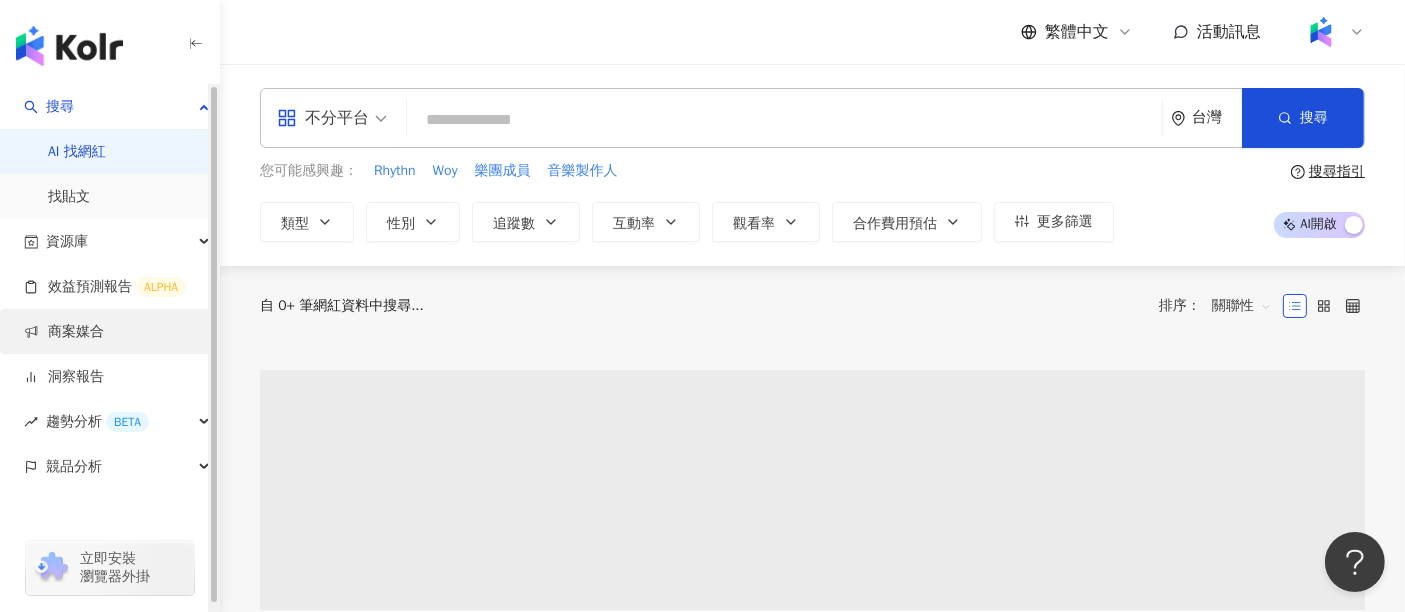 click on "商案媒合" at bounding box center (64, 332) 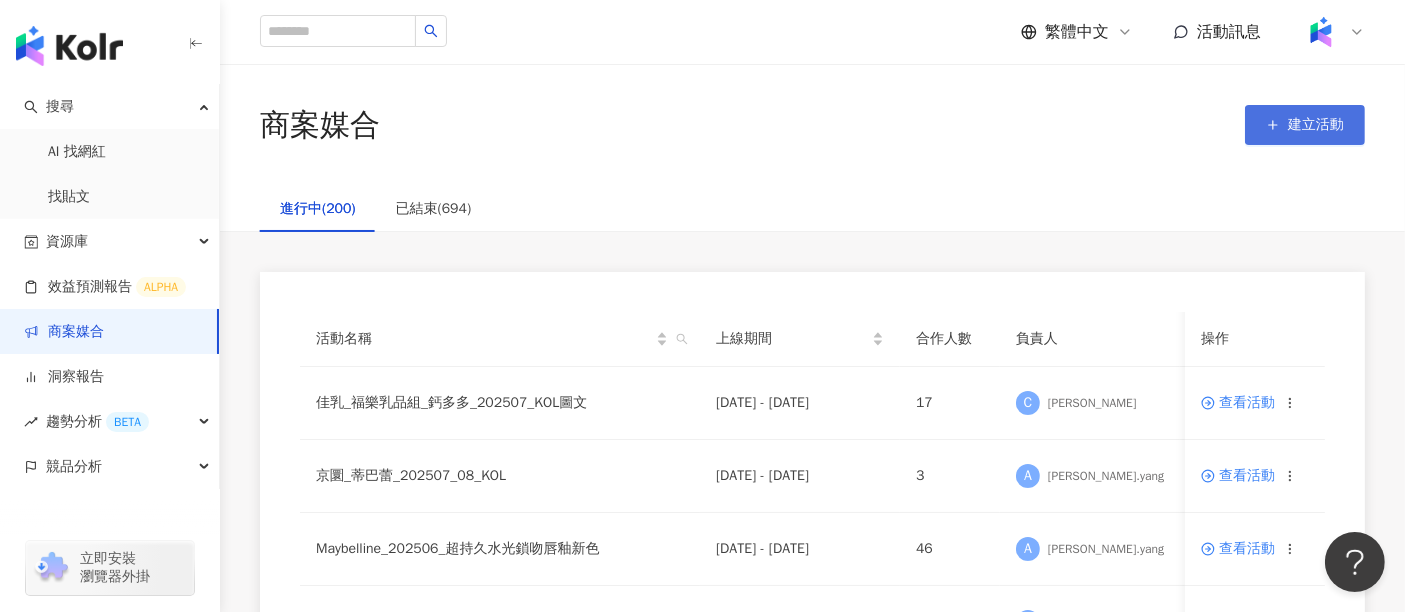 click on "建立活動" at bounding box center (1305, 125) 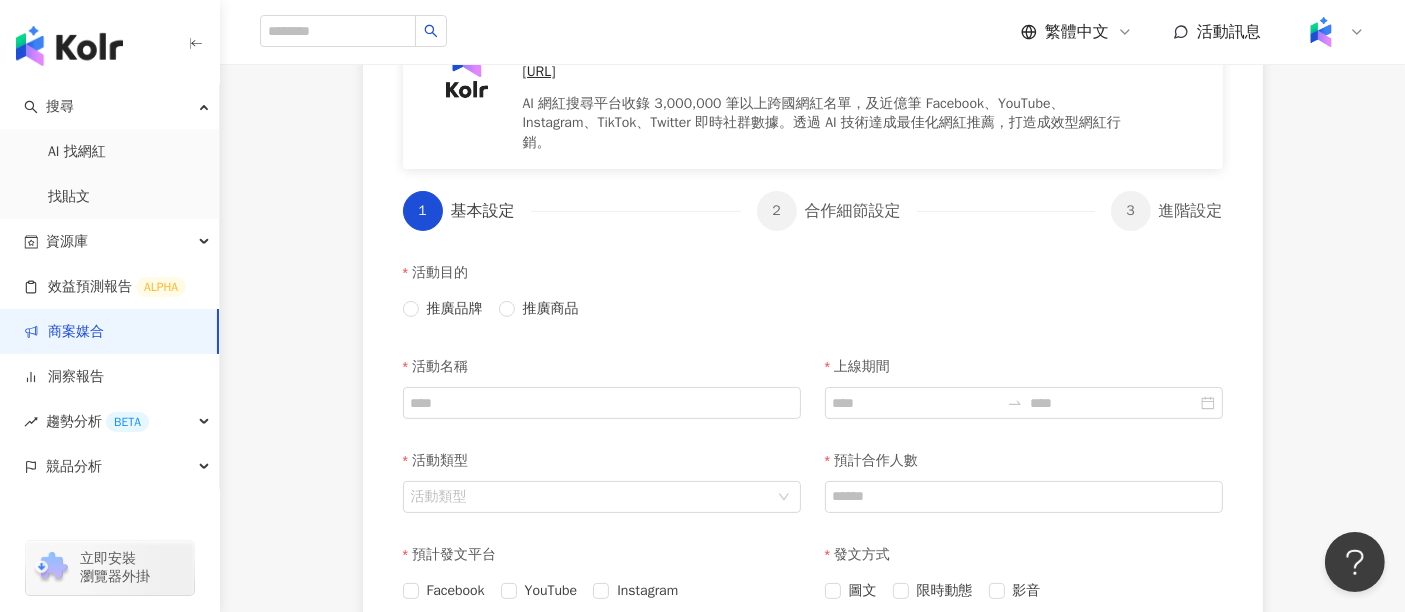 scroll, scrollTop: 444, scrollLeft: 0, axis: vertical 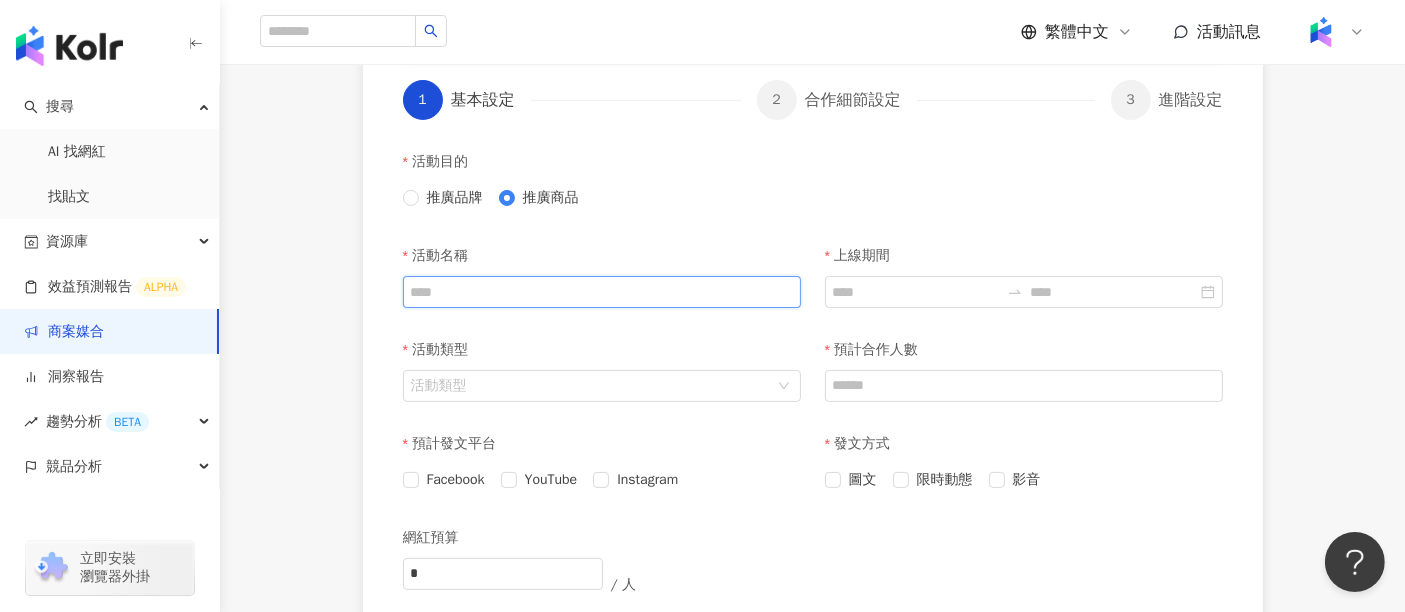 click on "活動名稱" at bounding box center [602, 292] 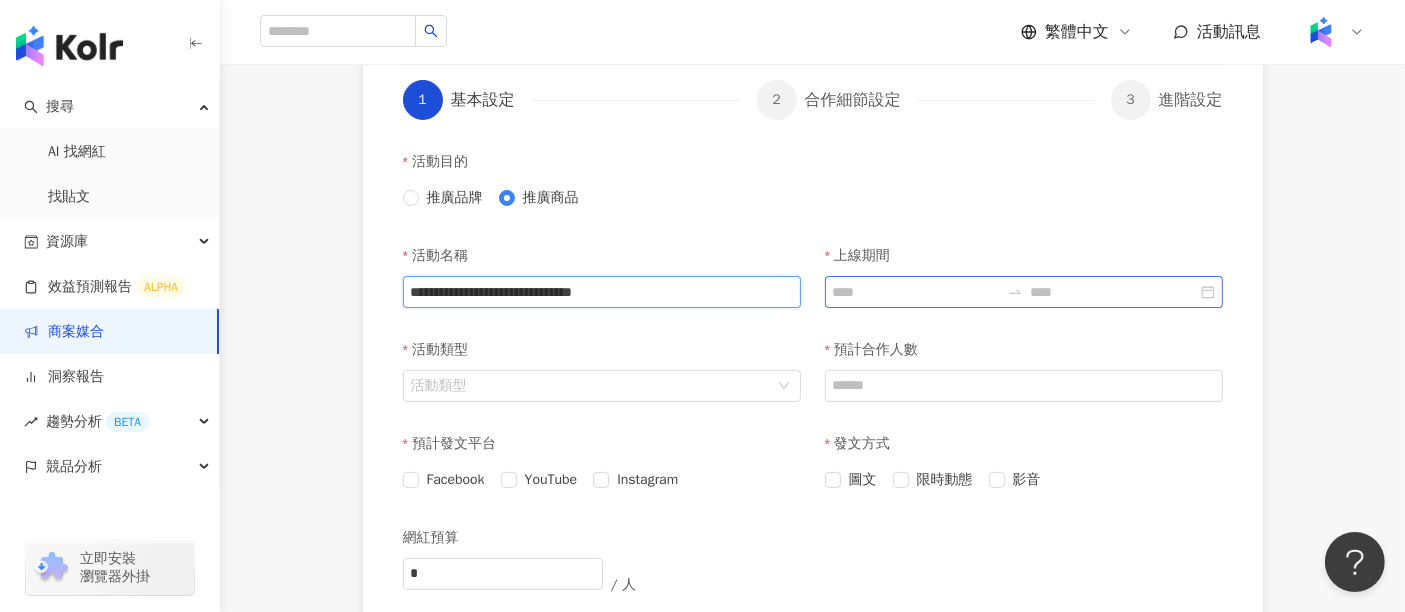 type on "**********" 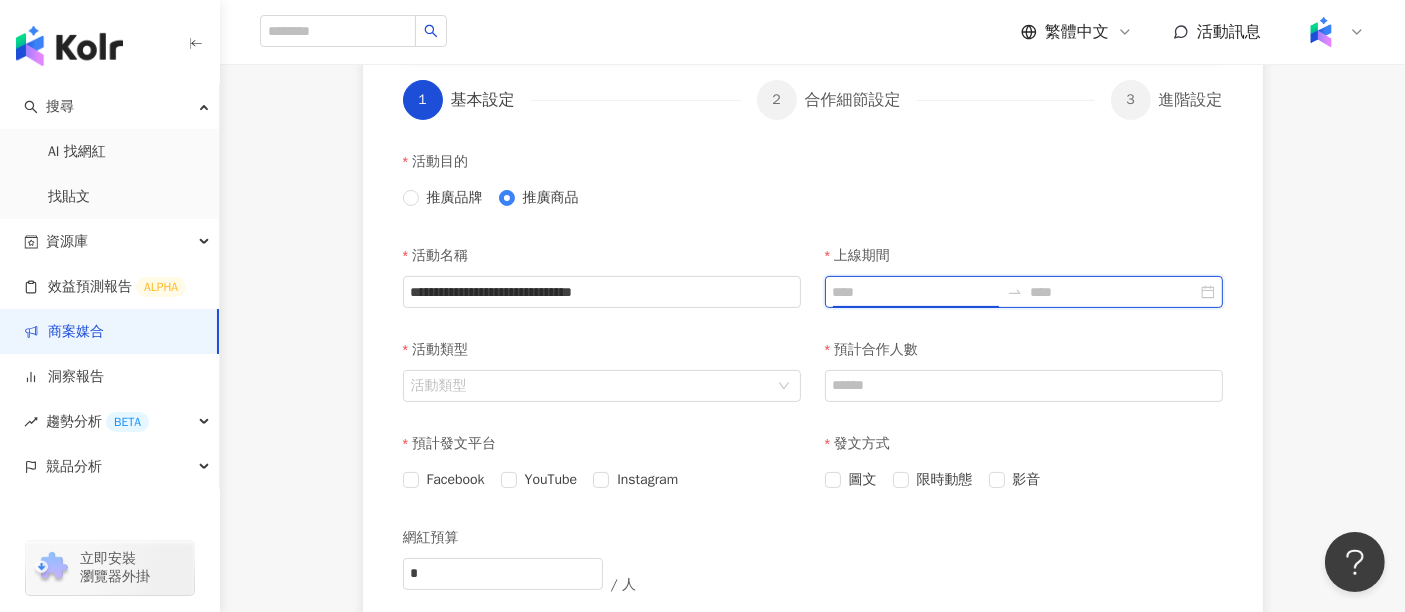 click on "上線期間" at bounding box center (916, 292) 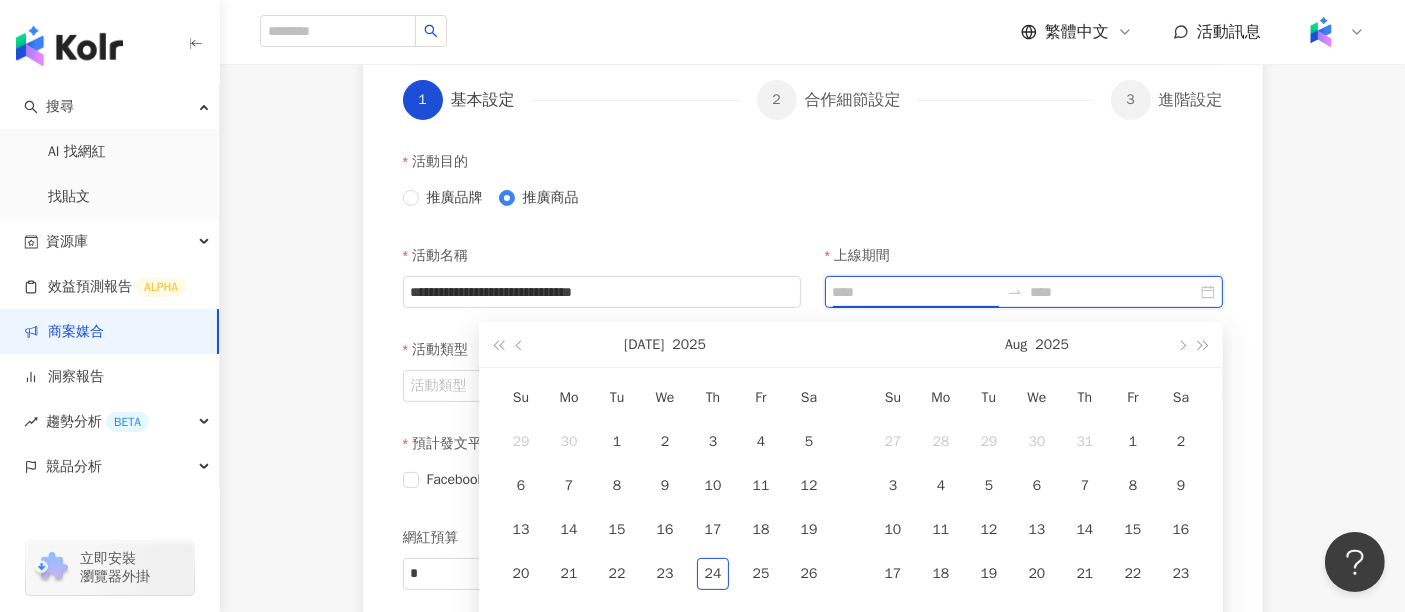 scroll, scrollTop: 555, scrollLeft: 0, axis: vertical 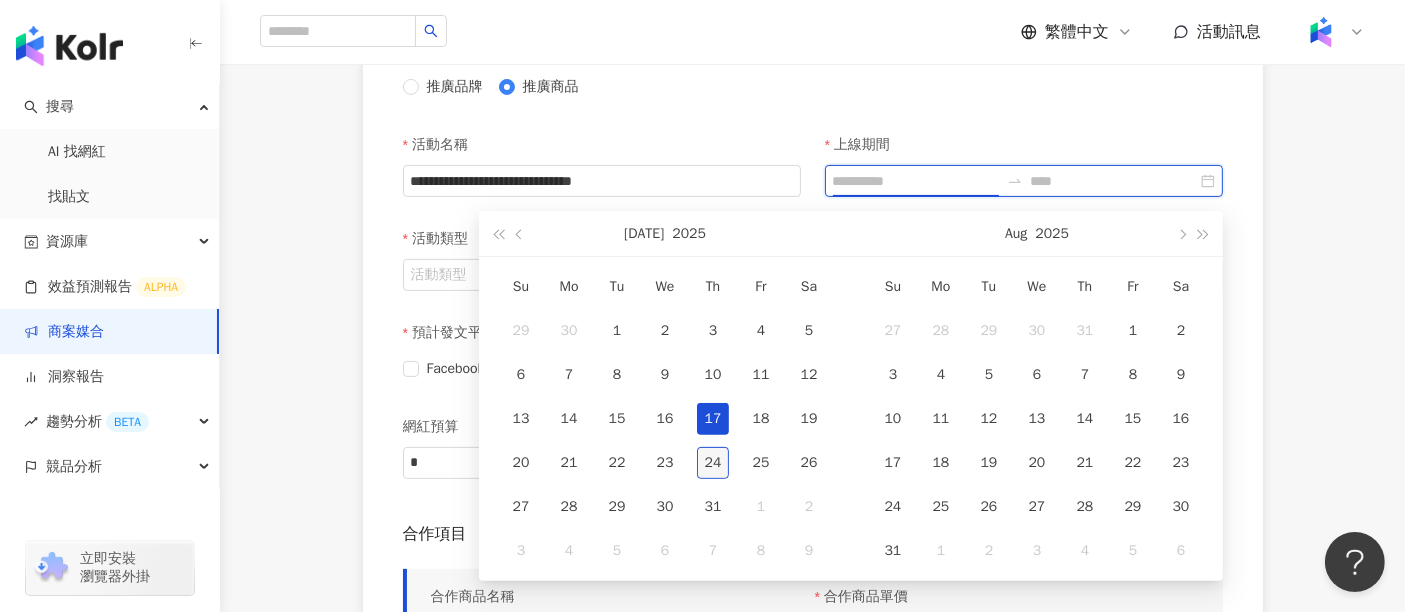 type on "**********" 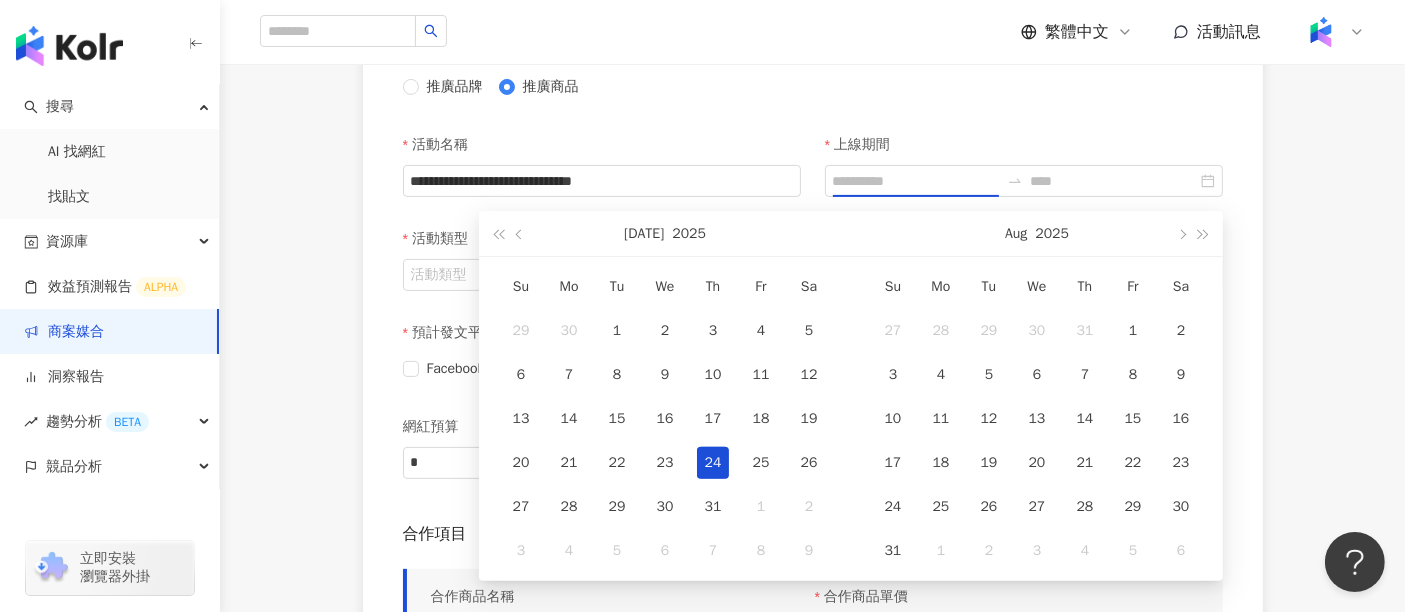 click on "24" at bounding box center (713, 463) 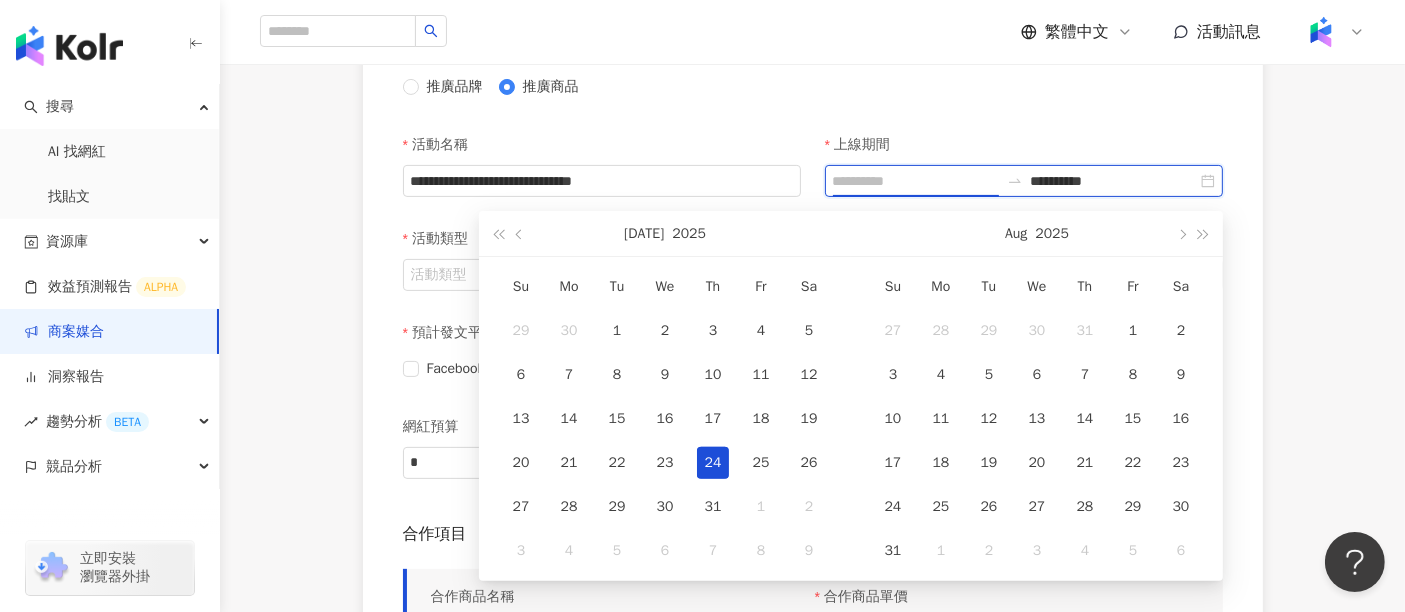 type on "**********" 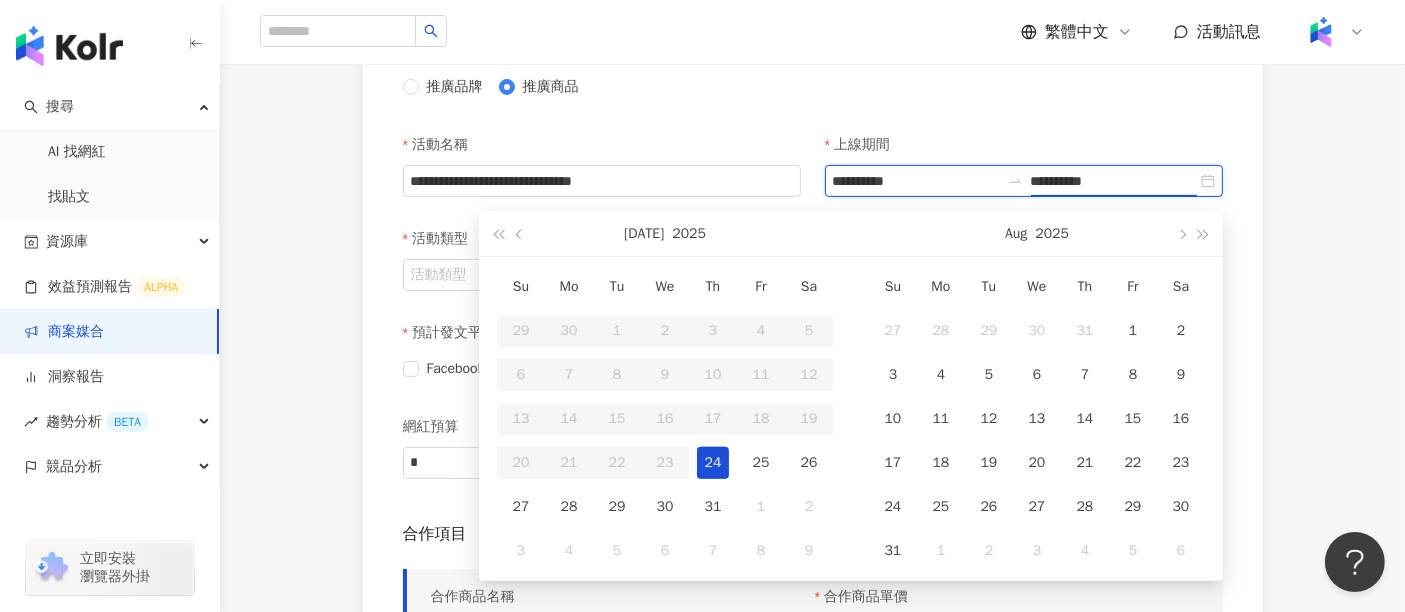 type on "**********" 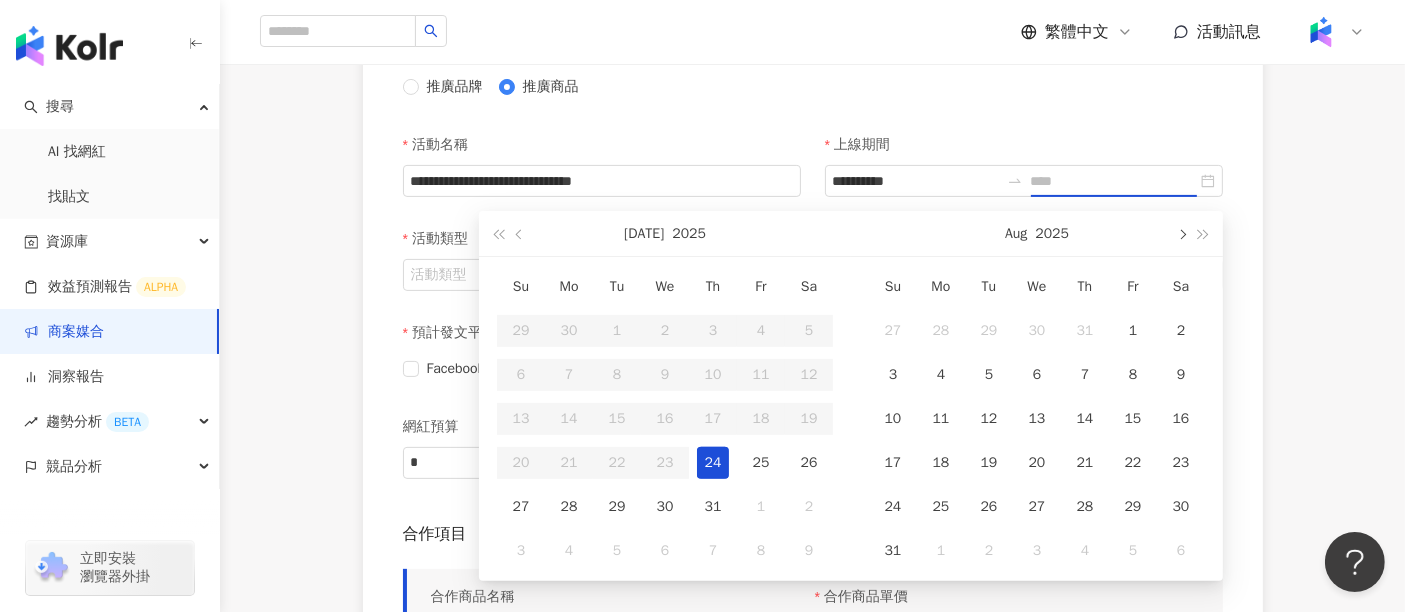 click at bounding box center (1181, 233) 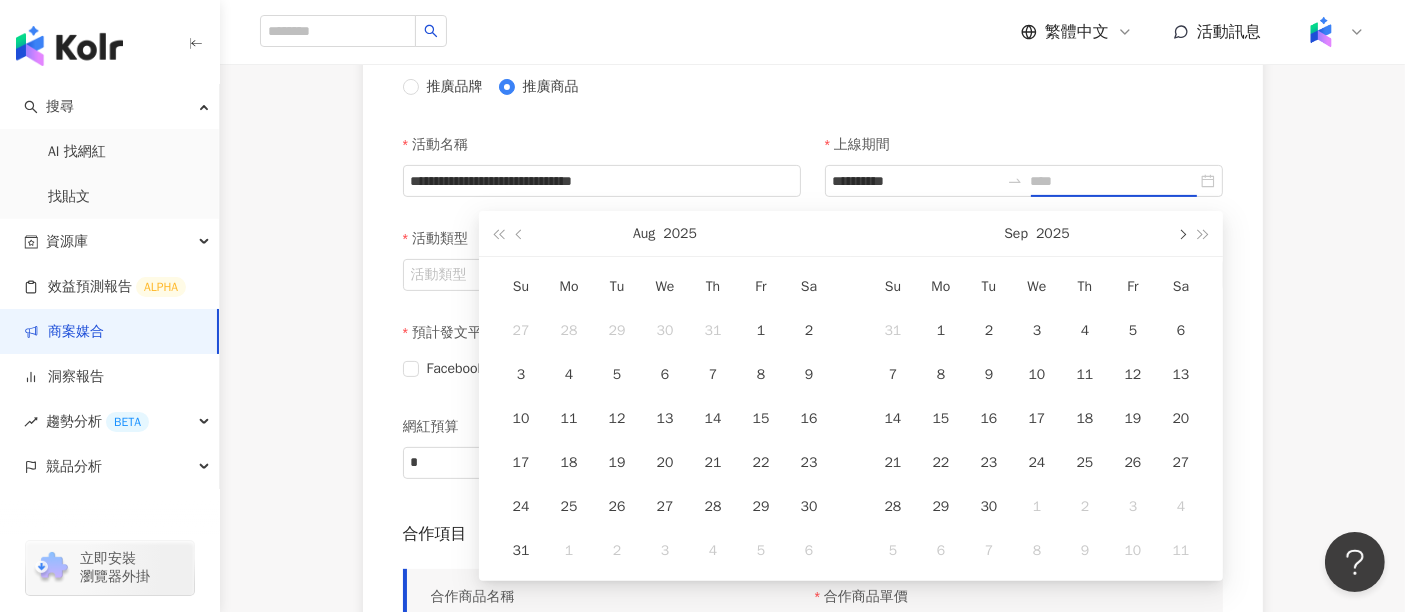 click at bounding box center (1181, 233) 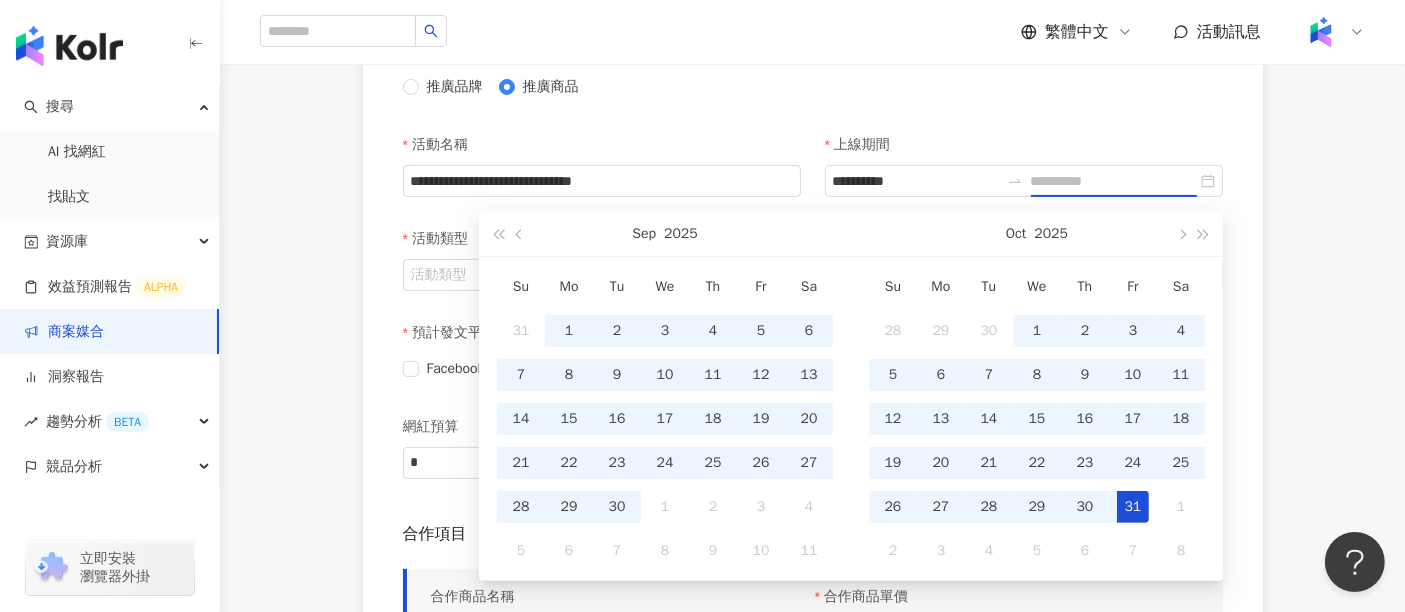 click on "31" at bounding box center (1133, 507) 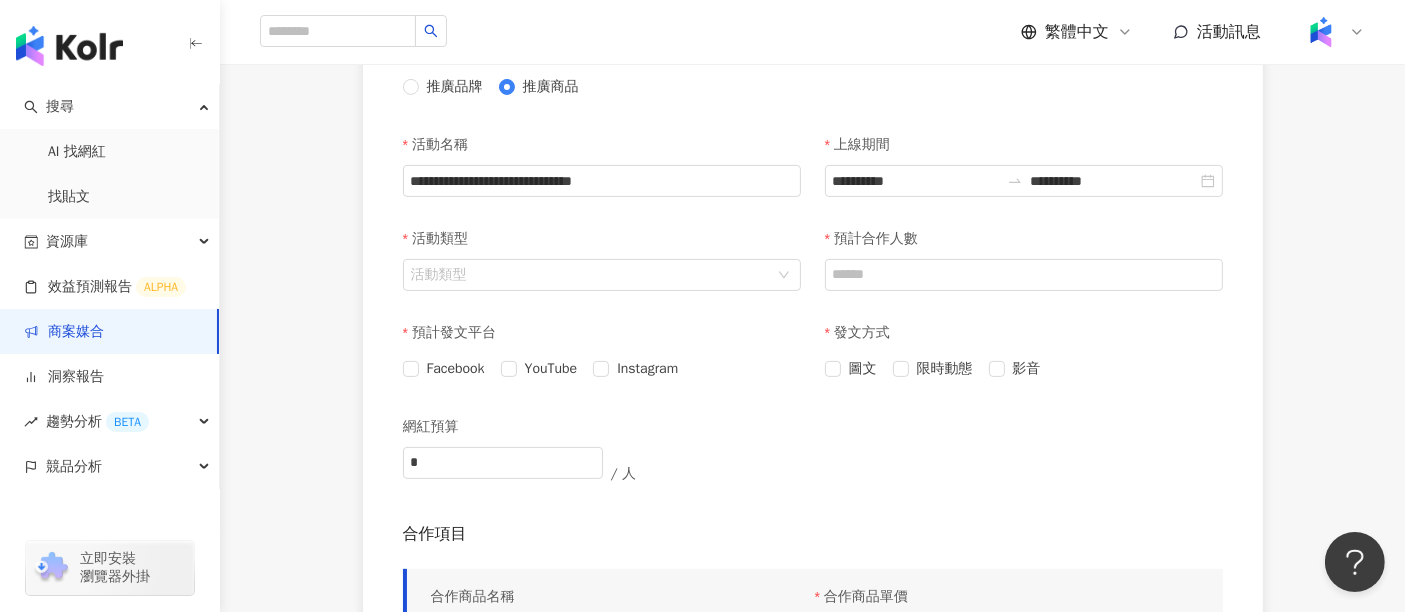 click on "**********" at bounding box center [812, 359] 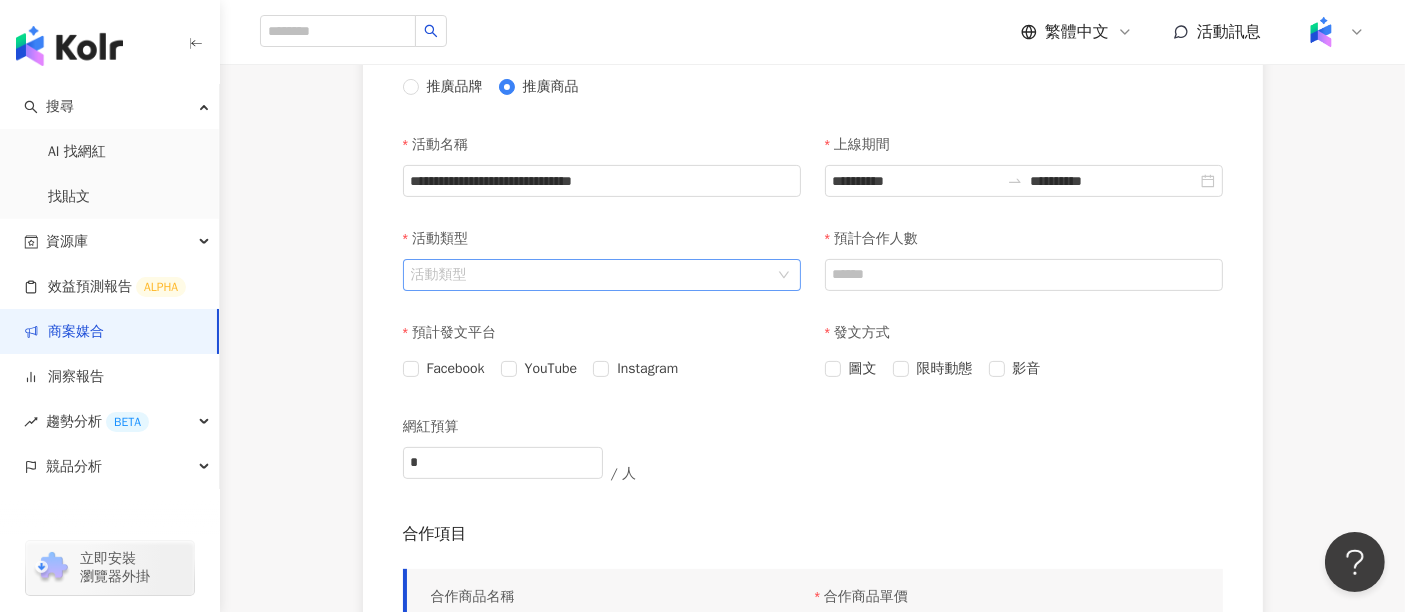 click on "活動類型" at bounding box center (591, 275) 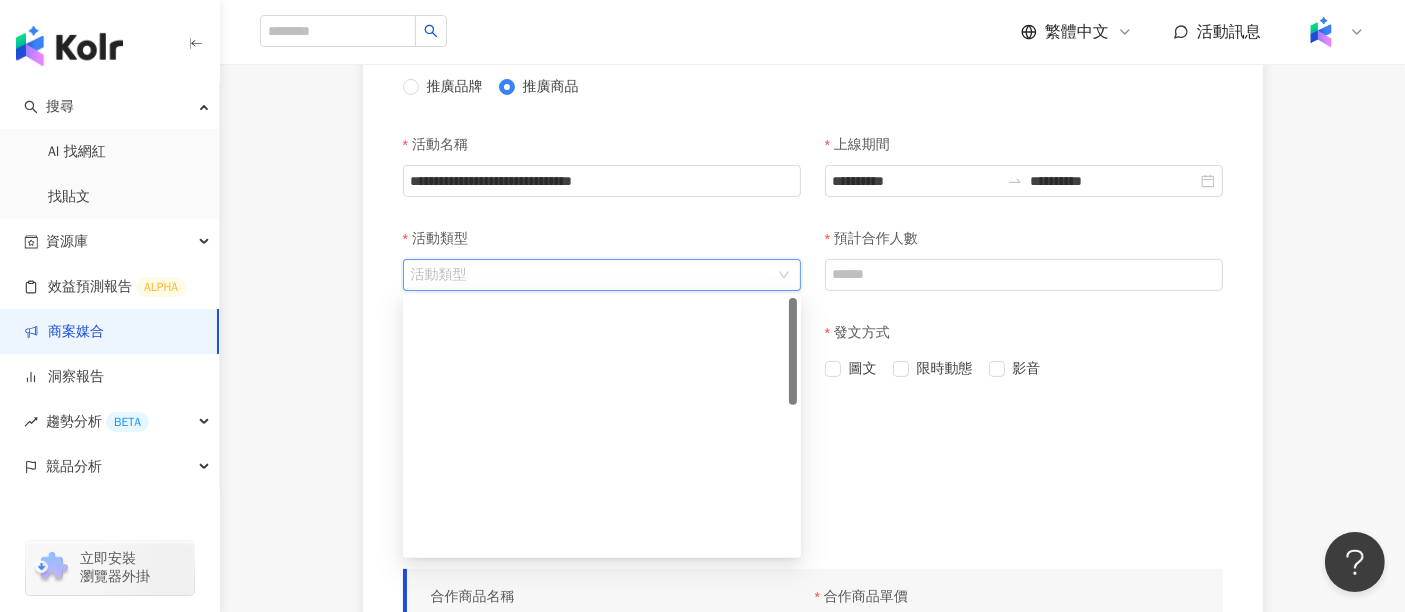scroll, scrollTop: 0, scrollLeft: 0, axis: both 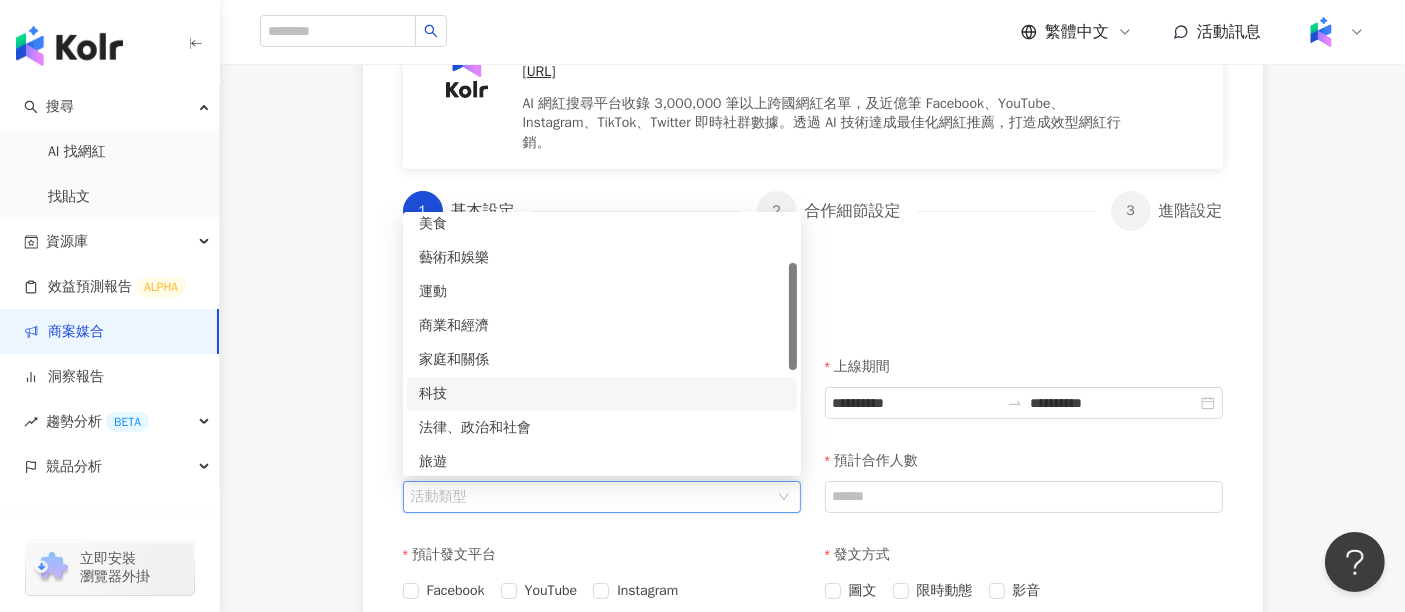 click on "科技" at bounding box center [602, 394] 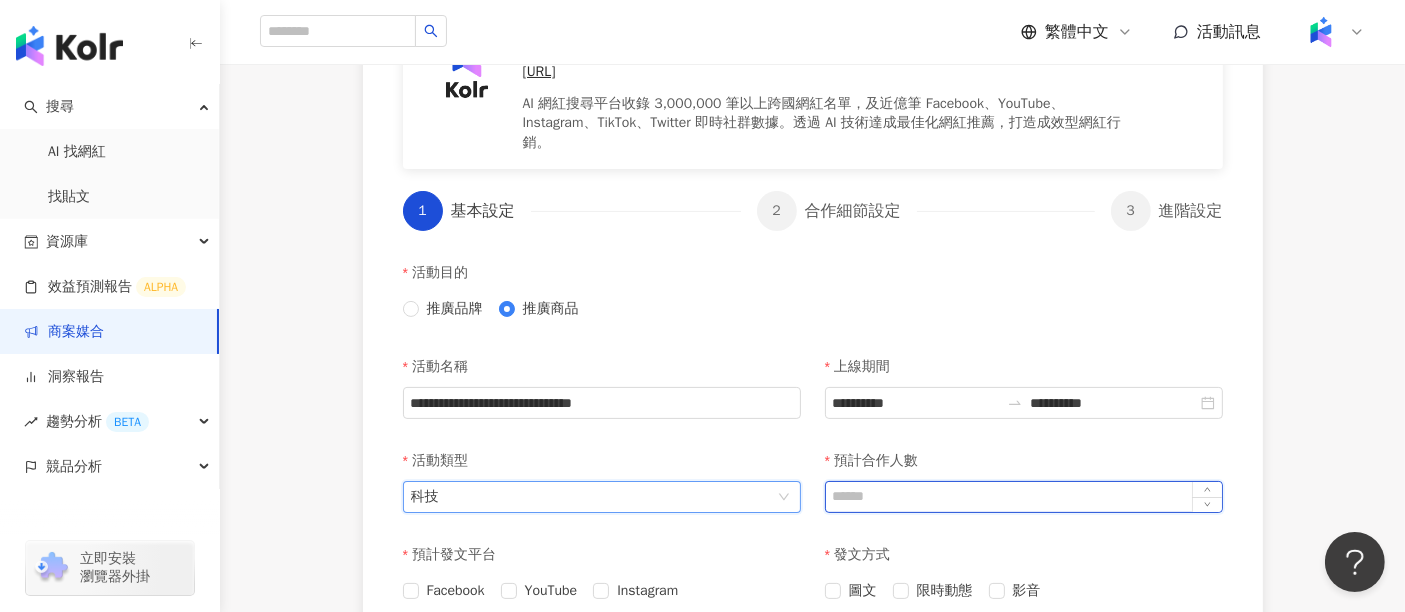 click on "預計合作人數" at bounding box center (1024, 497) 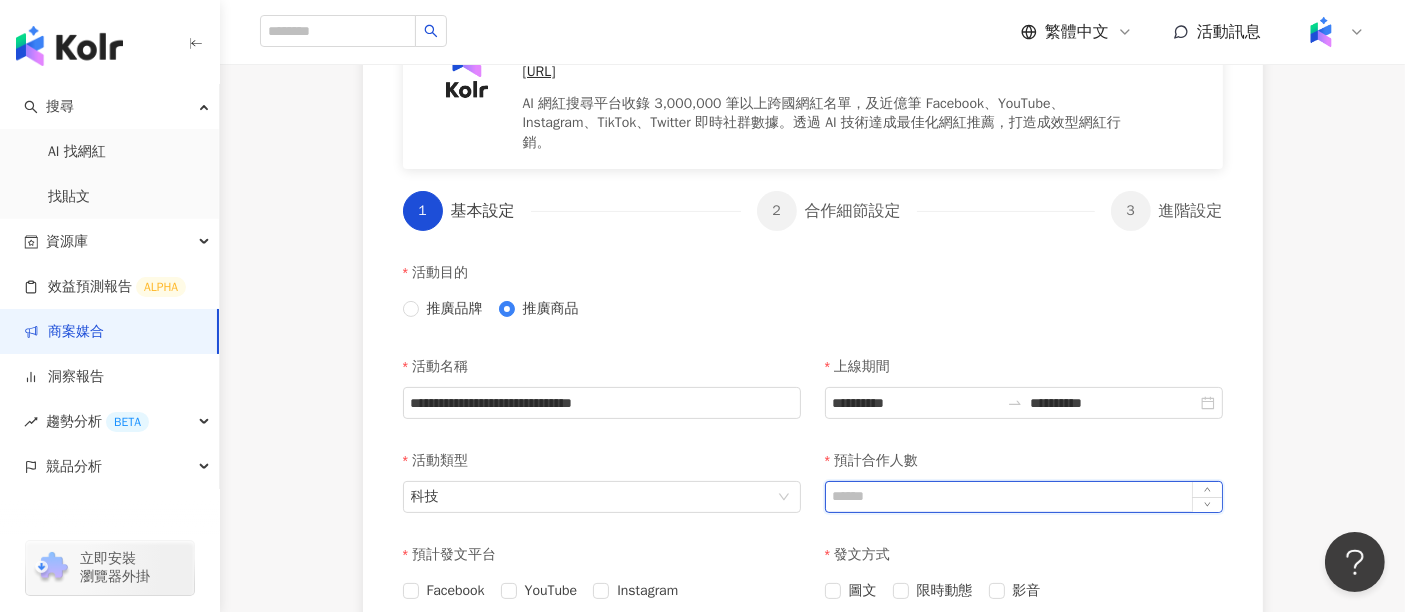 type on "*" 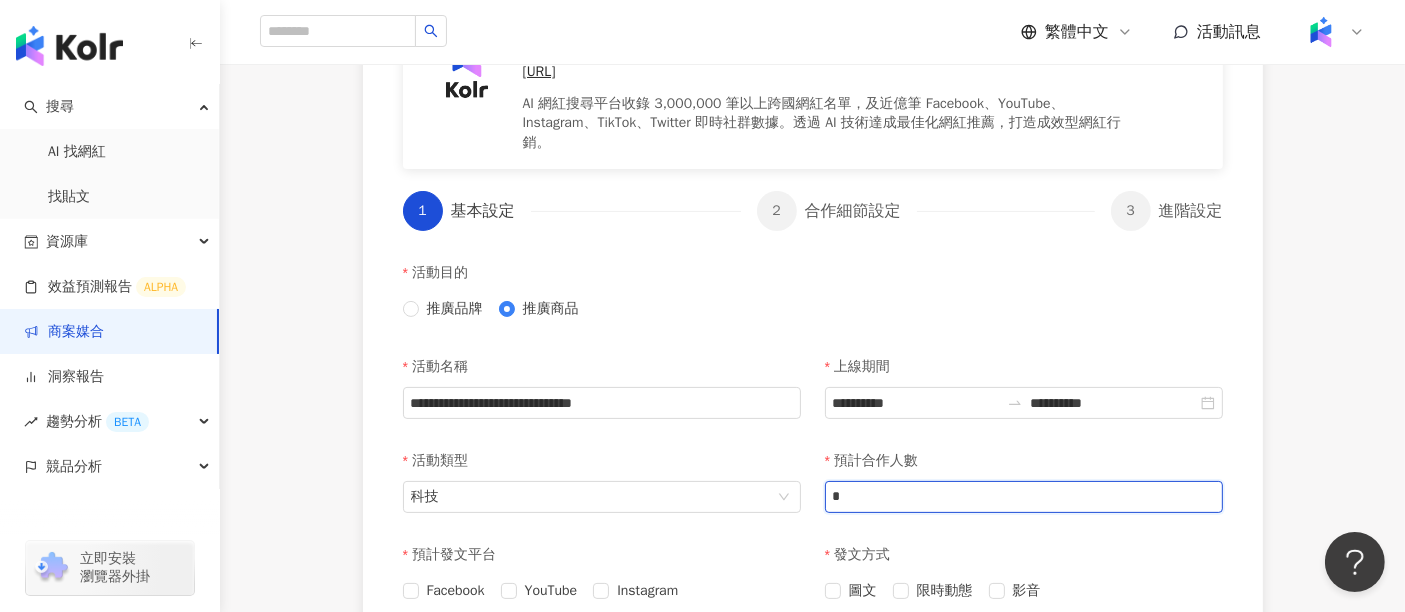 type on "*" 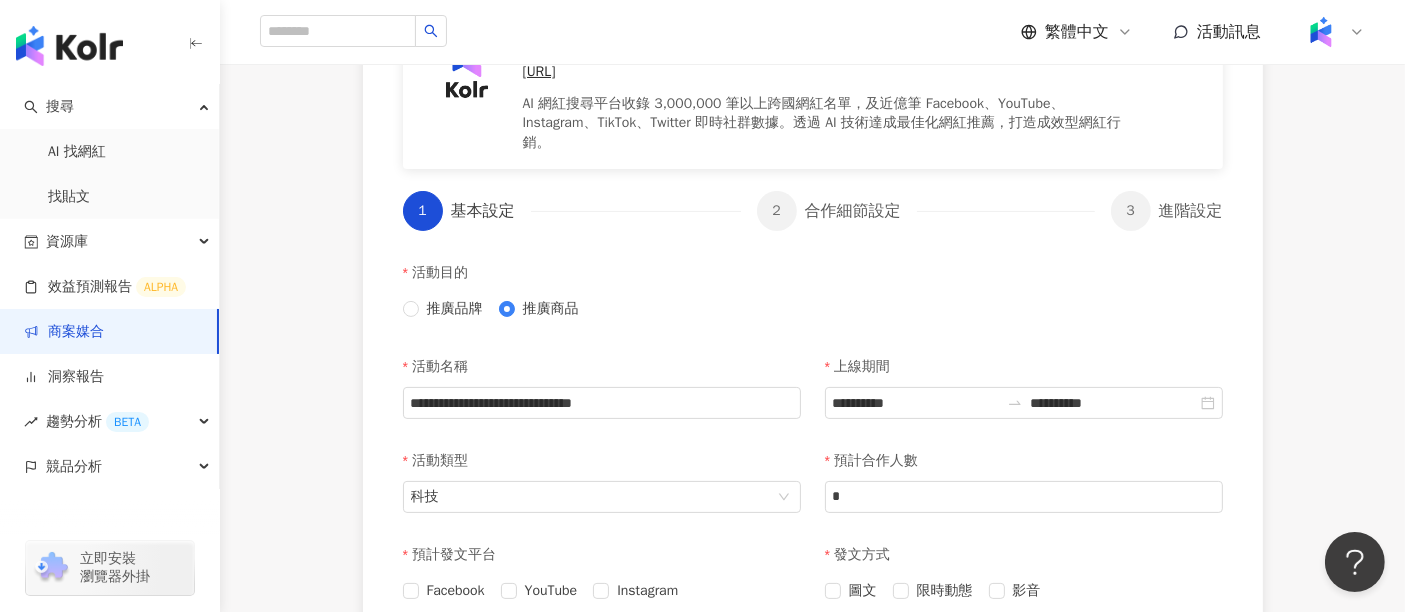 click on "**********" at bounding box center (812, 581) 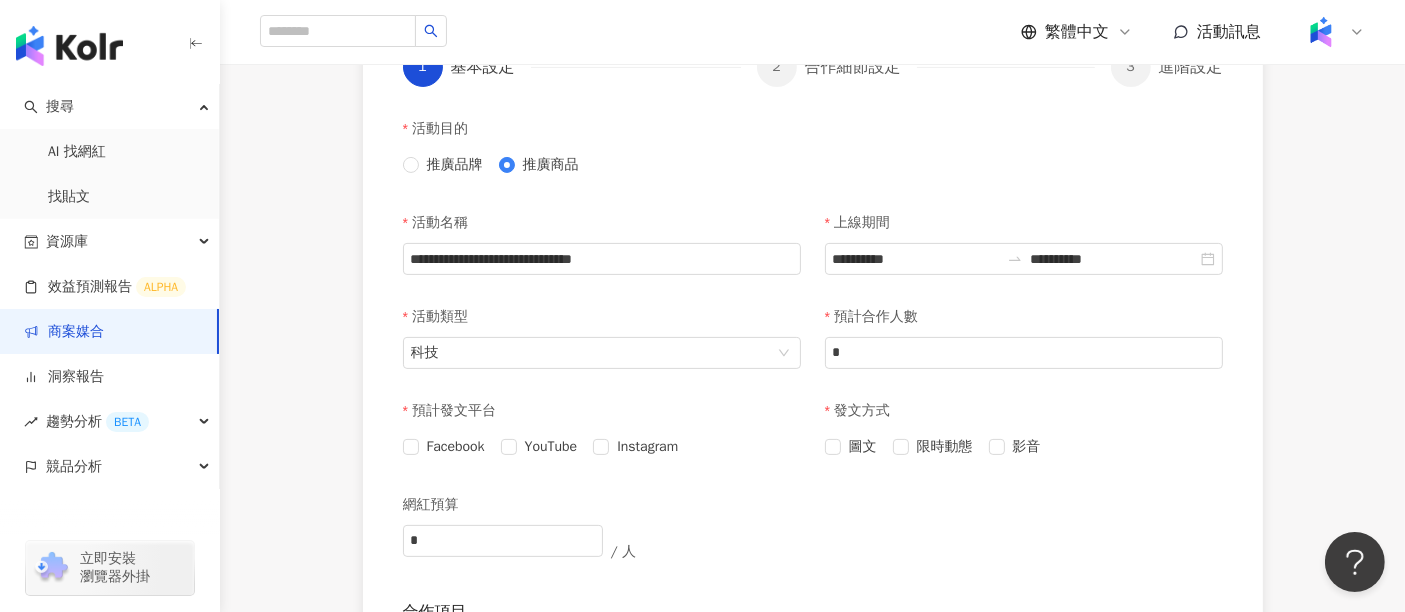 scroll, scrollTop: 555, scrollLeft: 0, axis: vertical 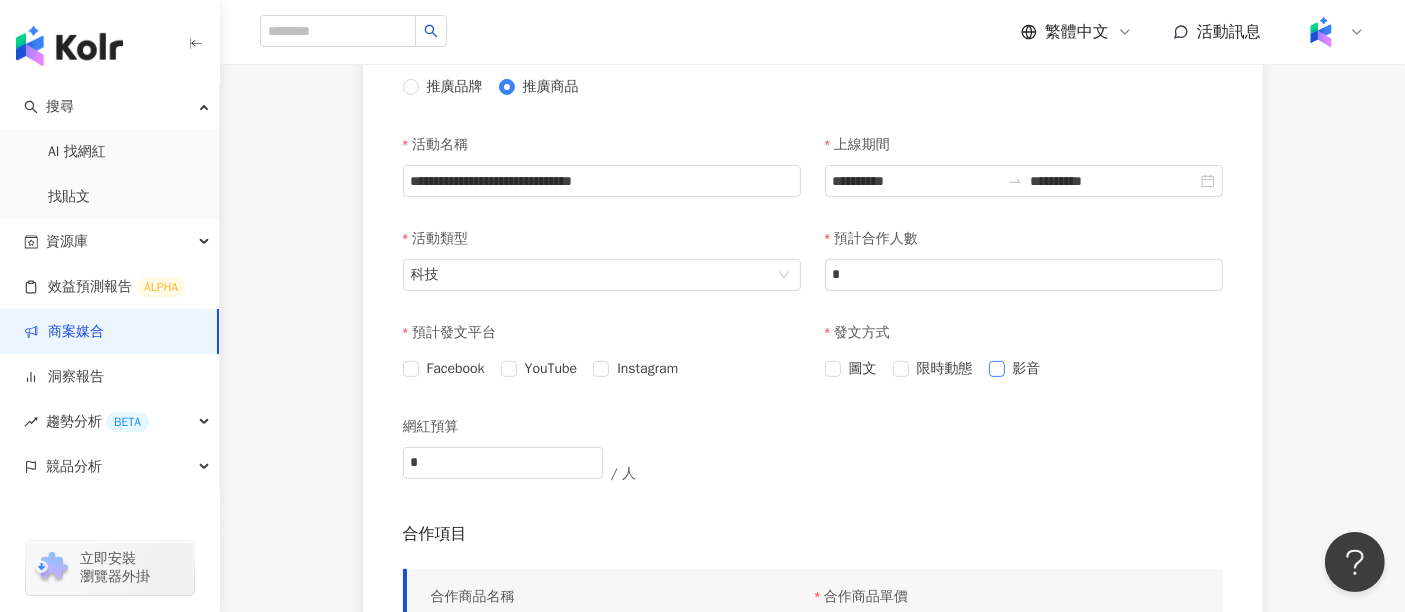 click on "影音" at bounding box center (1027, 369) 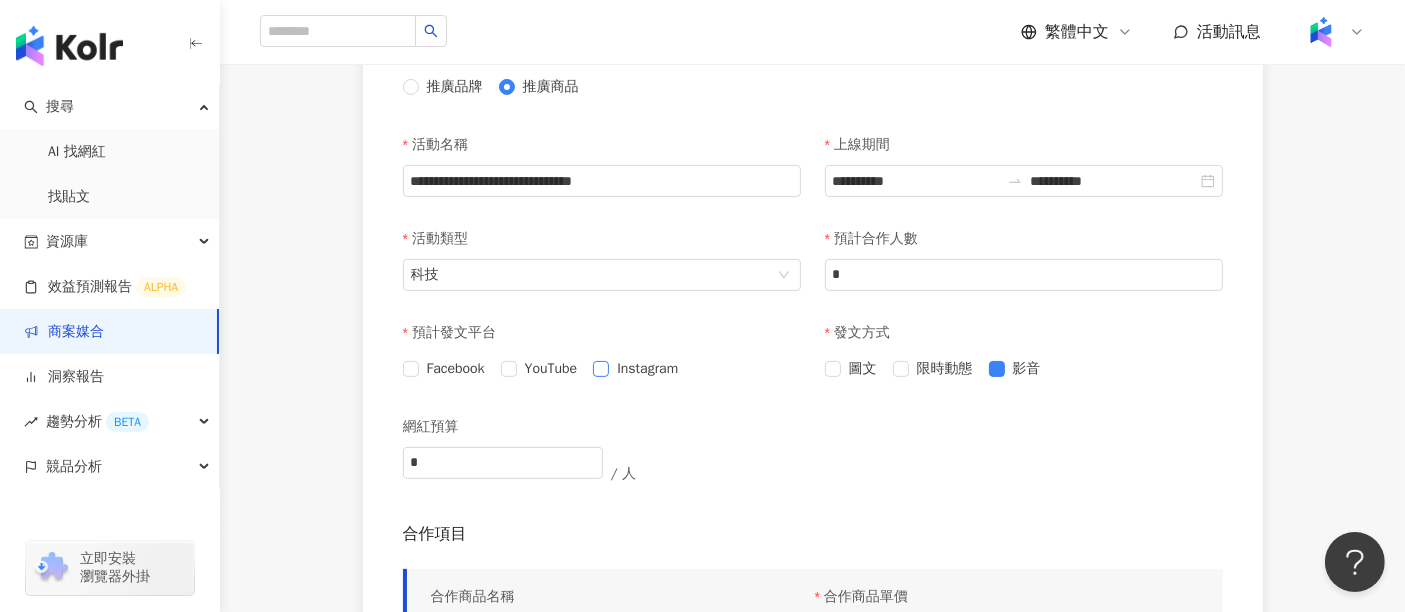 click on "Instagram" at bounding box center [647, 369] 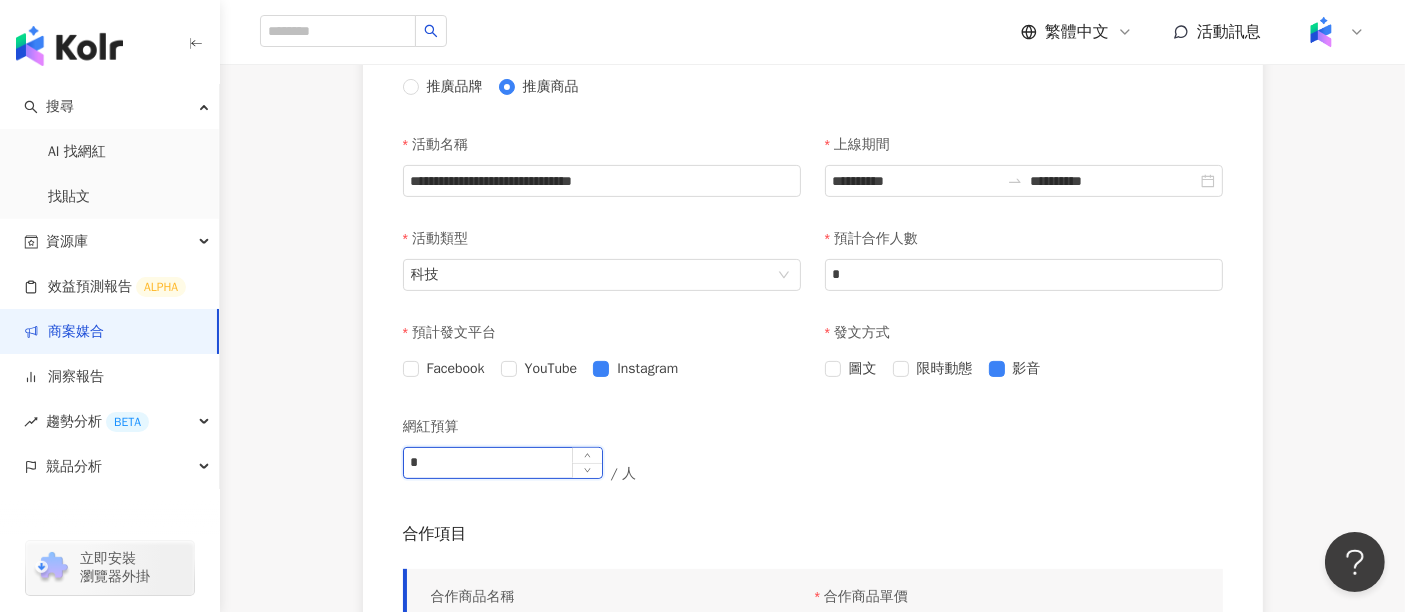 click on "*" at bounding box center (503, 463) 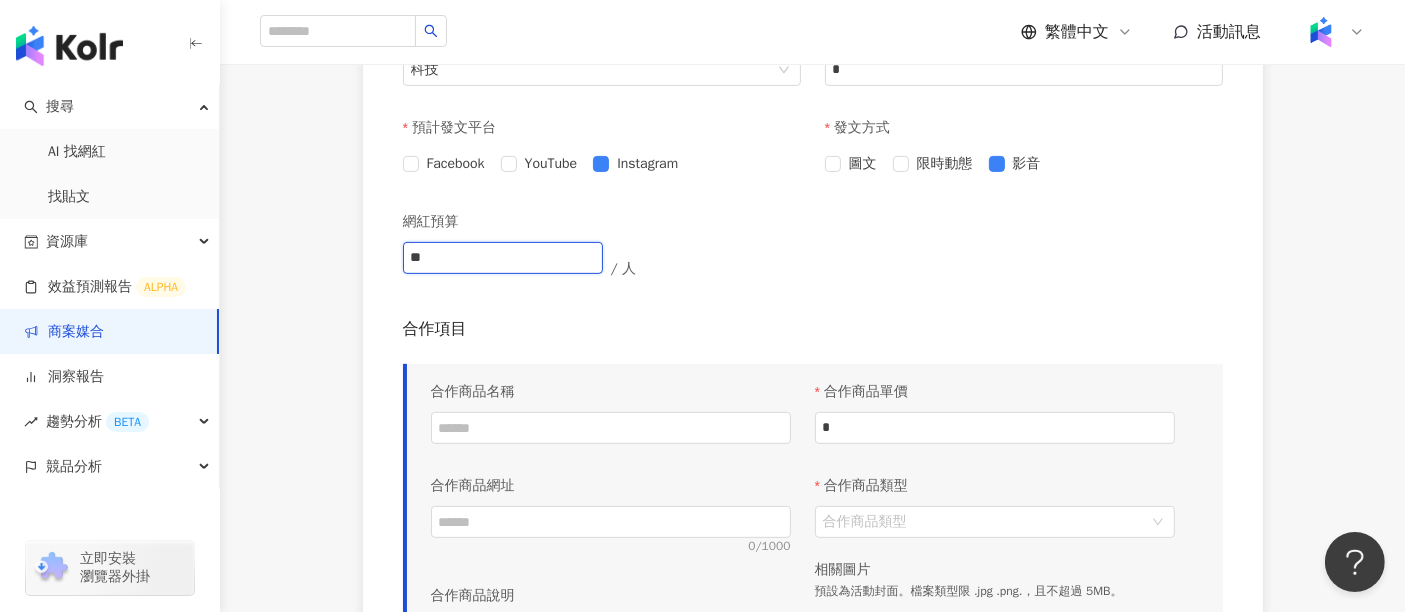 scroll, scrollTop: 888, scrollLeft: 0, axis: vertical 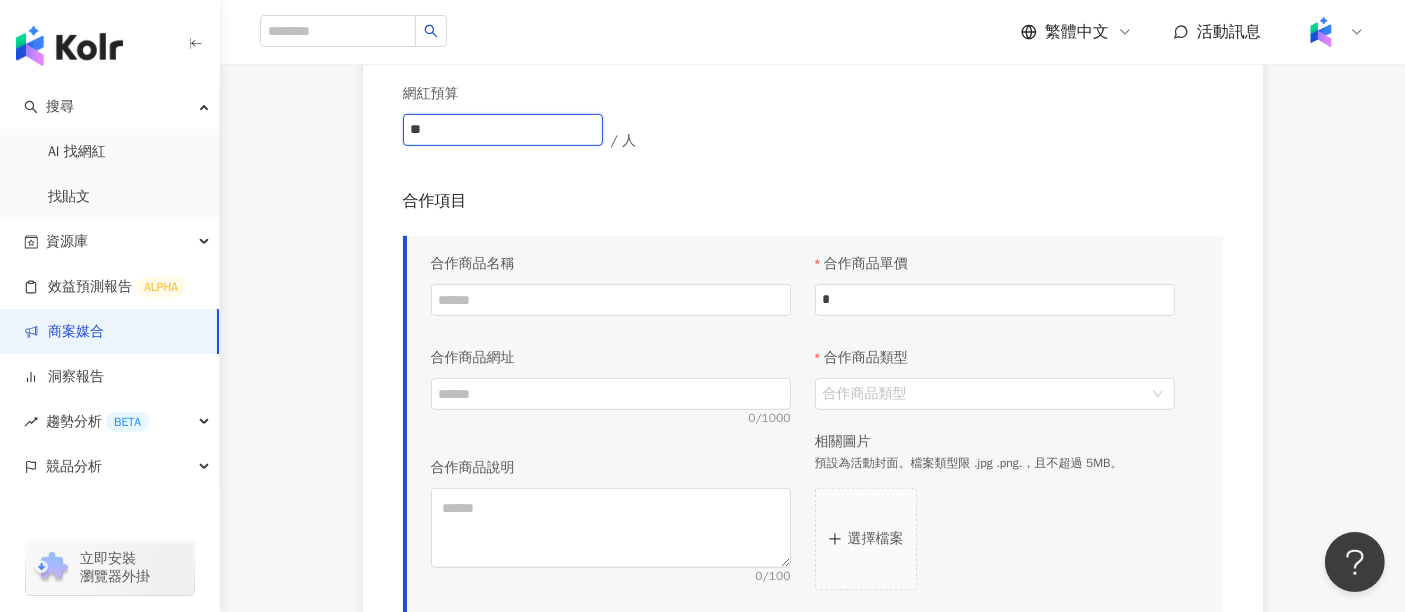 type on "**" 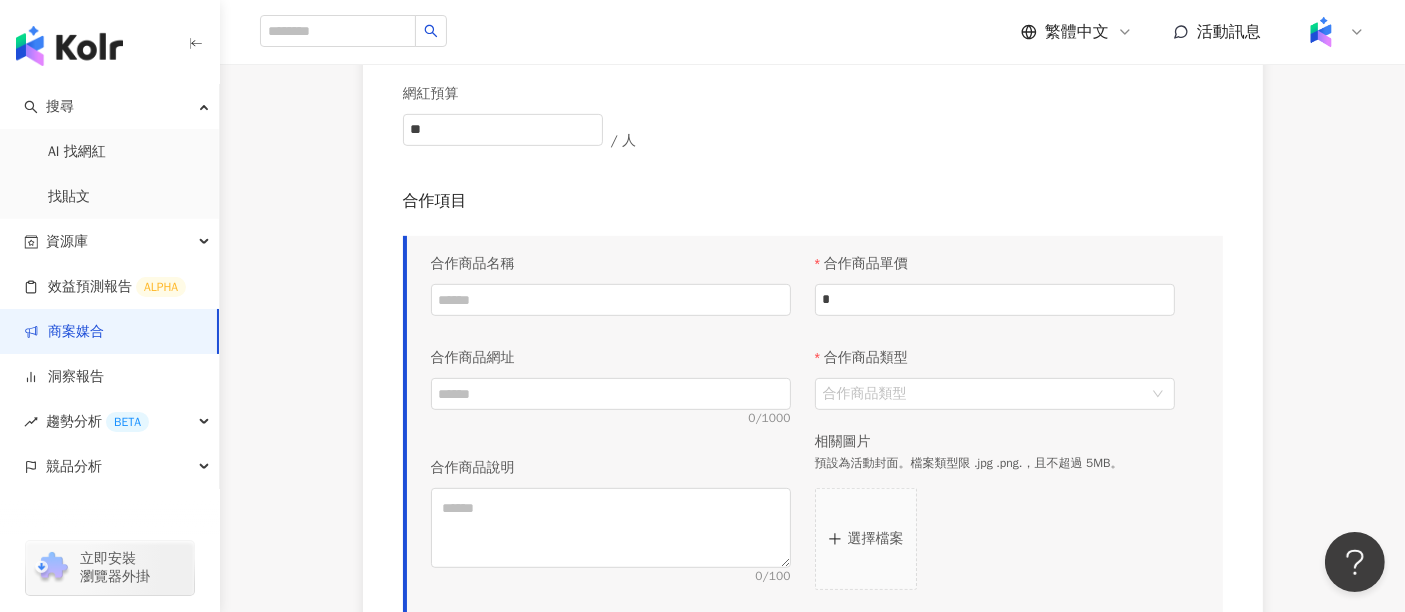 click at bounding box center [611, 300] 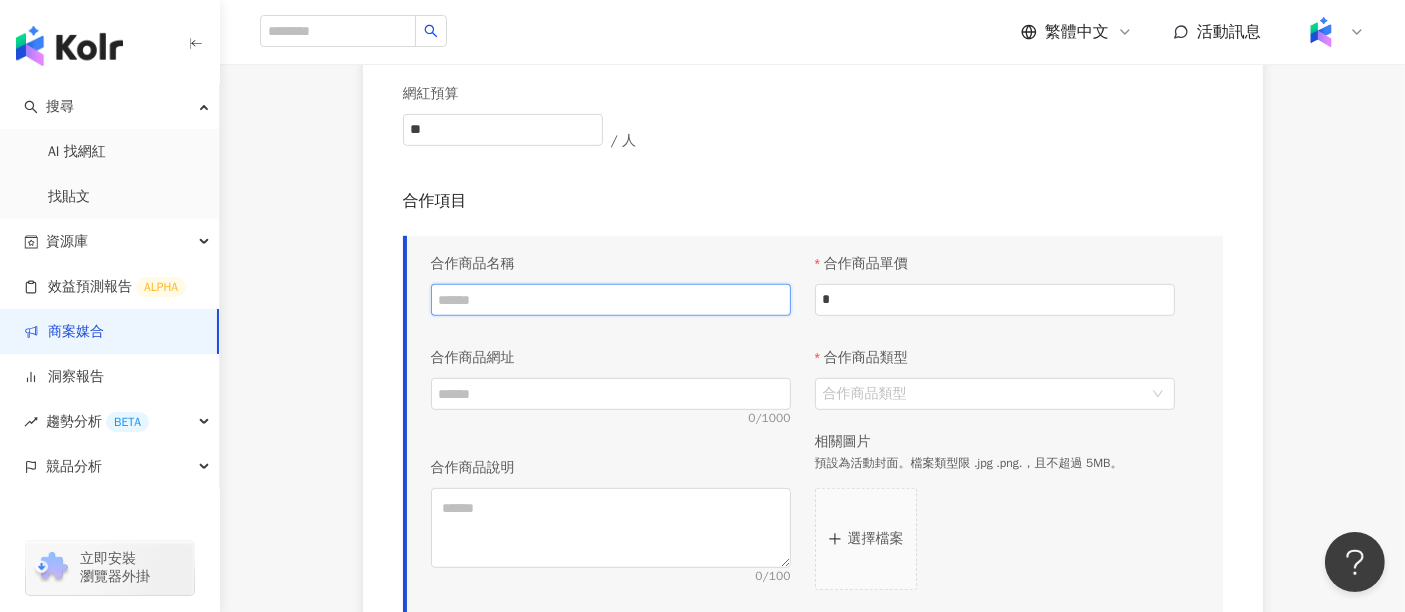 click at bounding box center (611, 300) 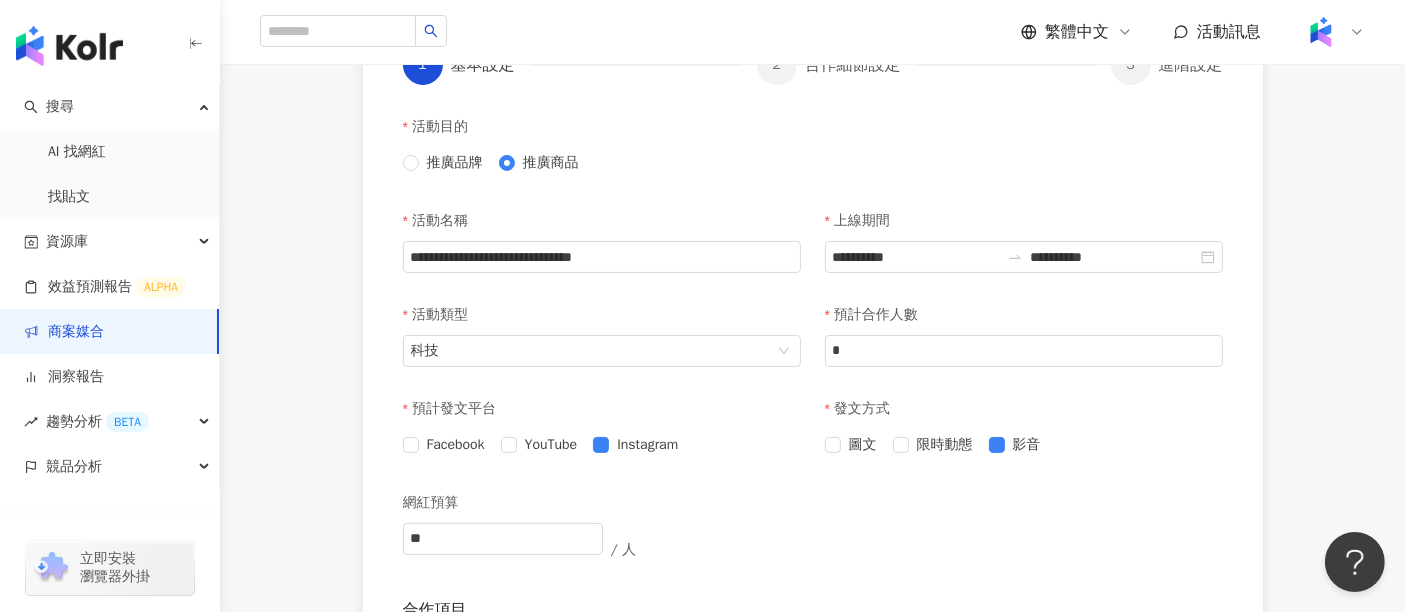scroll, scrollTop: 444, scrollLeft: 0, axis: vertical 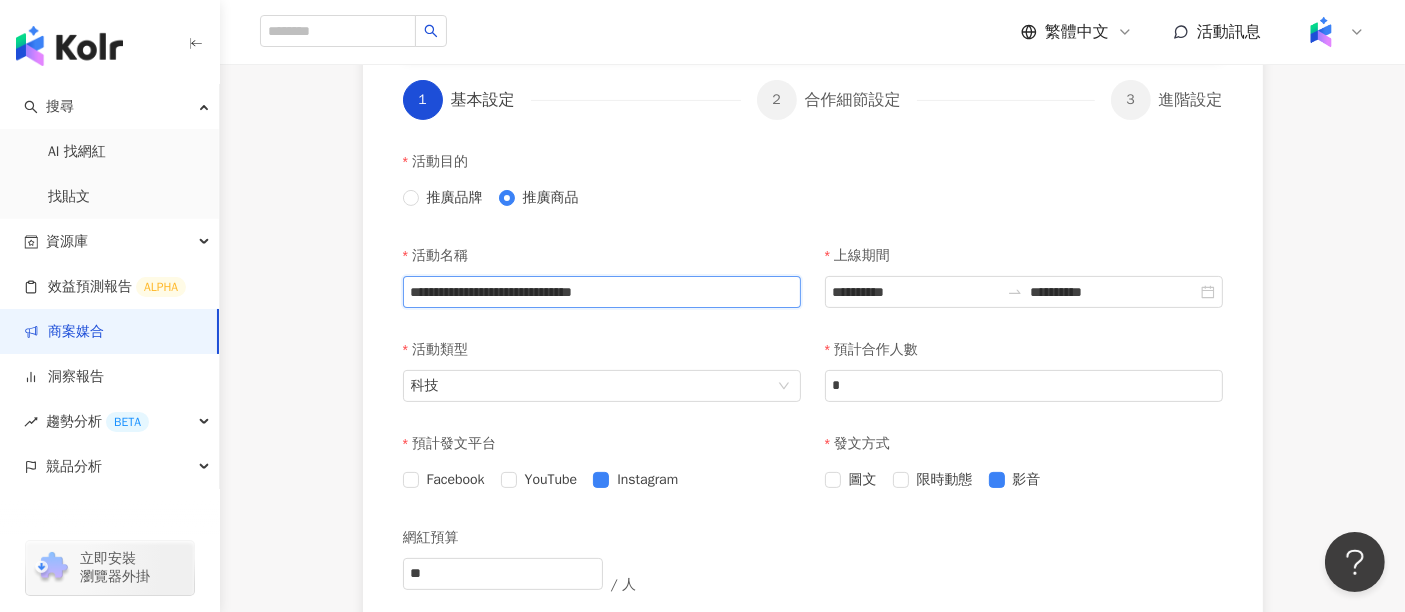 drag, startPoint x: 534, startPoint y: 287, endPoint x: 455, endPoint y: 291, distance: 79.101204 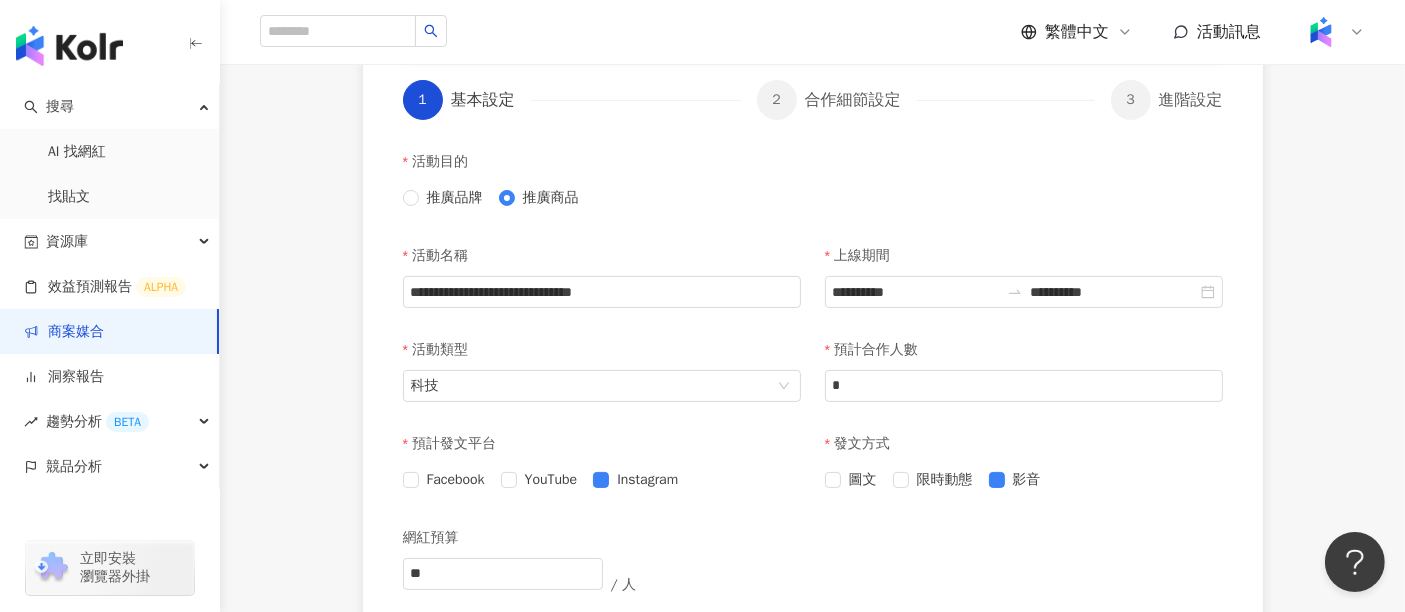 click on "活動類型" at bounding box center [602, 350] 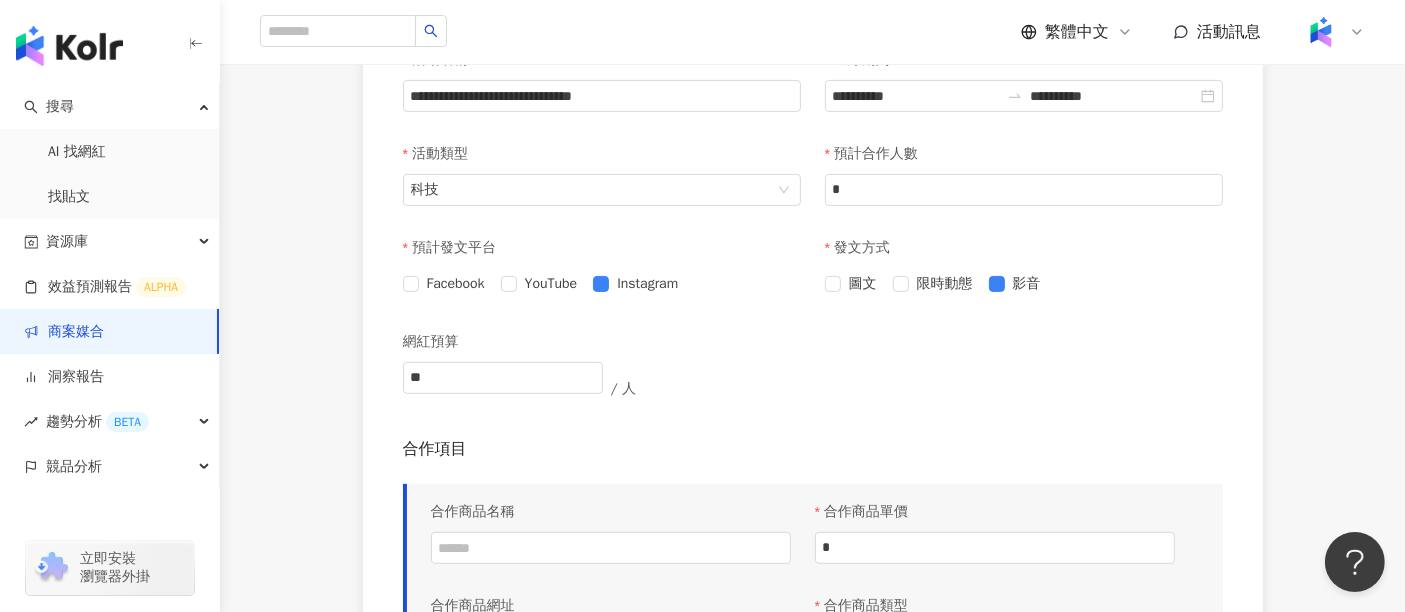 scroll, scrollTop: 777, scrollLeft: 0, axis: vertical 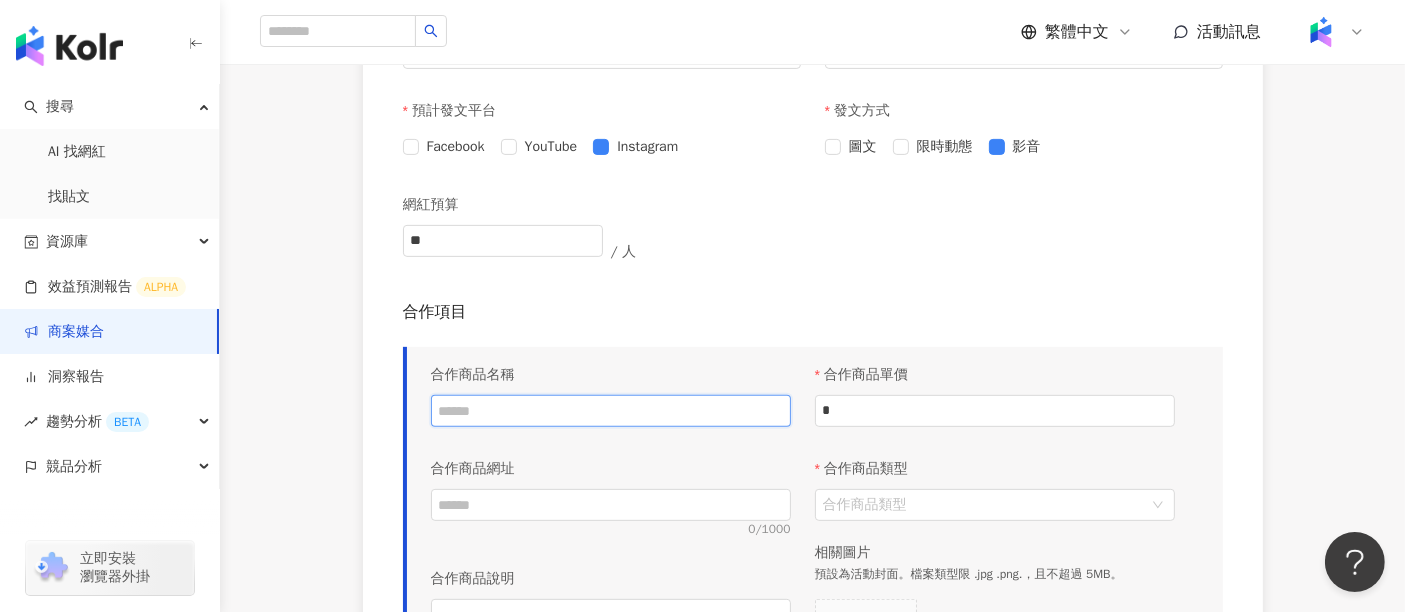 click at bounding box center [611, 411] 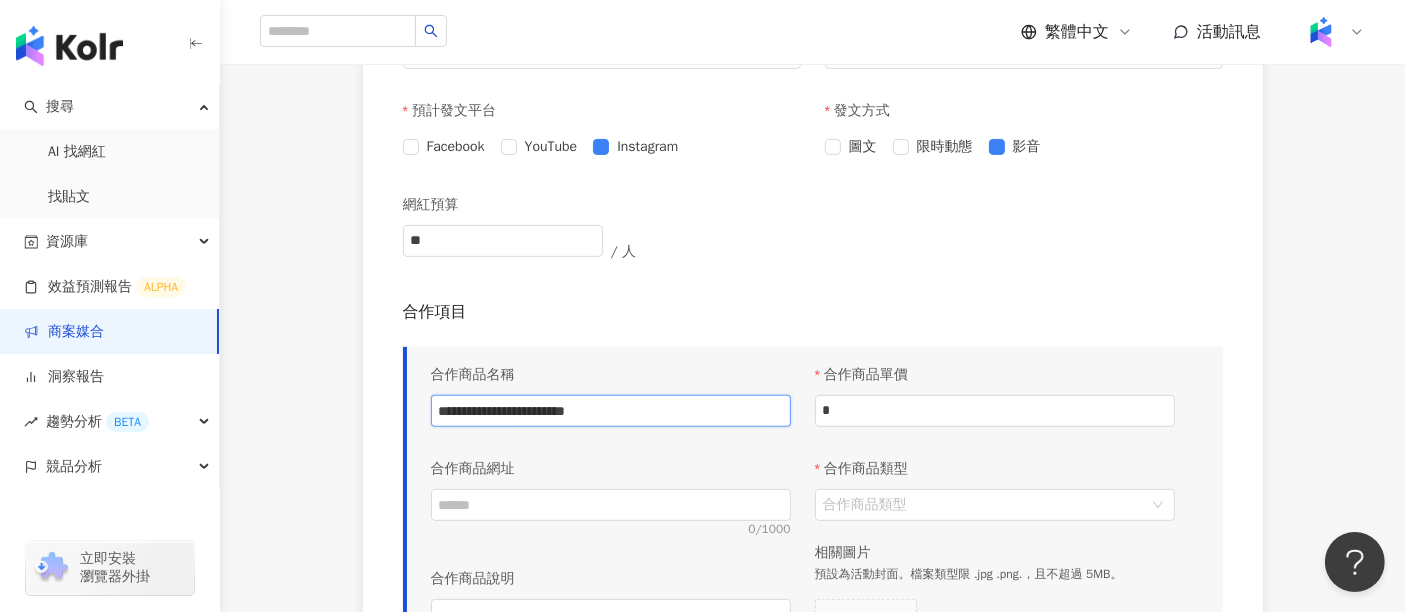type on "**********" 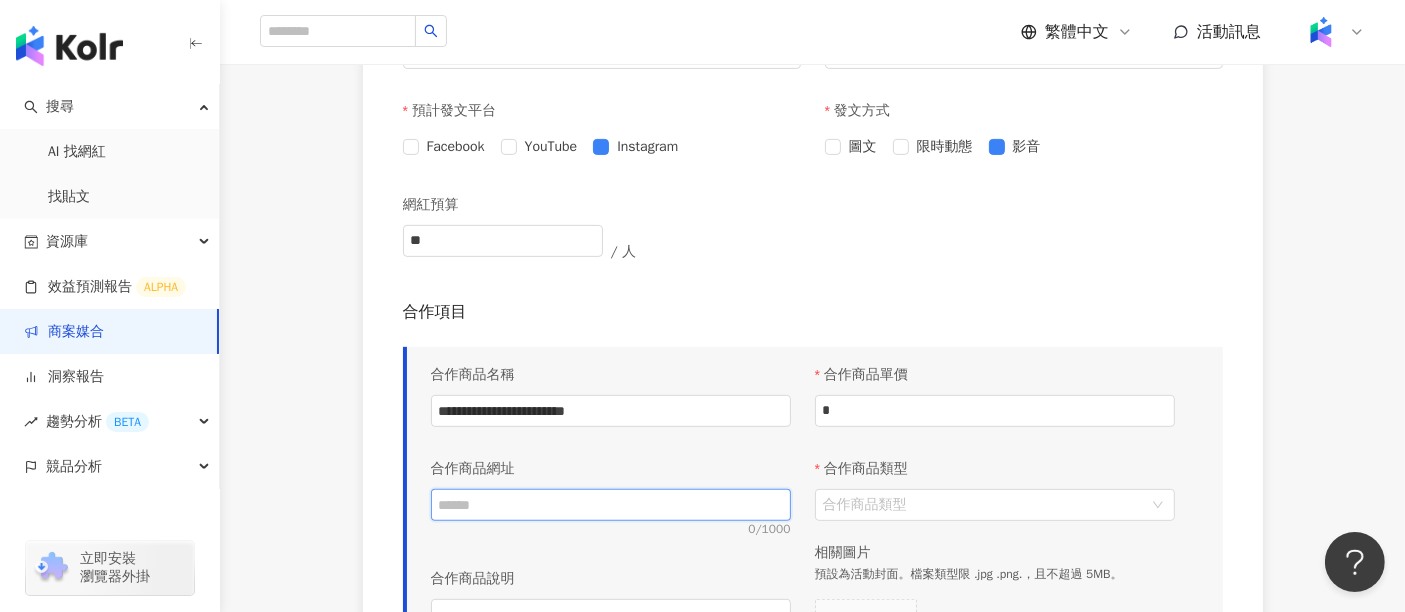 click at bounding box center (611, 505) 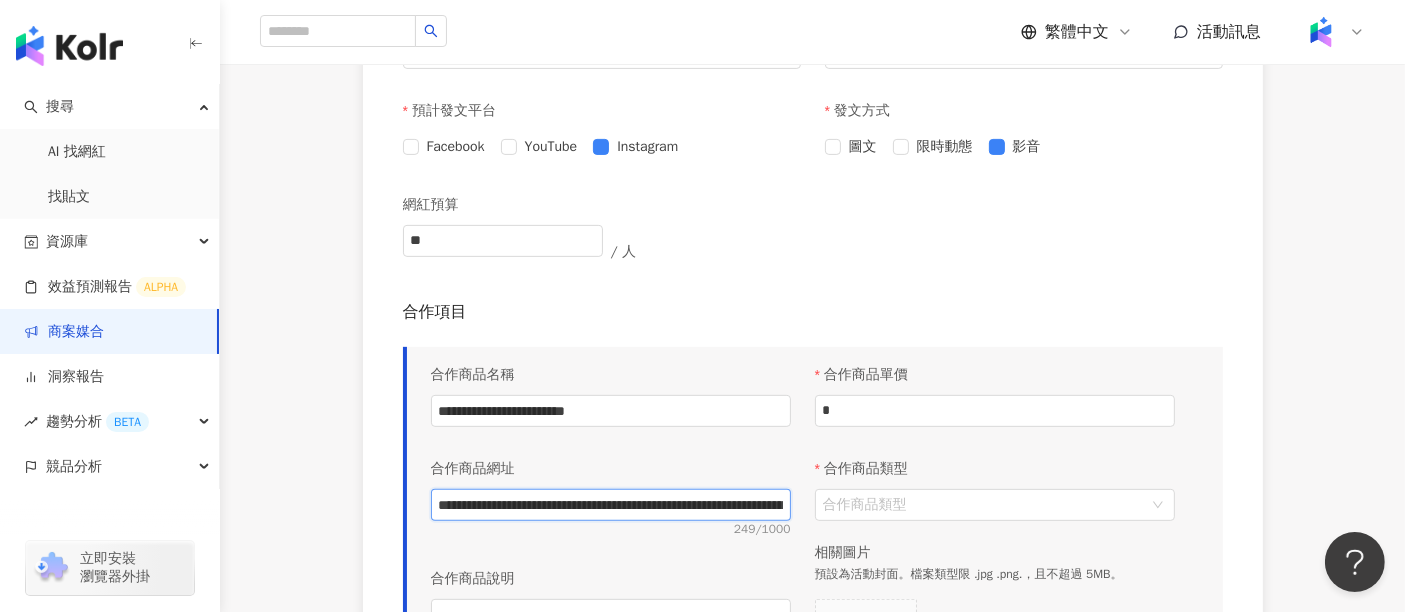 scroll, scrollTop: 0, scrollLeft: 1560, axis: horizontal 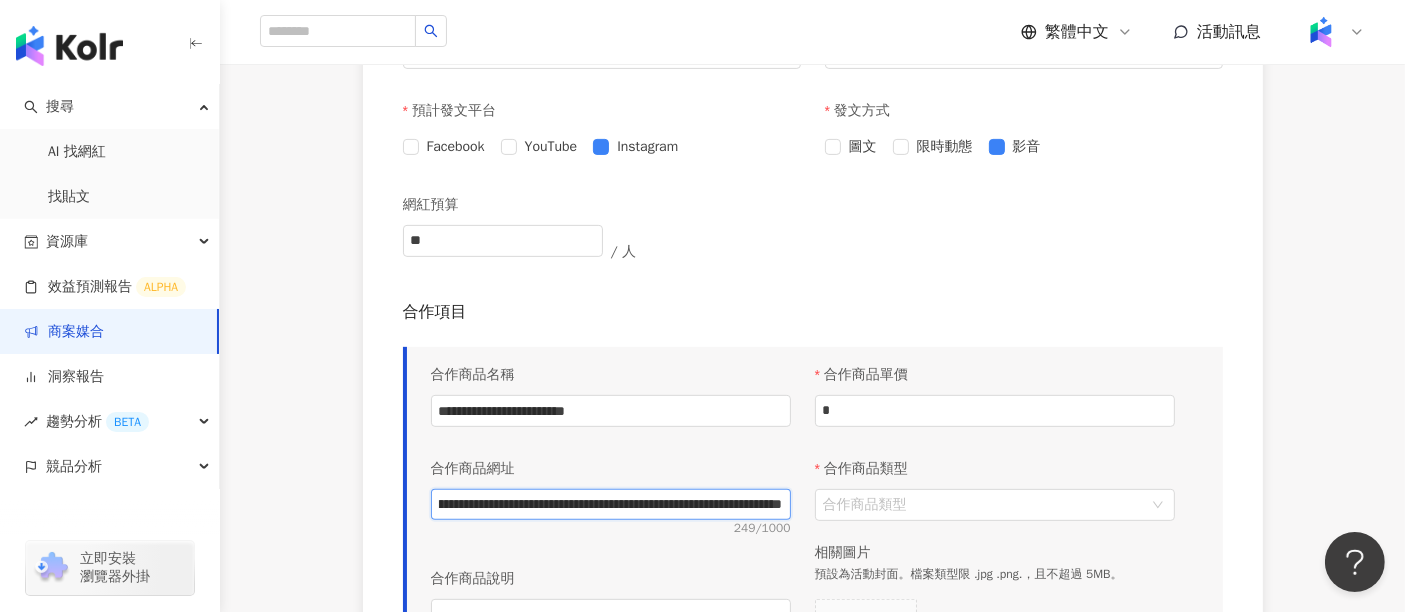 type on "**********" 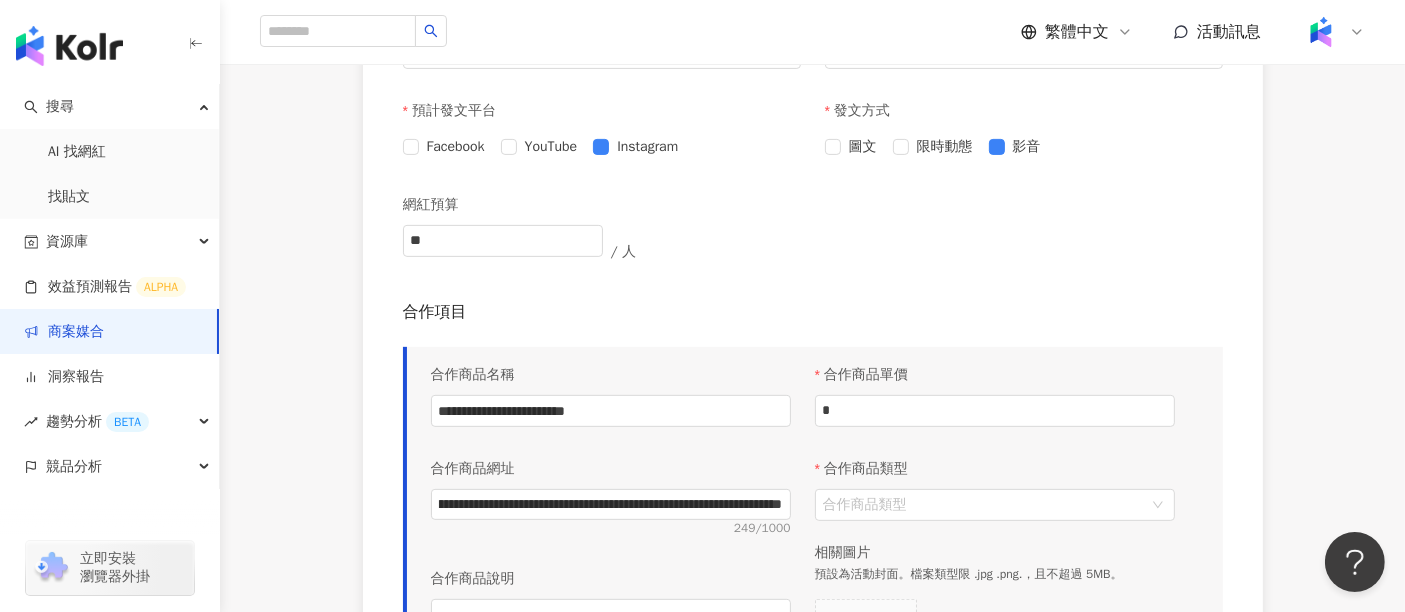 click on "合作商品網址" at bounding box center [611, 469] 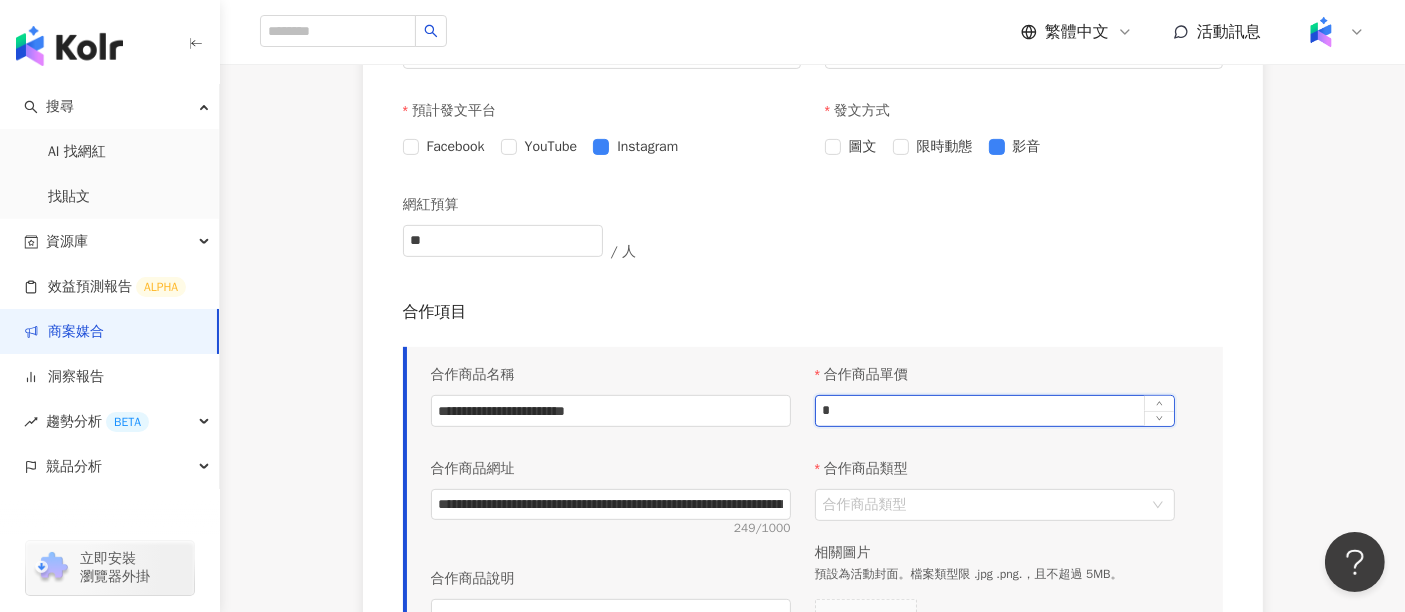 click on "*" at bounding box center [995, 411] 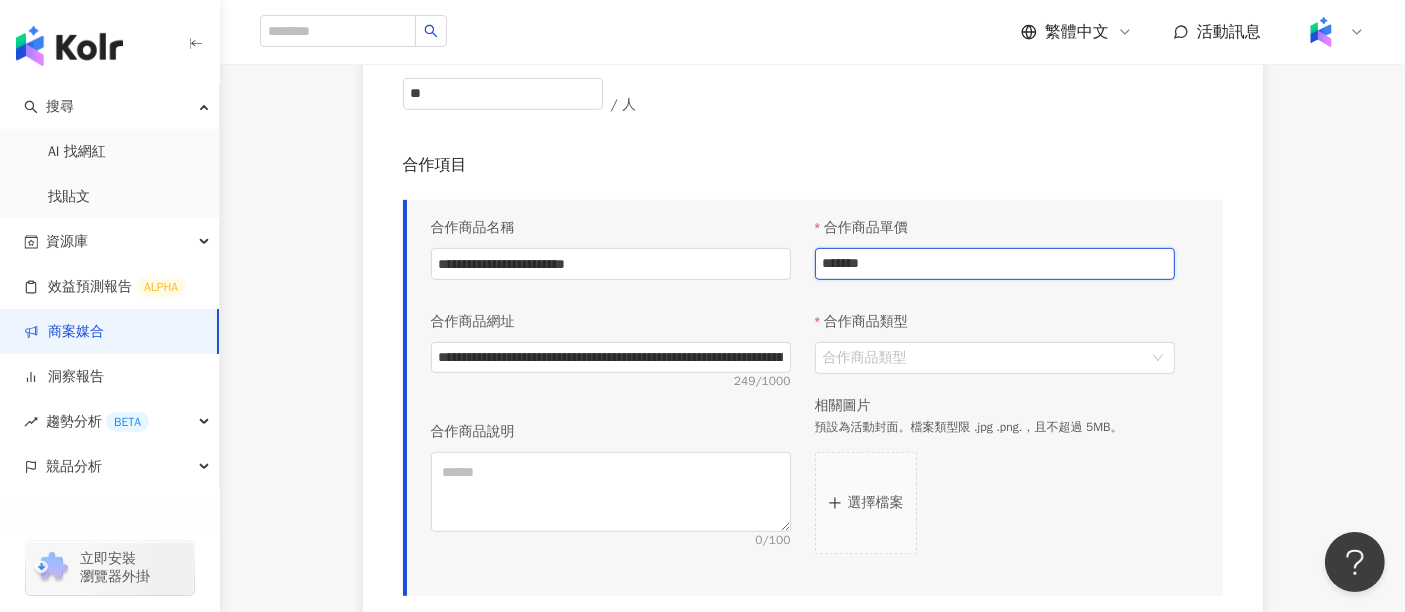 scroll, scrollTop: 1000, scrollLeft: 0, axis: vertical 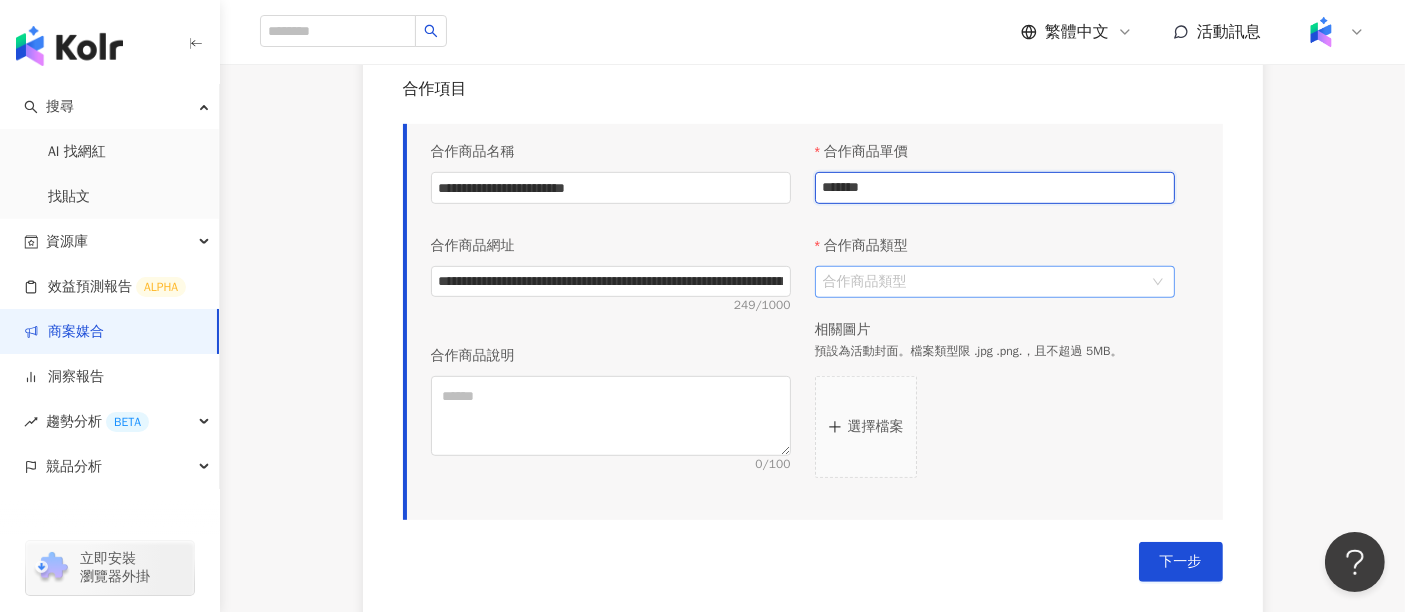 type on "*******" 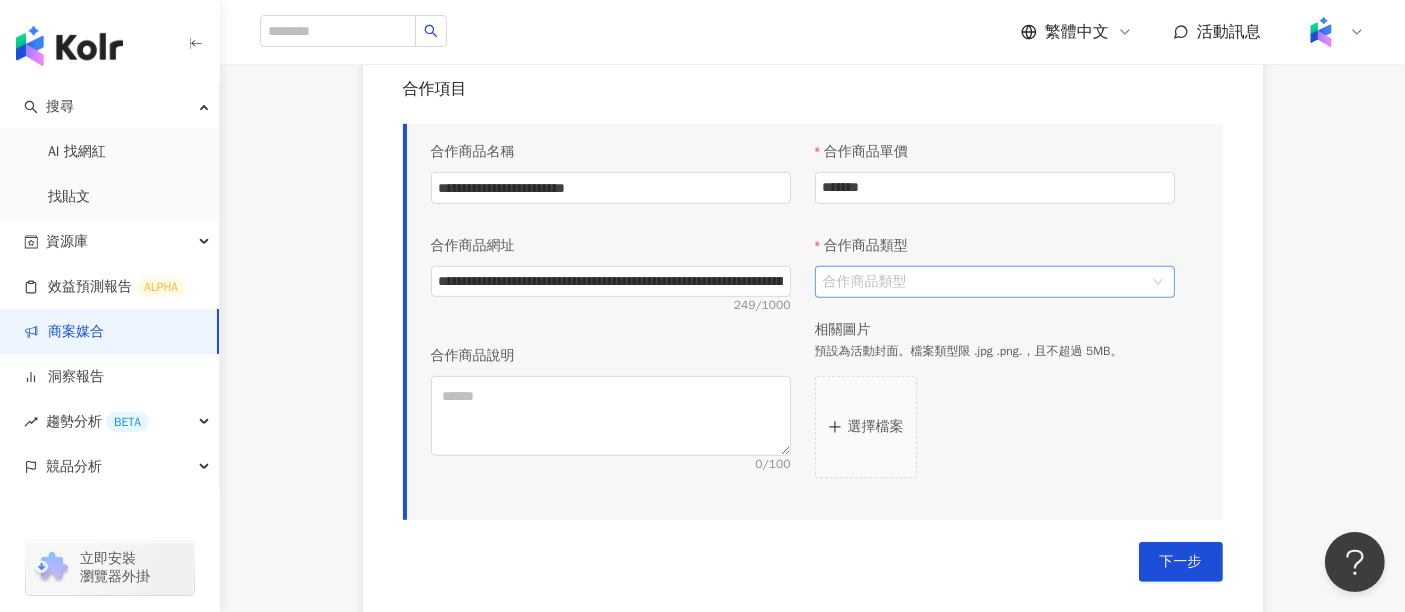 click on "合作商品類型" at bounding box center (984, 282) 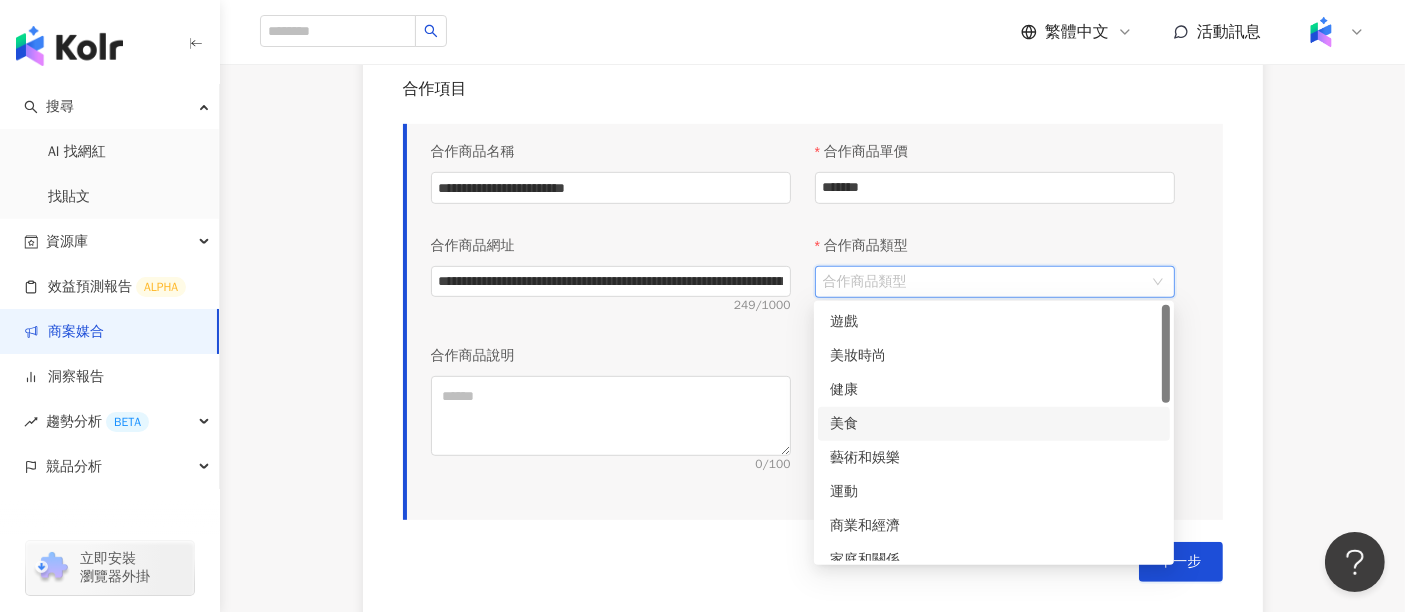 scroll, scrollTop: 111, scrollLeft: 0, axis: vertical 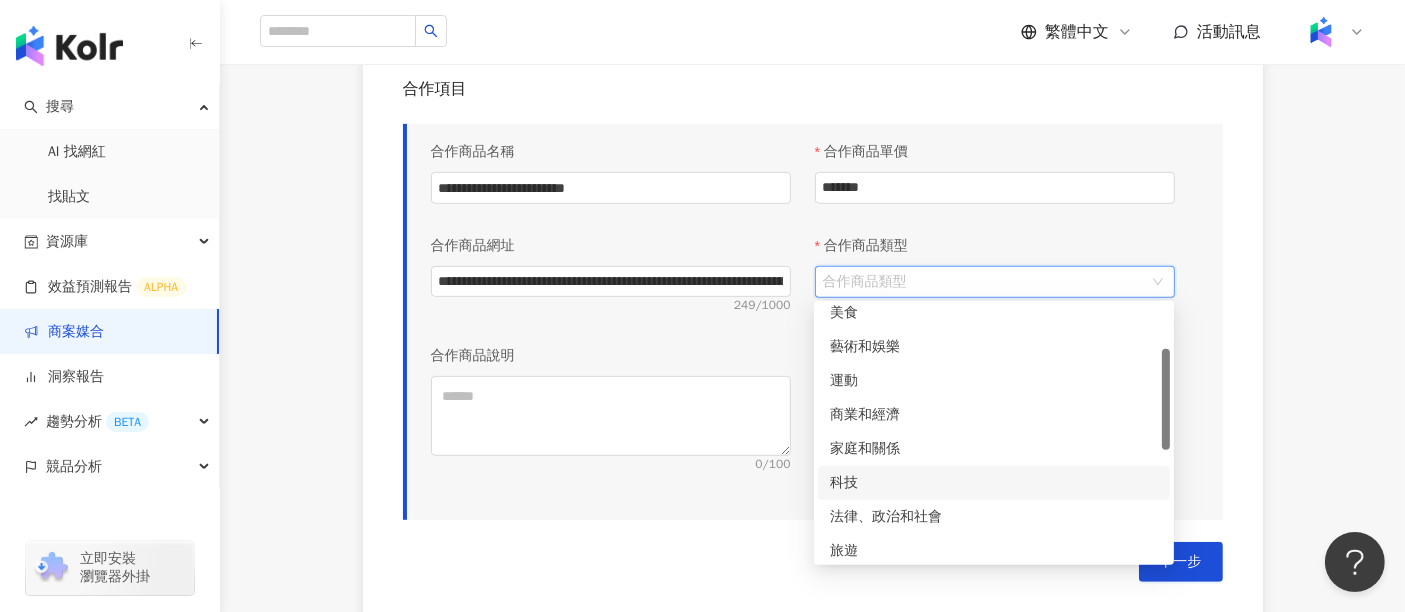 click on "科技" at bounding box center [994, 483] 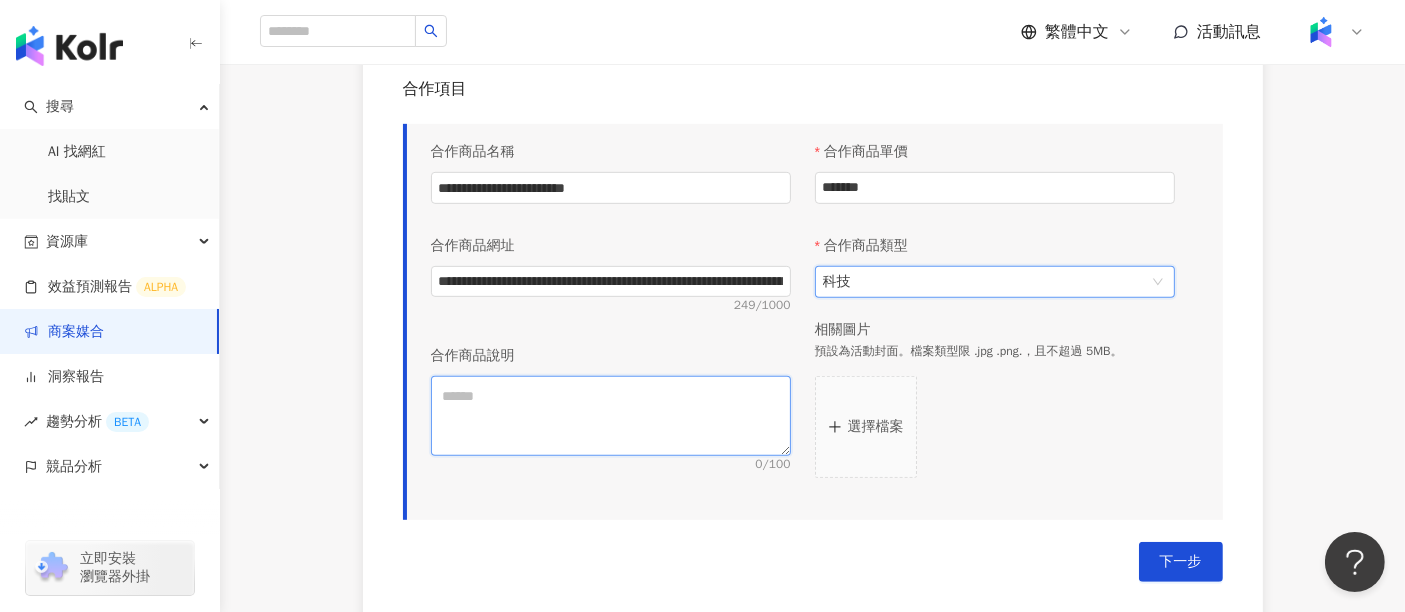click at bounding box center [611, 416] 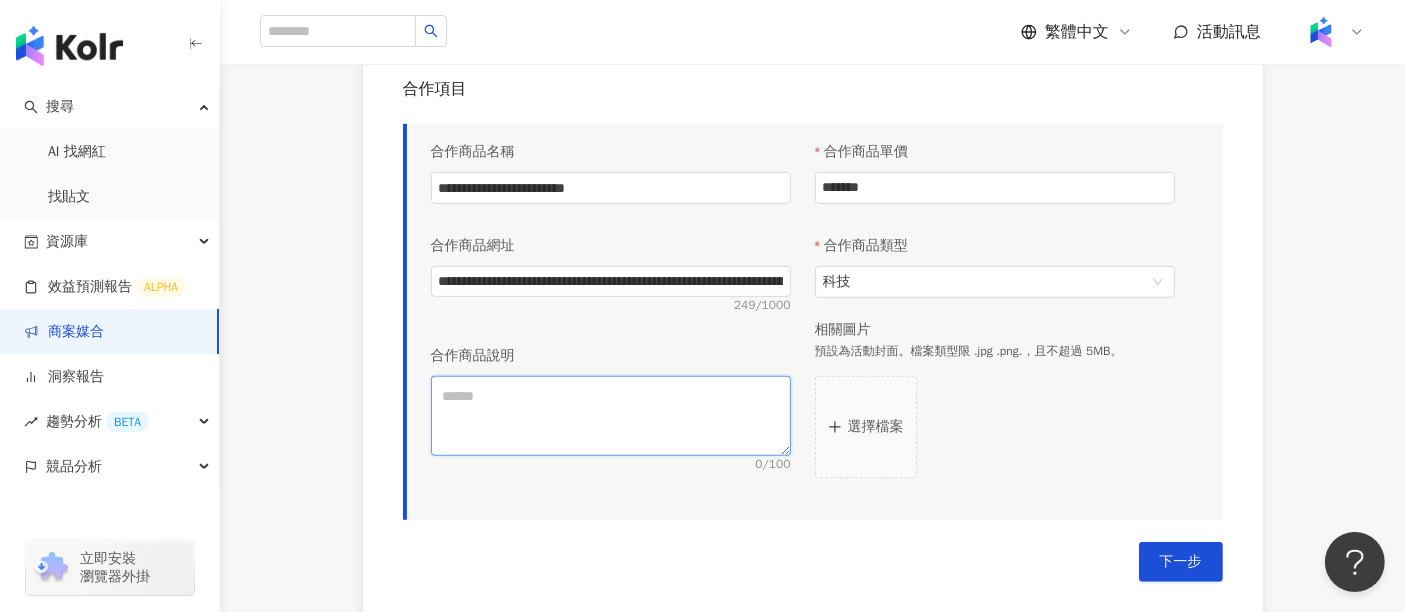 paste on "**********" 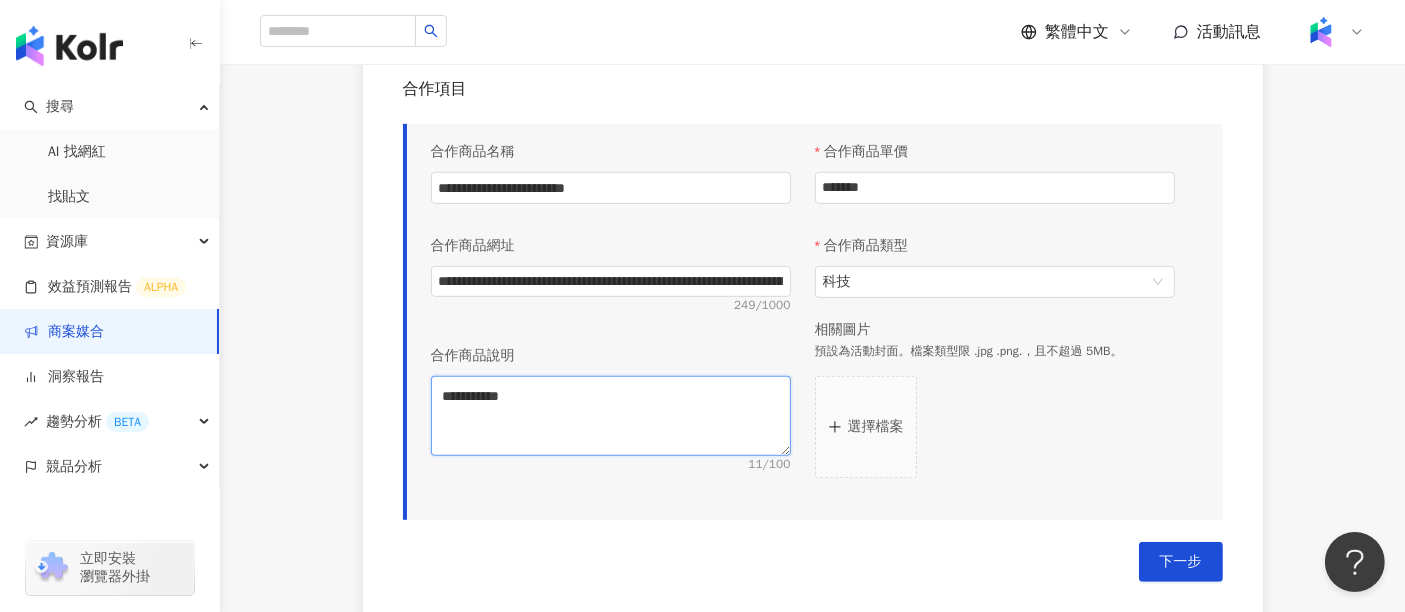 type on "**********" 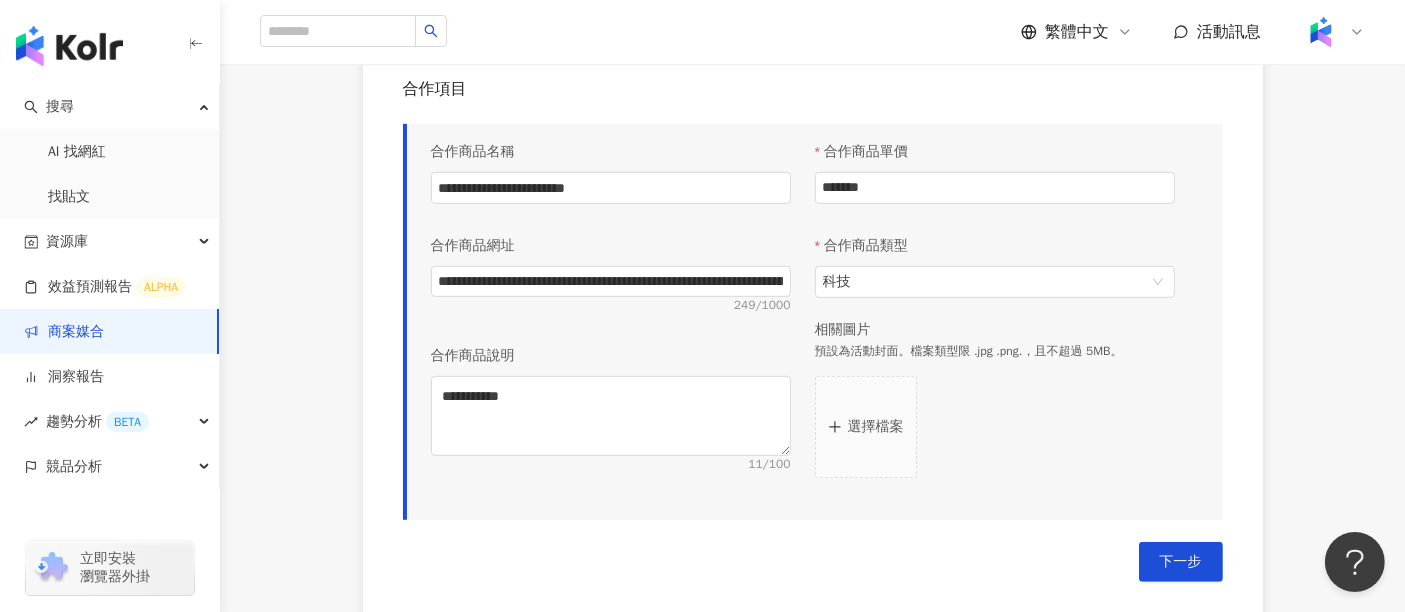 click on "選擇檔案" at bounding box center [866, 427] 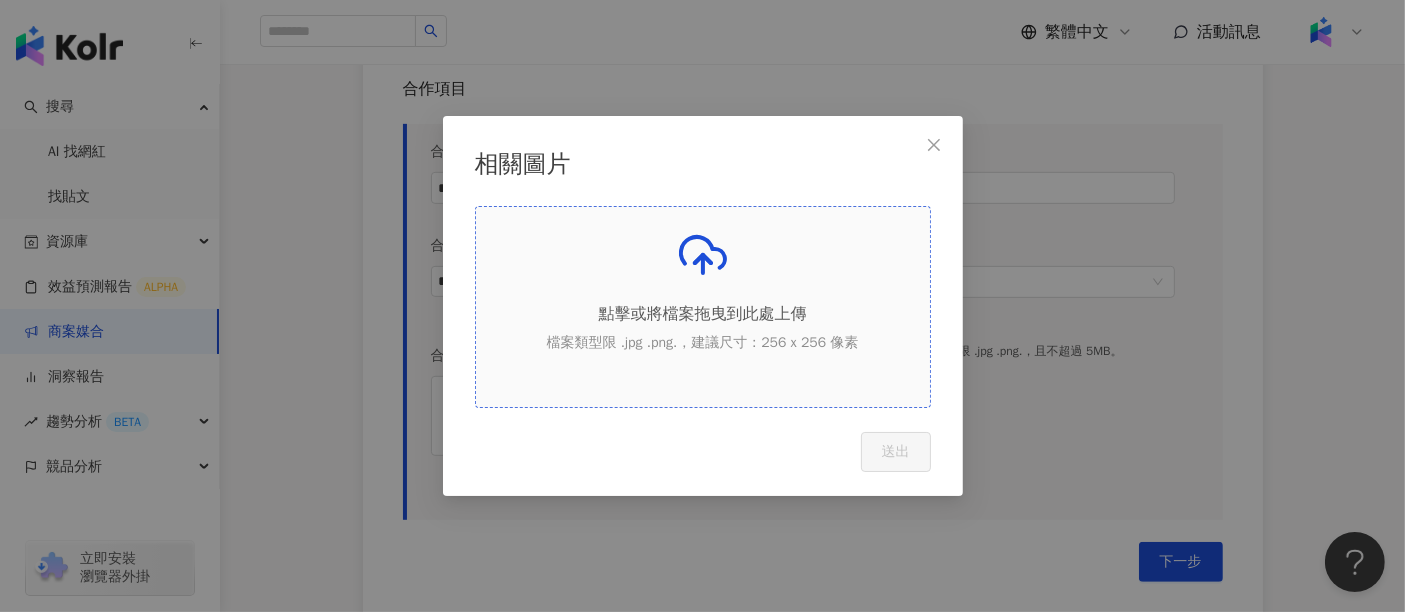 click on "檔案類型限 .jpg .png.，建議尺寸：256 x 256 像素" at bounding box center (703, 343) 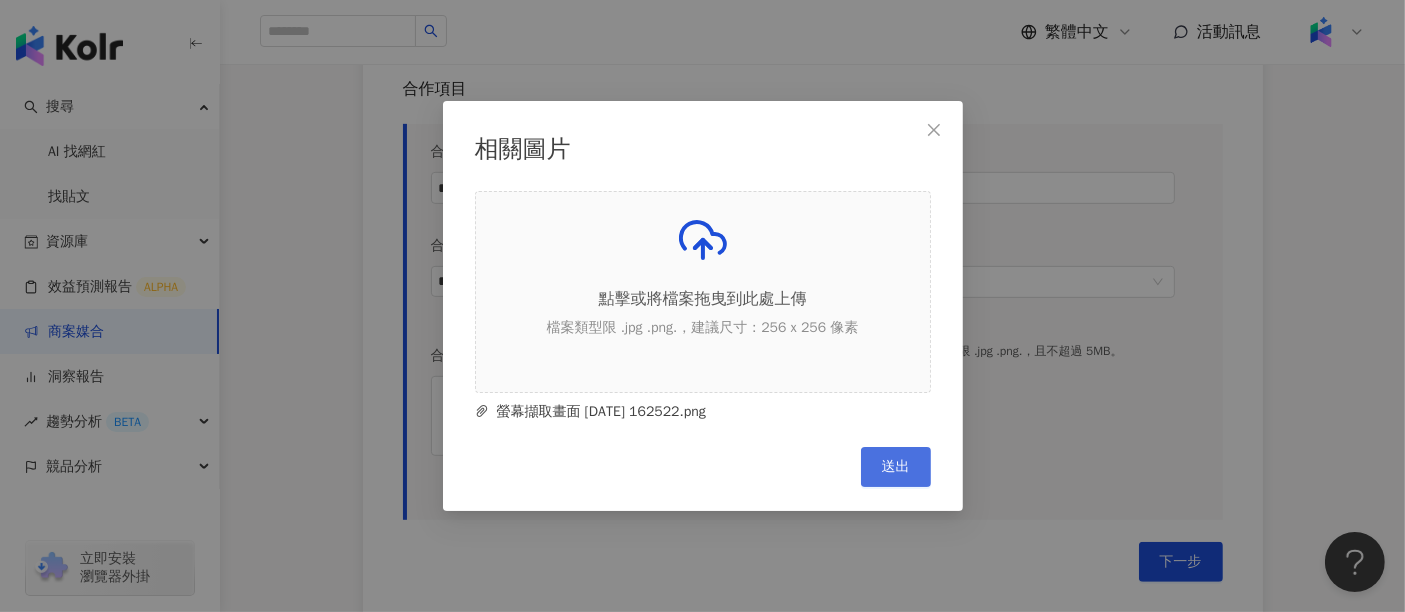 click on "送出" at bounding box center (896, 467) 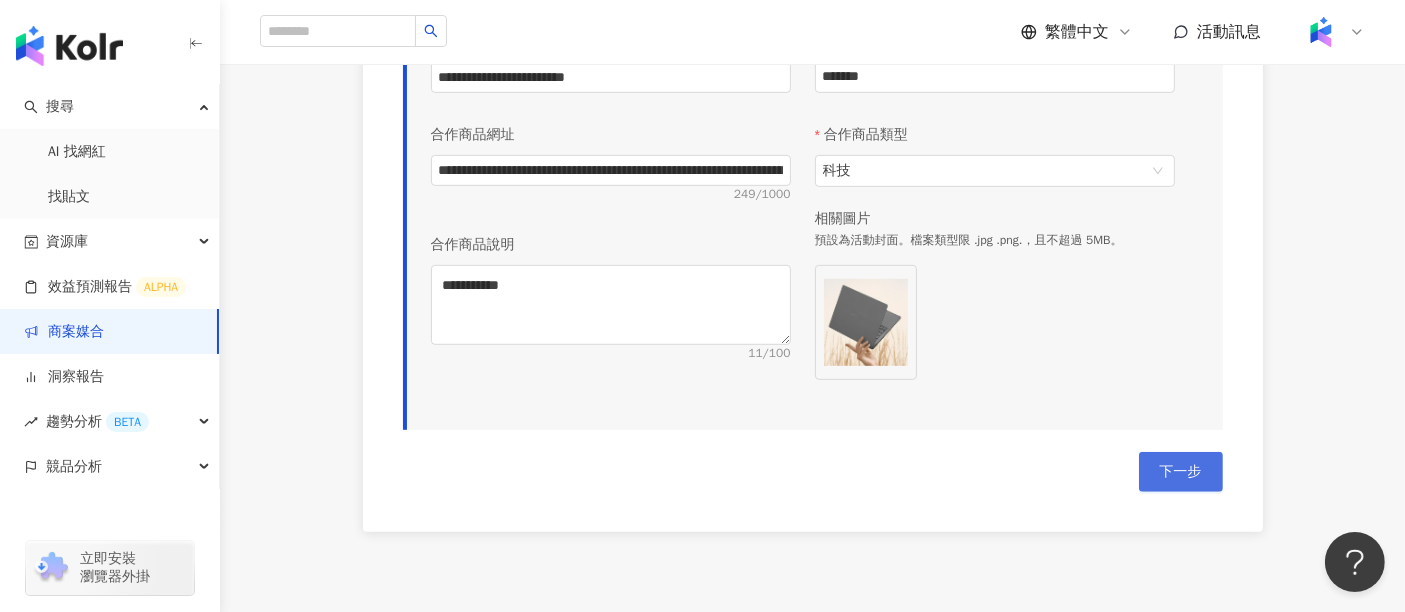 click on "下一步" at bounding box center (1181, 472) 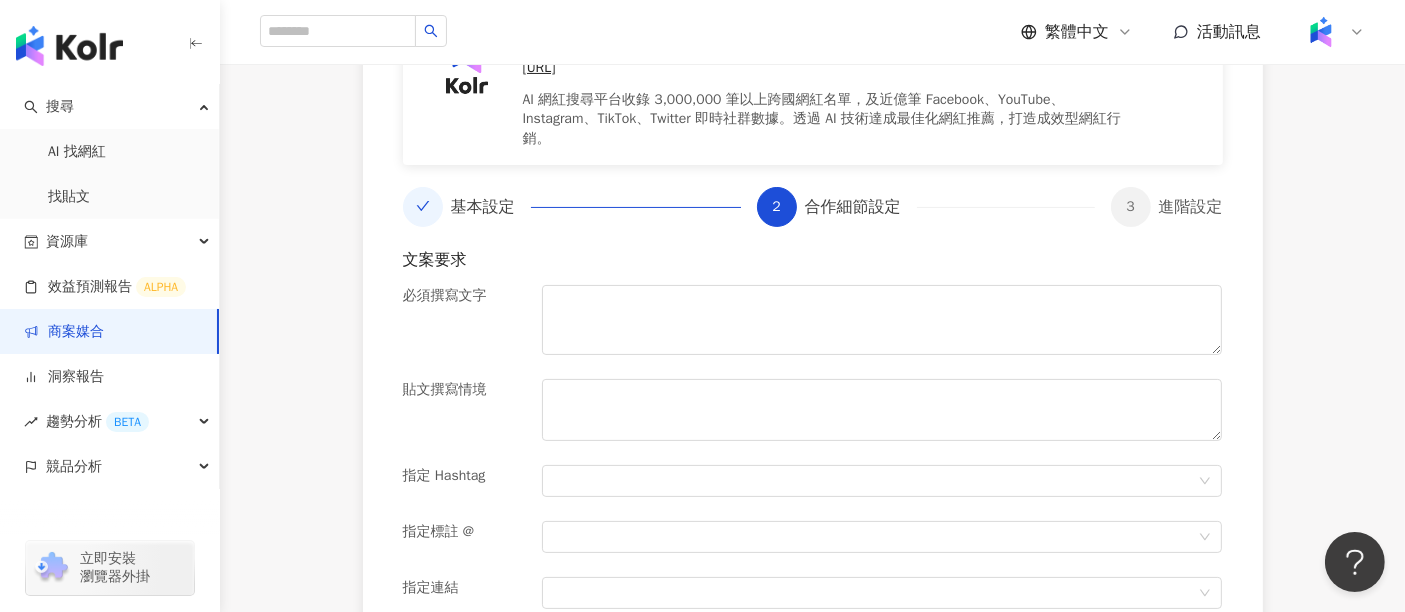 scroll, scrollTop: 276, scrollLeft: 0, axis: vertical 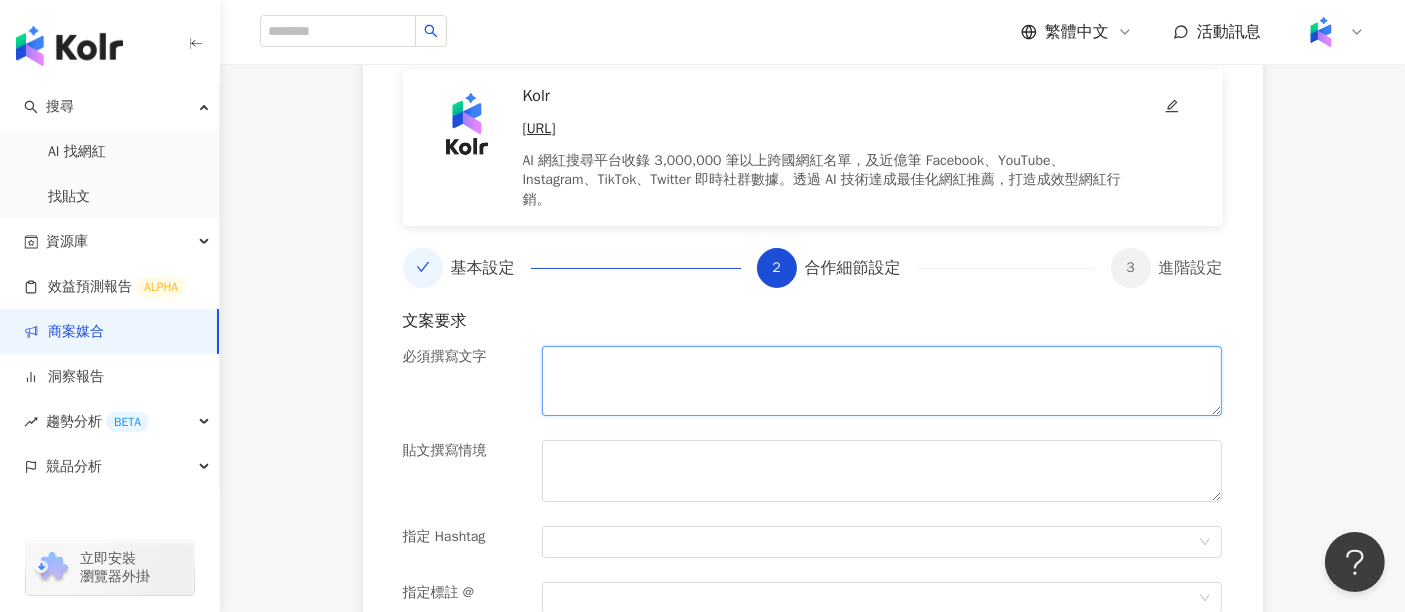 click at bounding box center (882, 381) 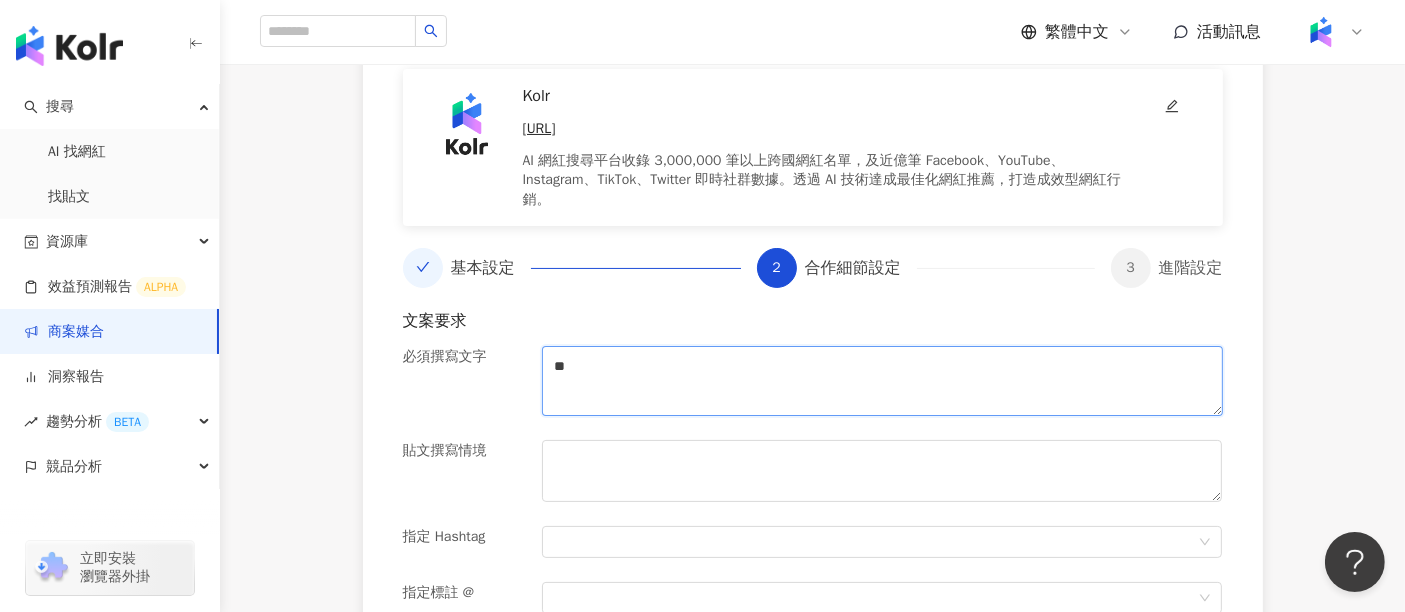 type on "*" 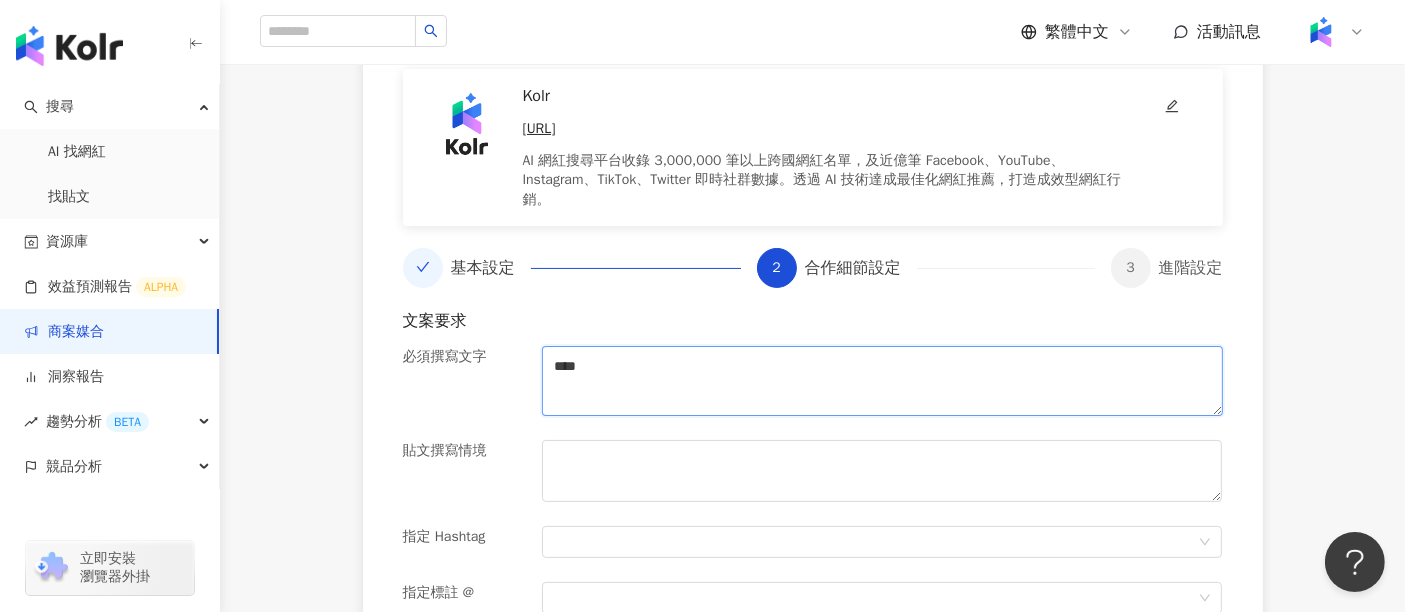 drag, startPoint x: 677, startPoint y: 382, endPoint x: 410, endPoint y: 383, distance: 267.00186 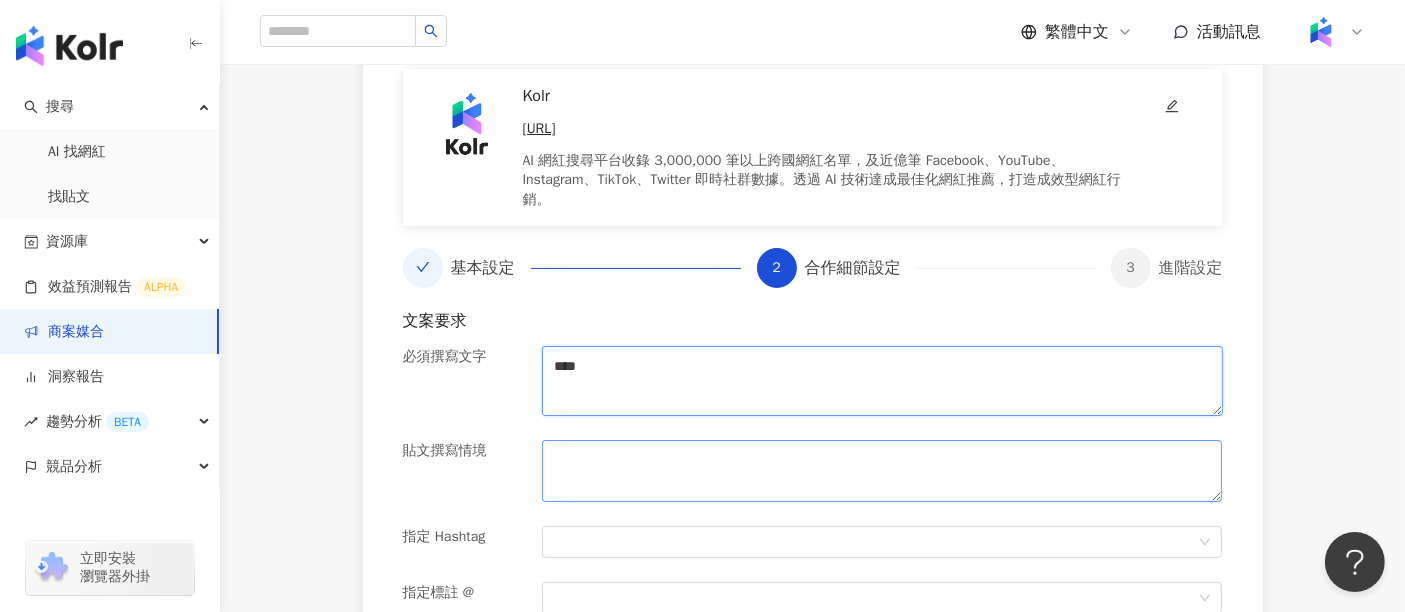 type on "****" 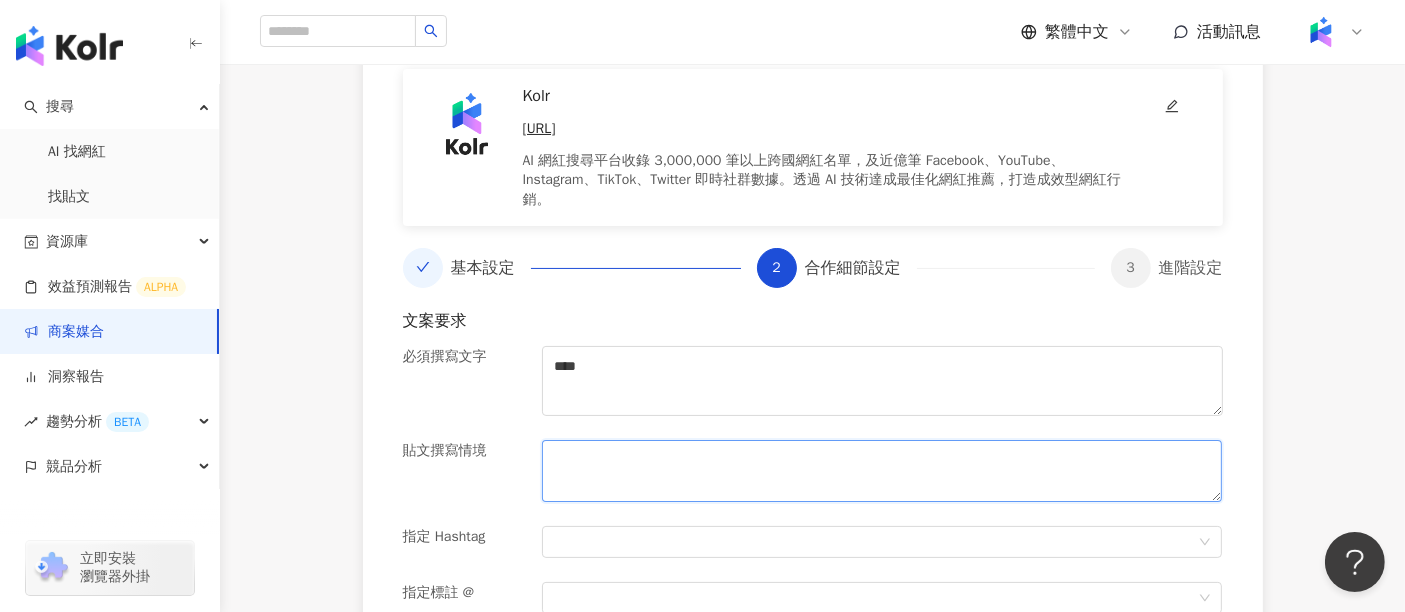 click at bounding box center [882, 471] 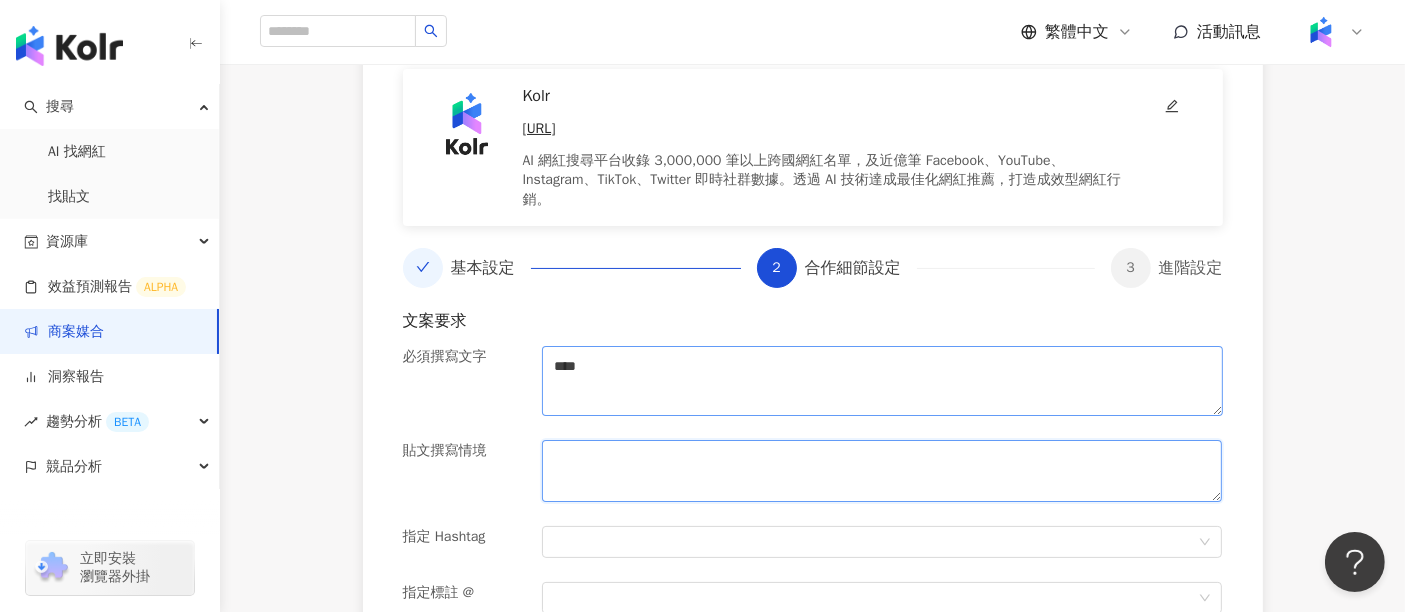 paste on "****" 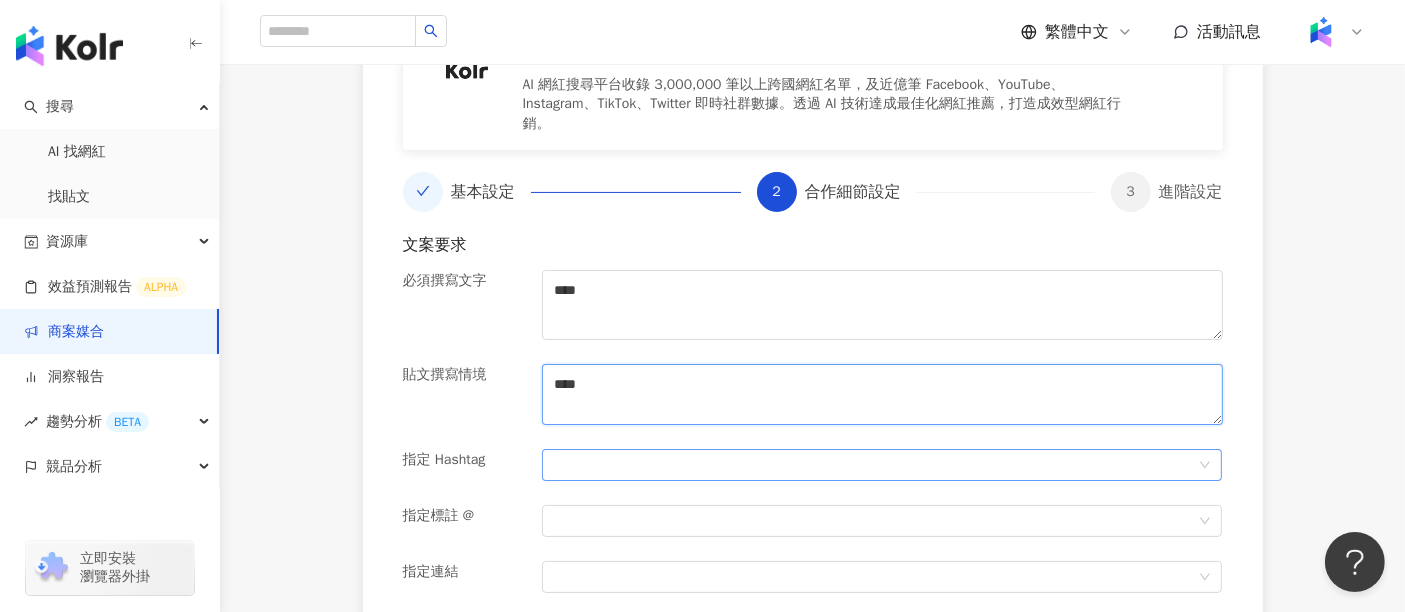 scroll, scrollTop: 387, scrollLeft: 0, axis: vertical 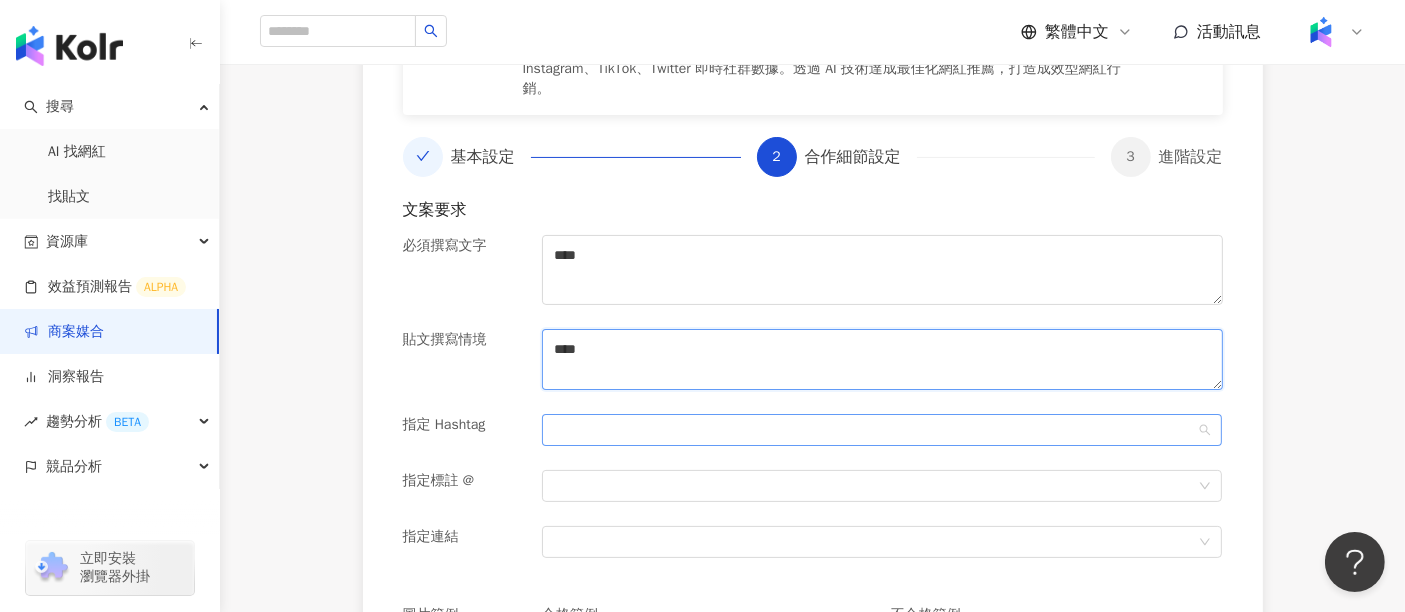 click at bounding box center (882, 430) 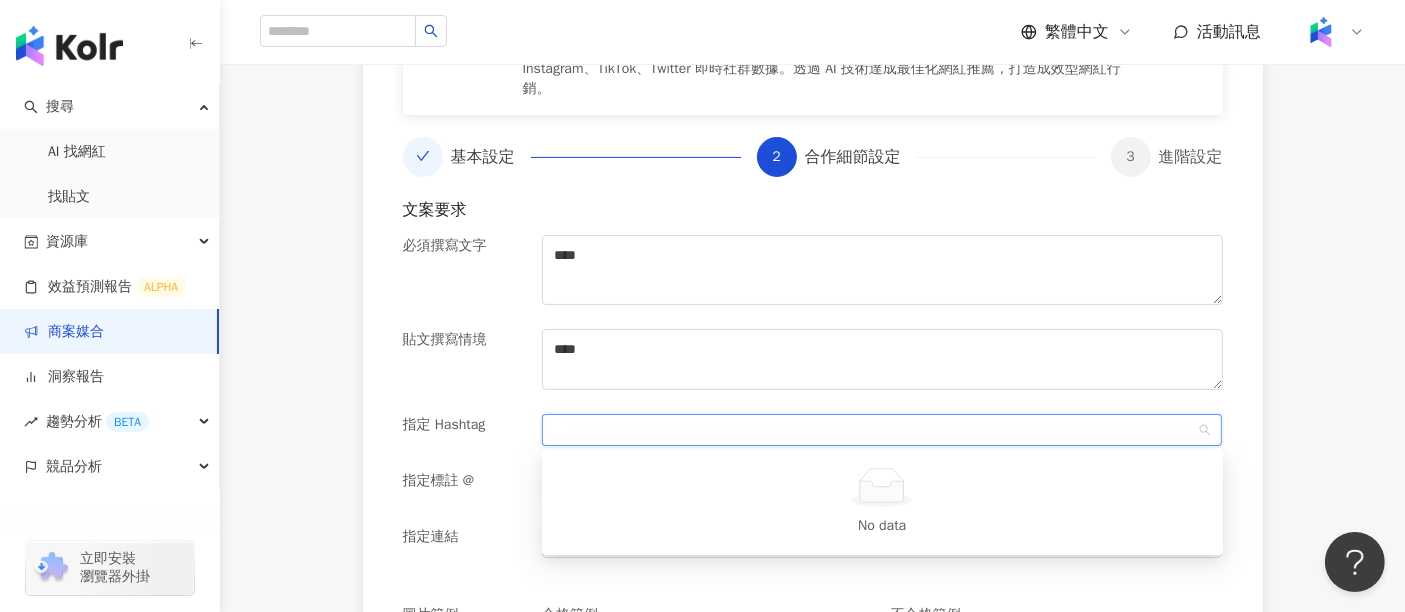 paste on "****" 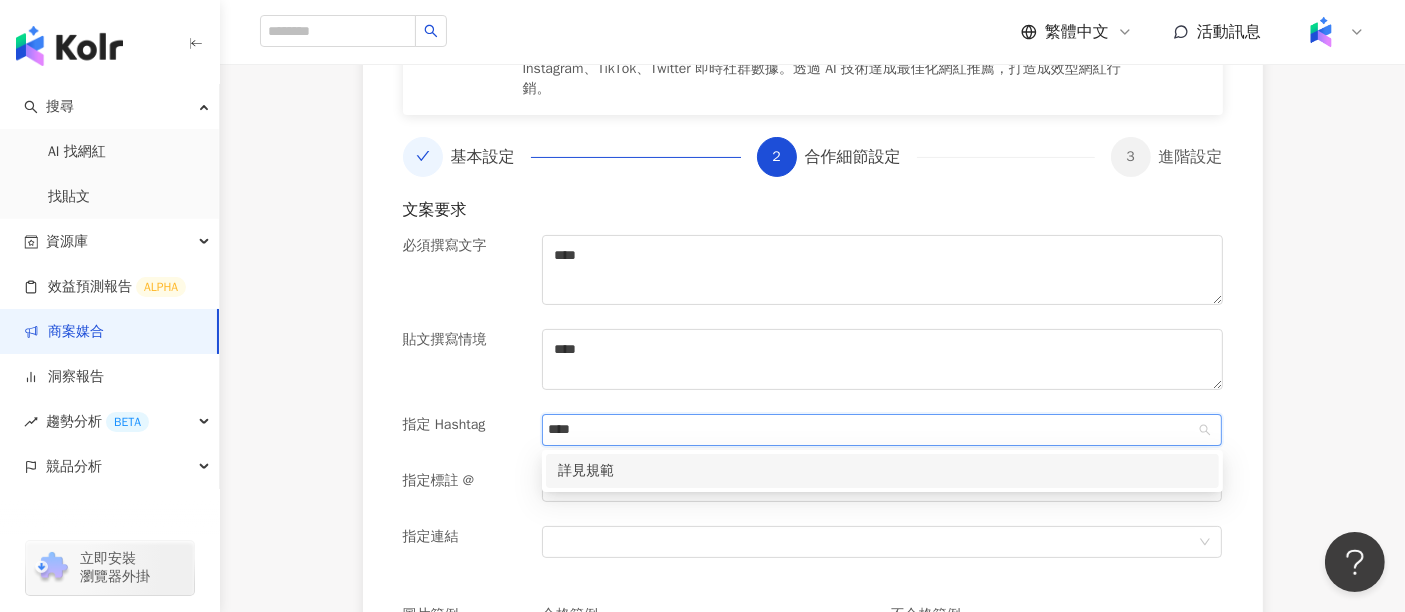type on "****" 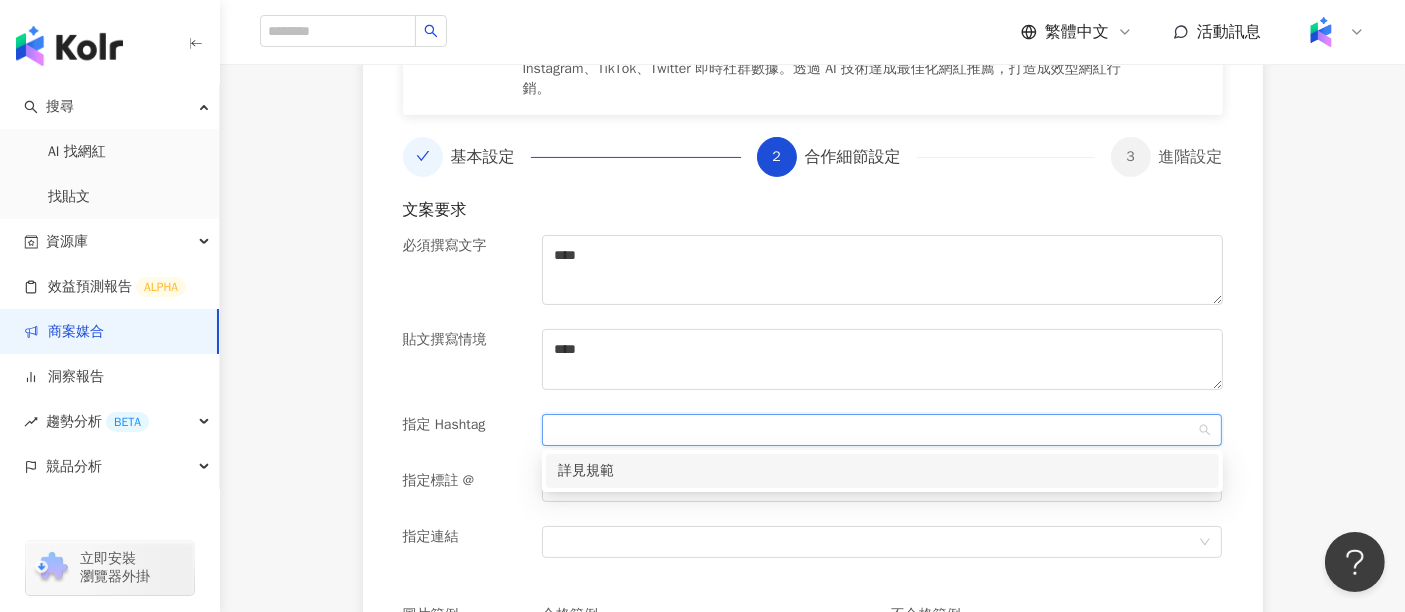 click on "指定標註 @" at bounding box center (464, 498) 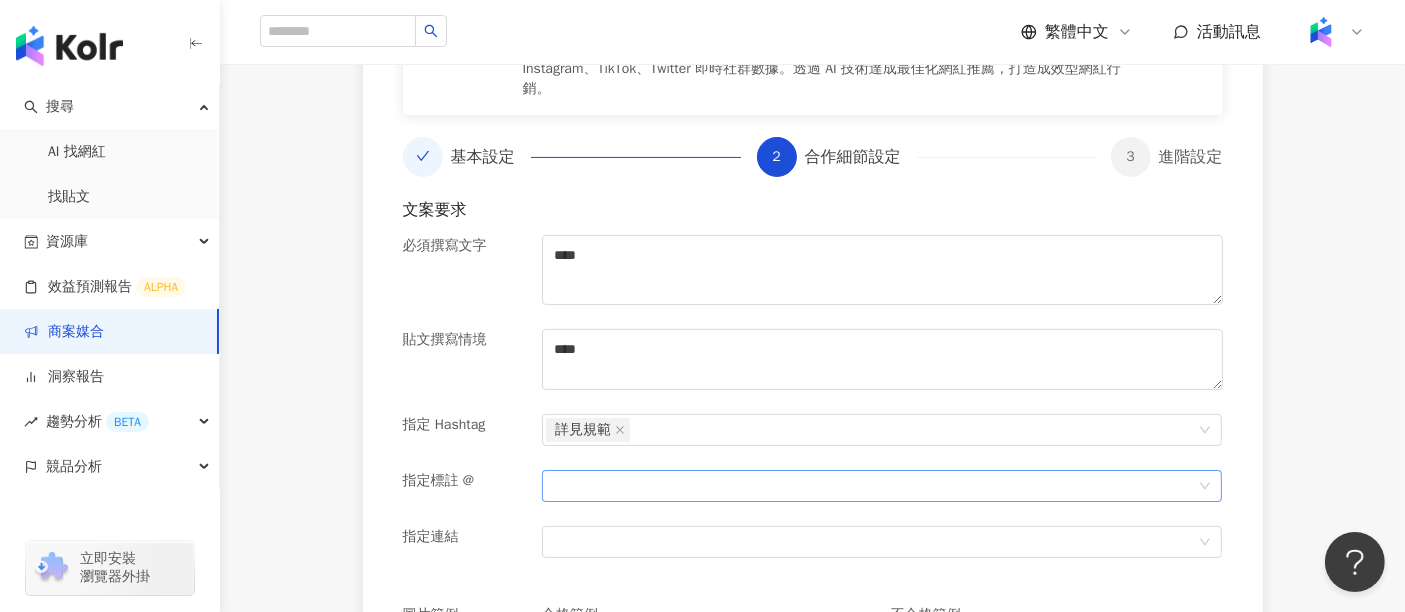click at bounding box center [882, 486] 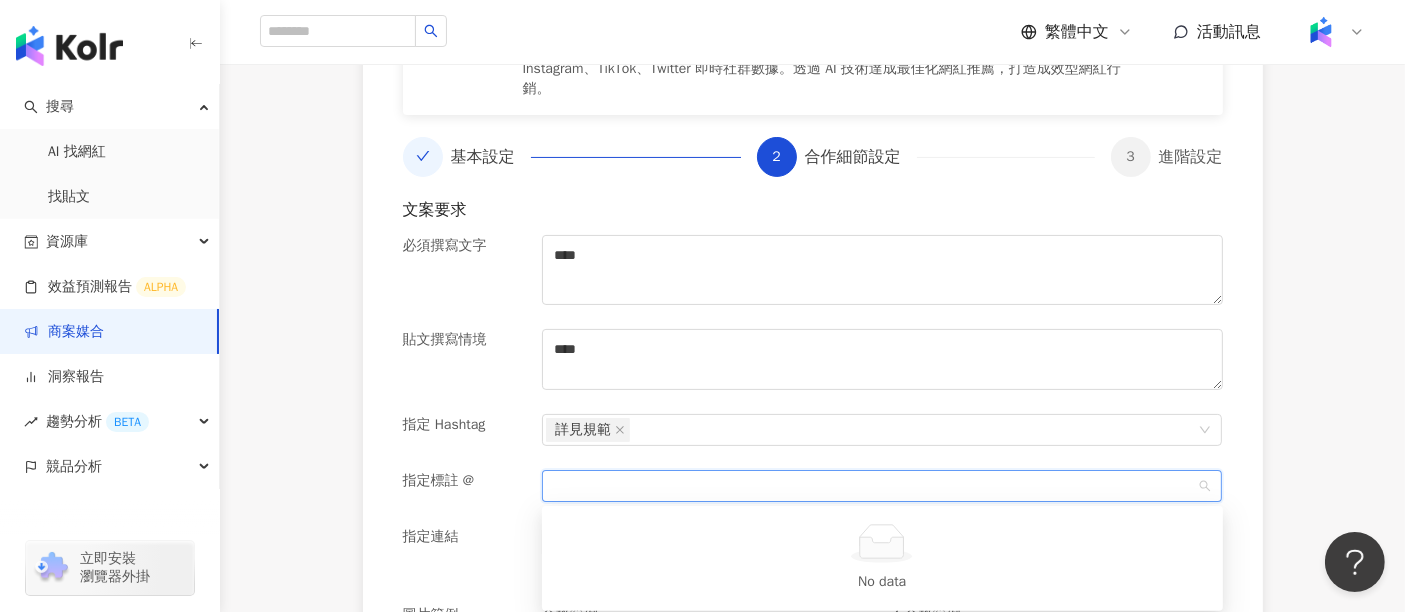 paste on "****" 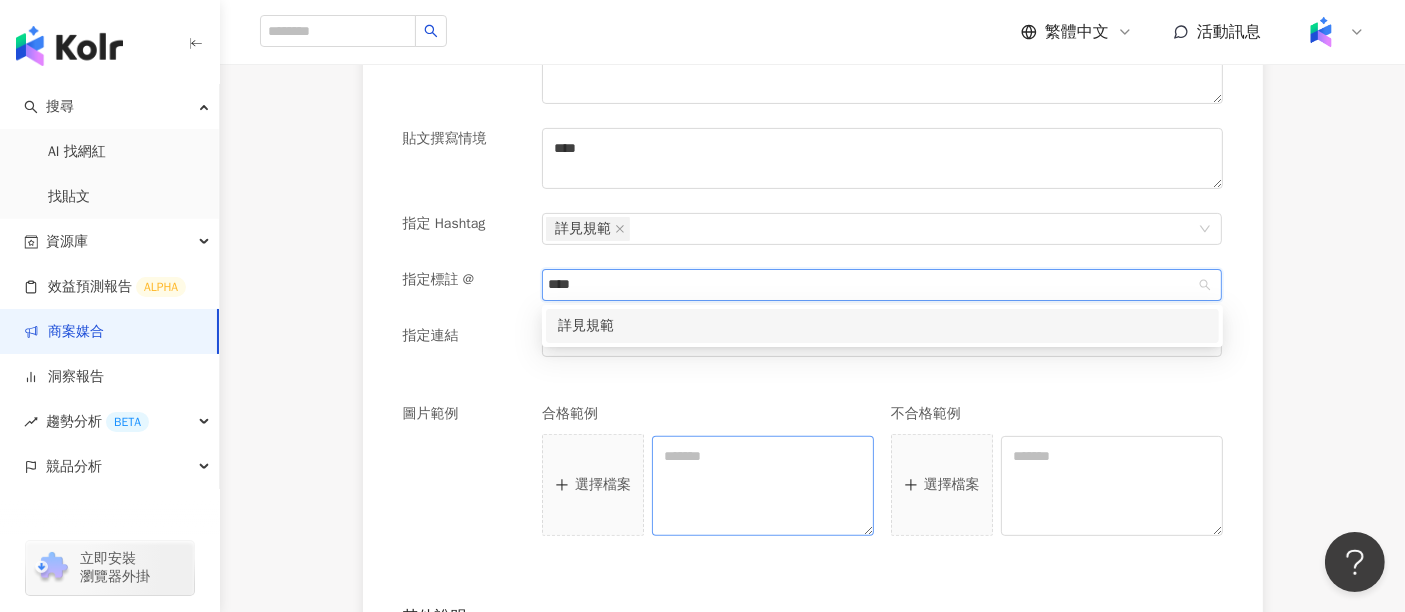 scroll, scrollTop: 609, scrollLeft: 0, axis: vertical 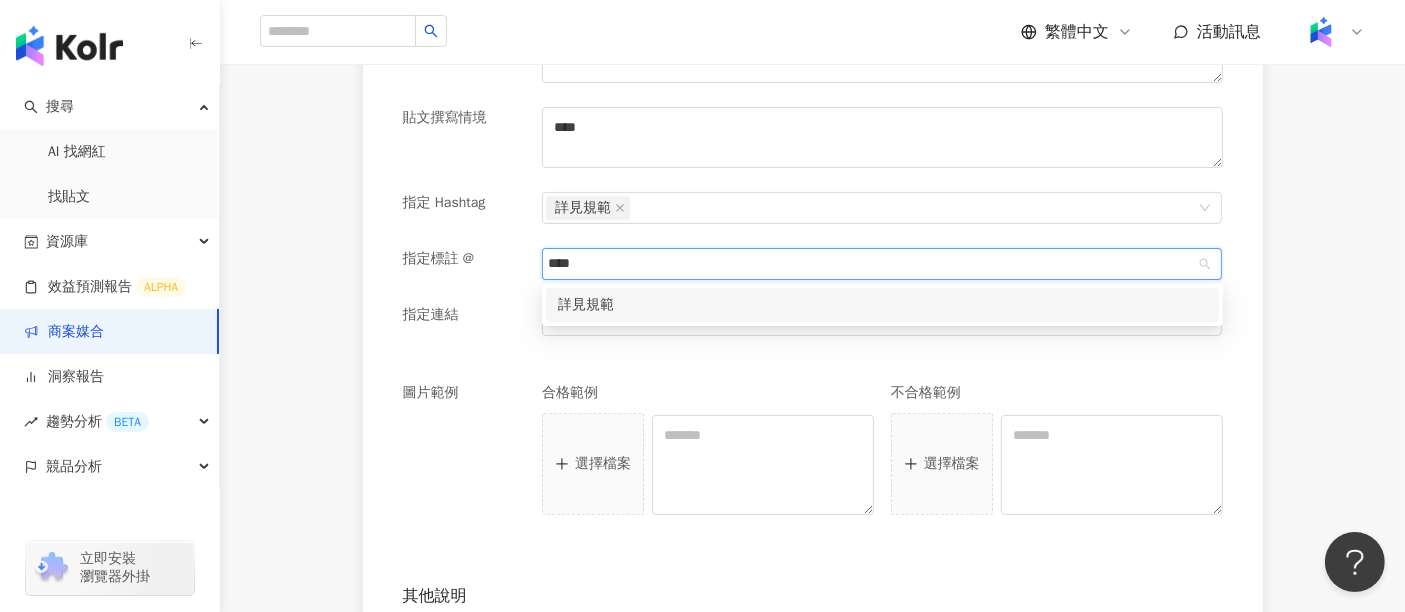 type on "****" 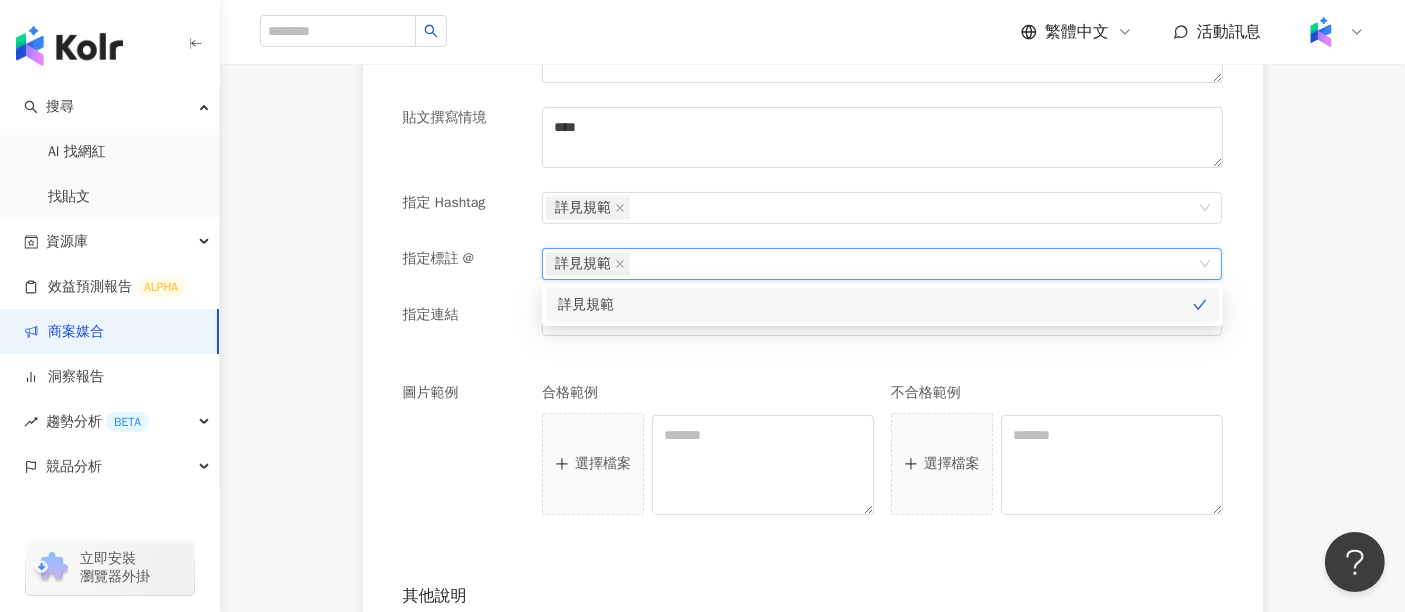 click on "合格範例 選擇檔案" at bounding box center [708, 449] 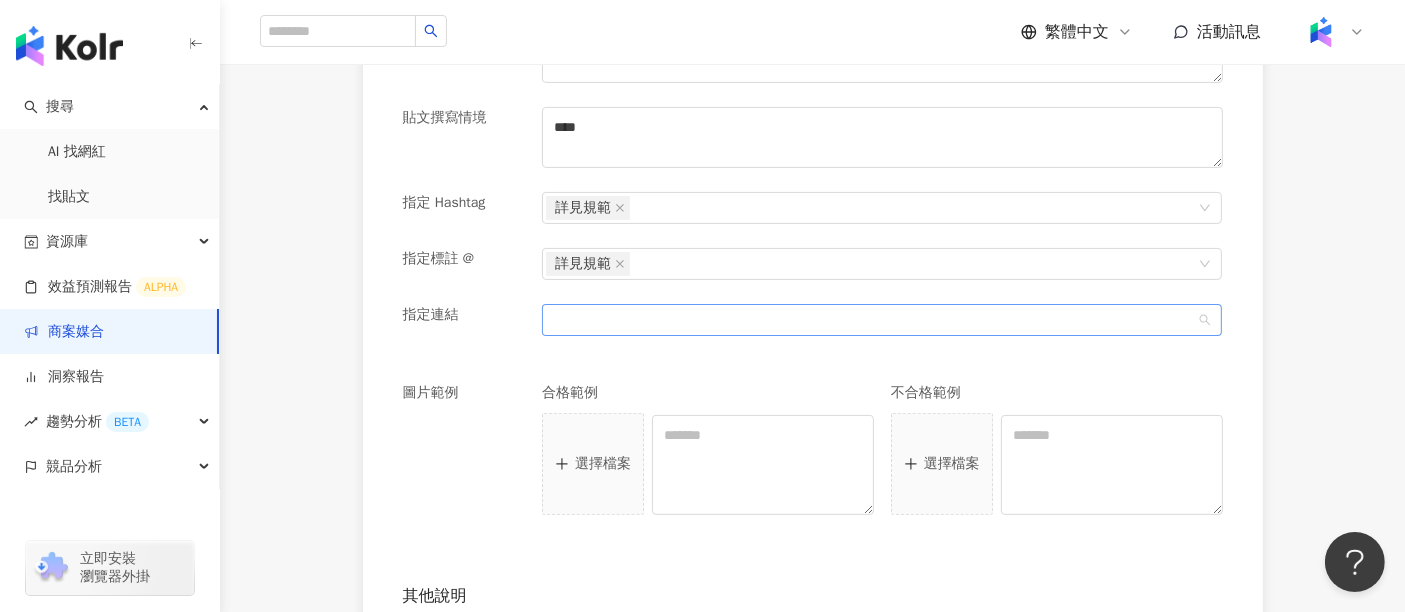 click at bounding box center (871, 319) 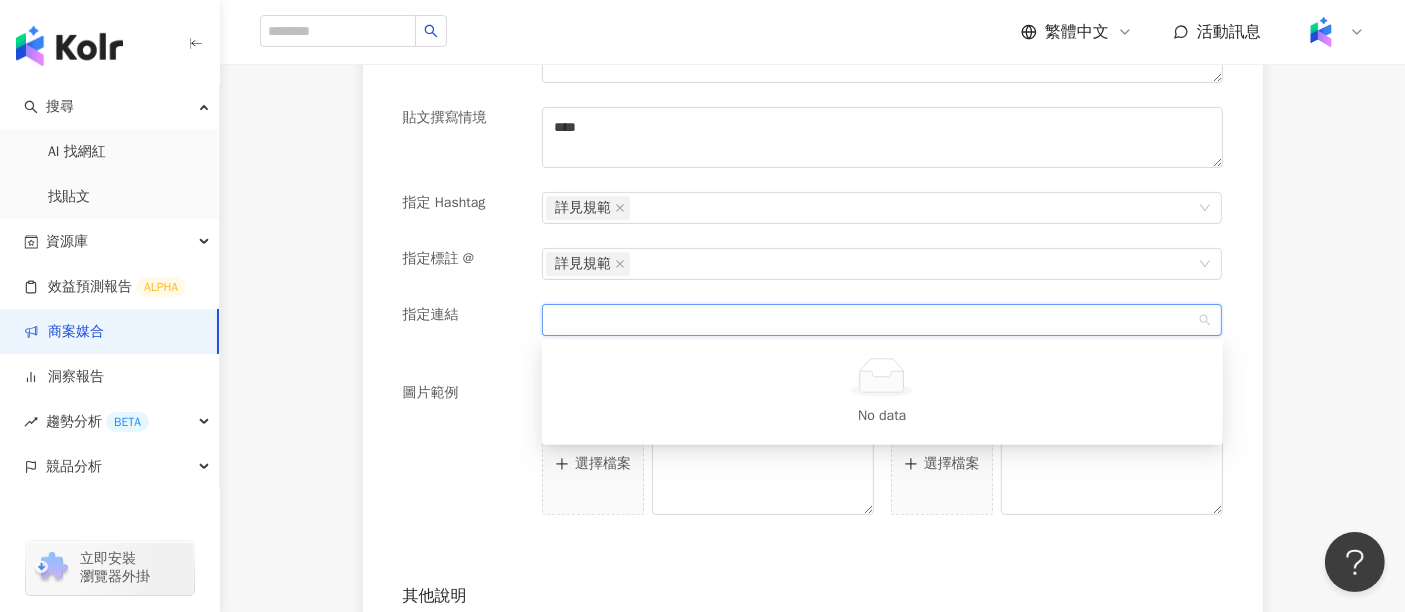 paste on "****" 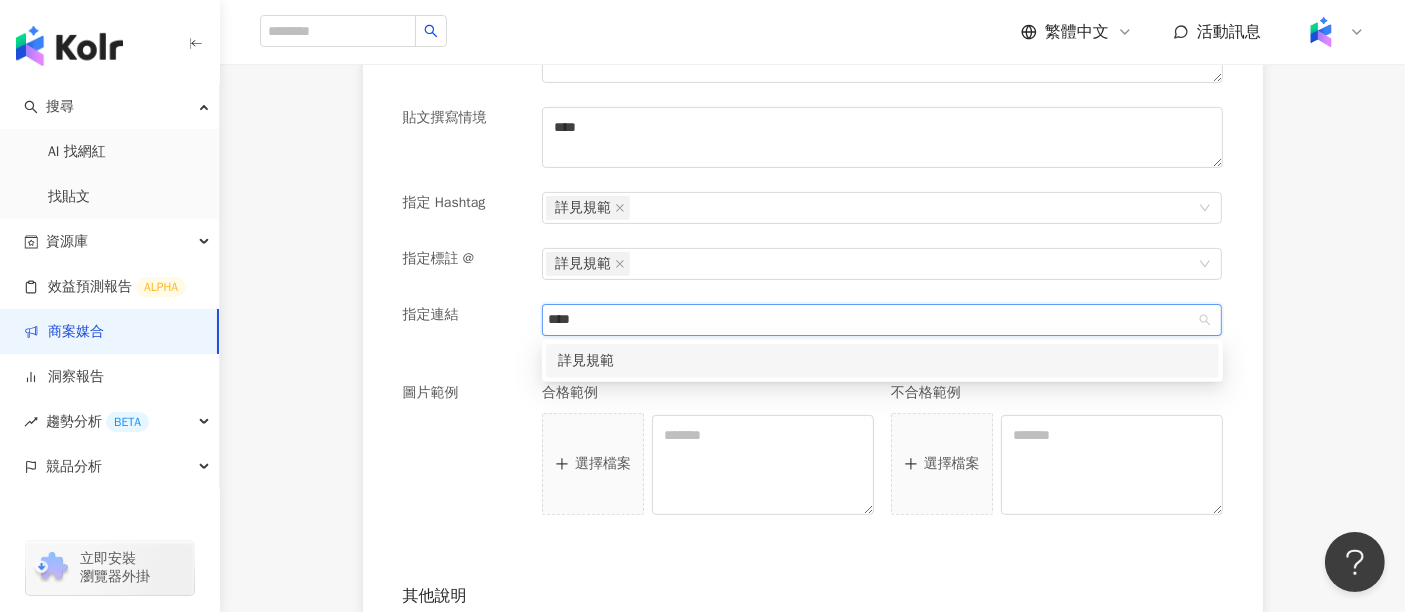 type on "****" 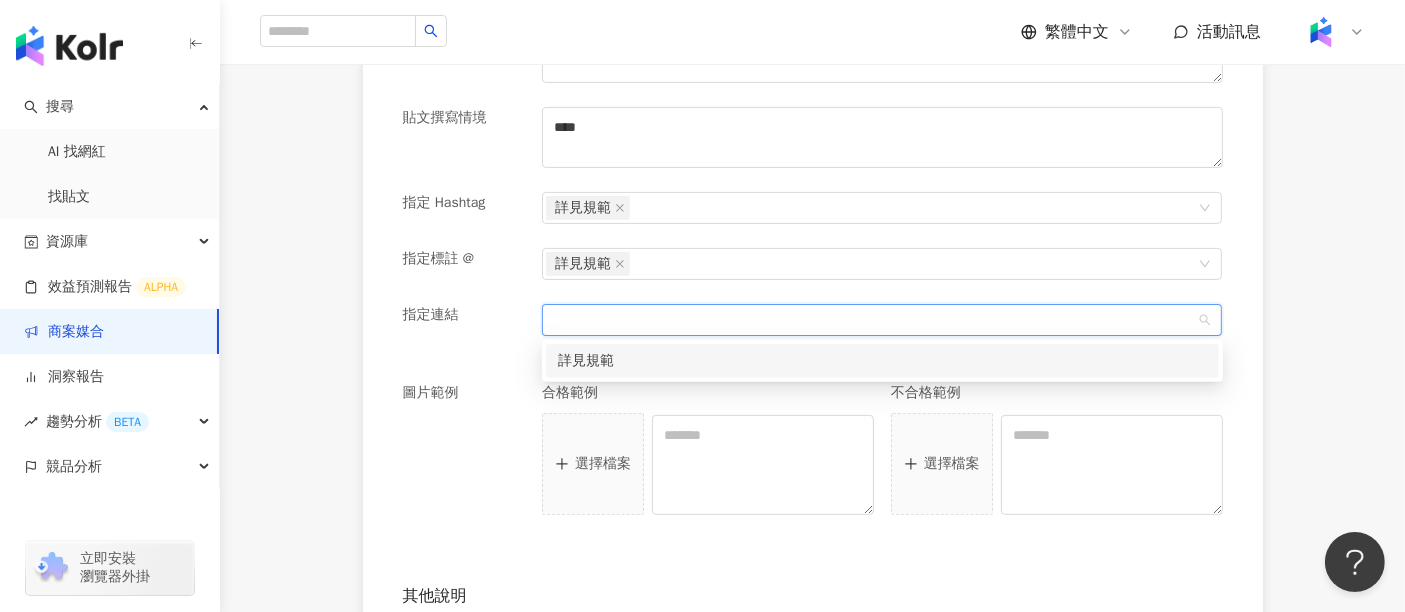 click on "指定連結" at bounding box center [464, 332] 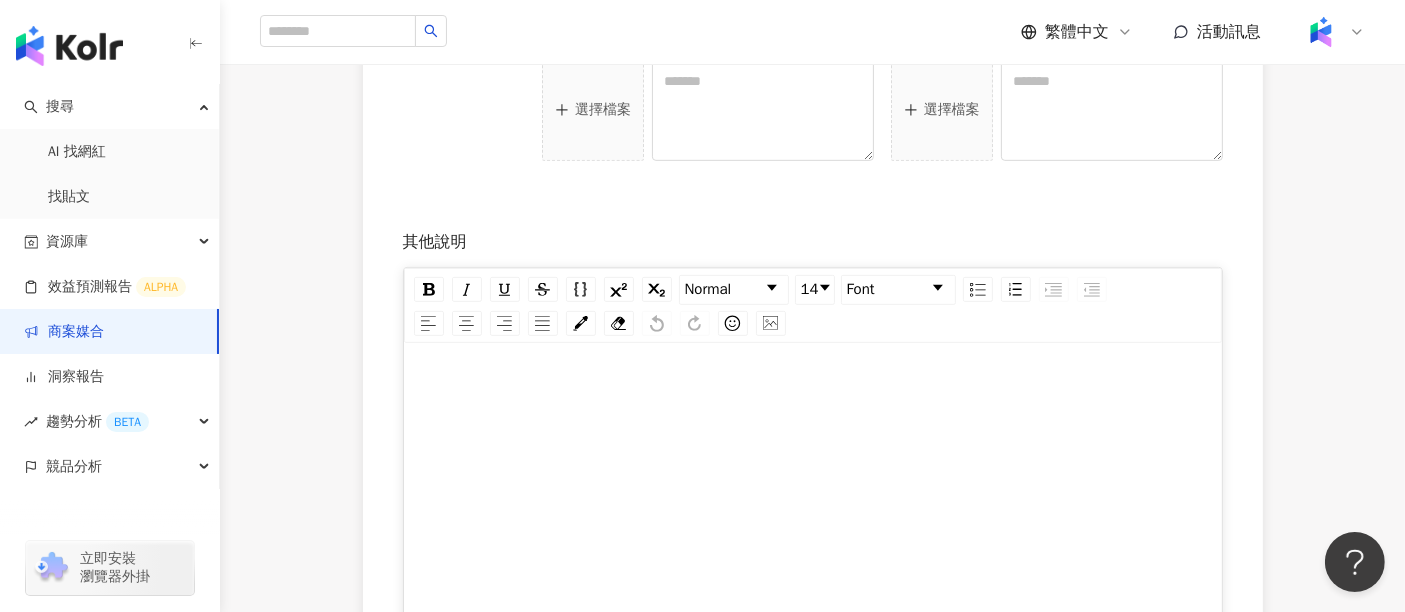 scroll, scrollTop: 1165, scrollLeft: 0, axis: vertical 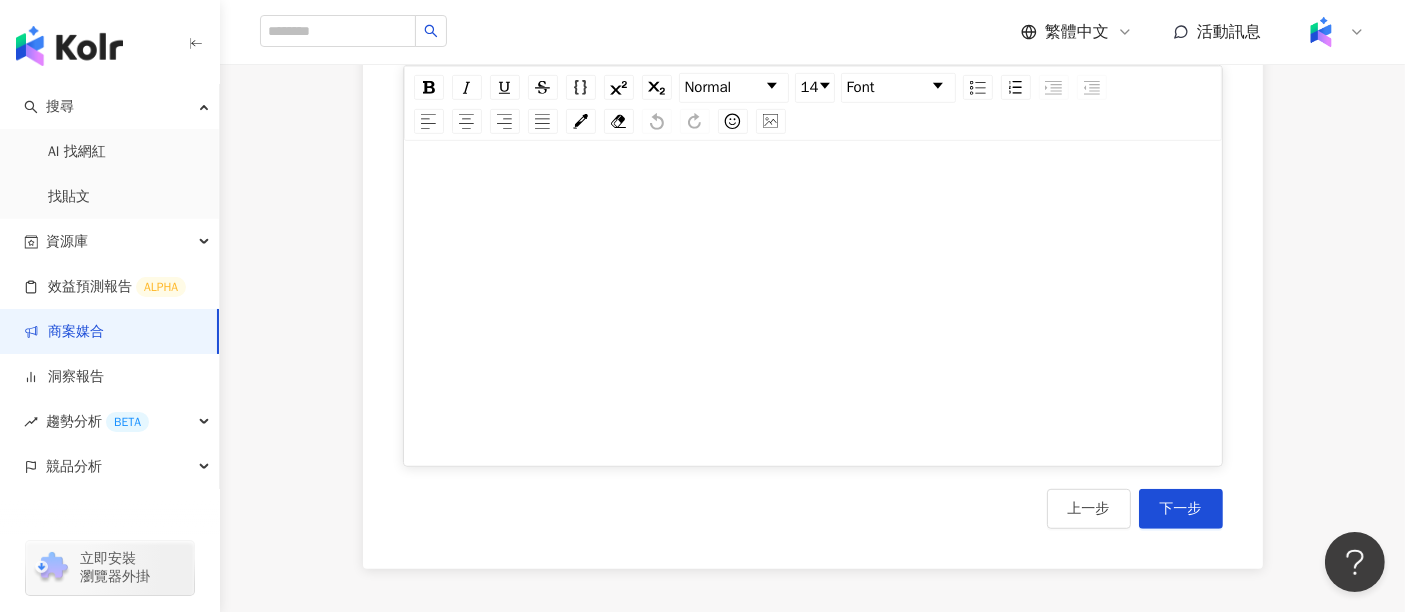 click at bounding box center (813, 310) 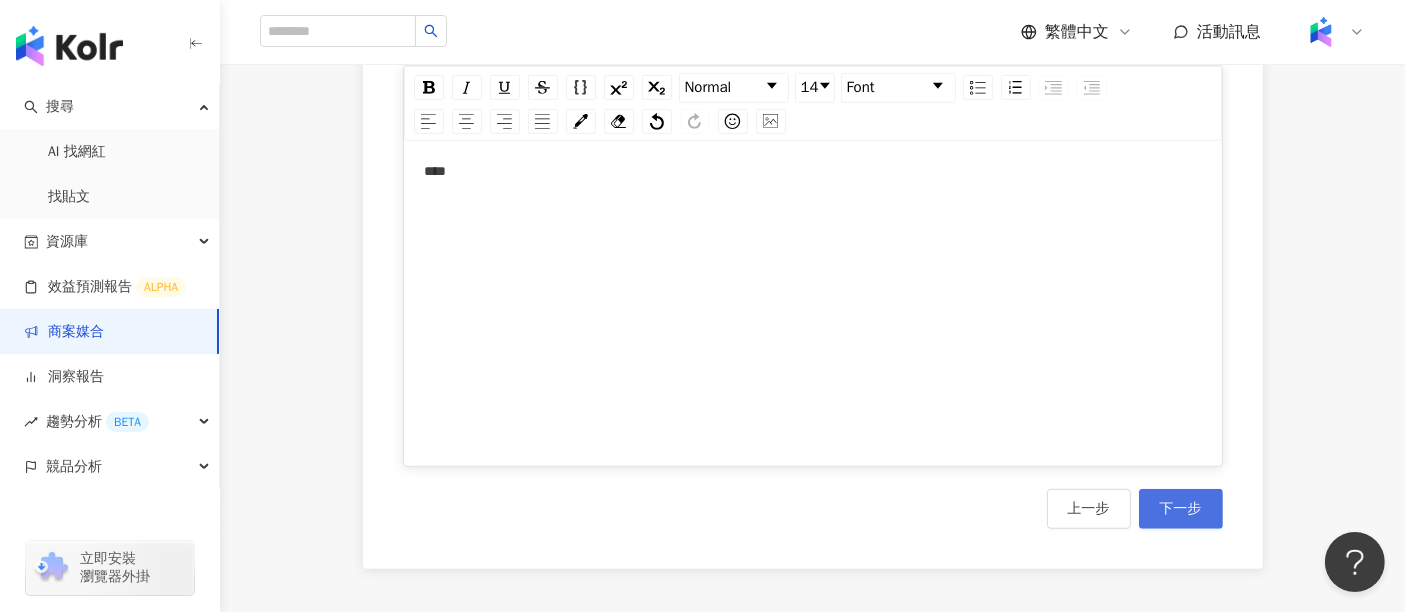 click on "下一步" at bounding box center [1181, 509] 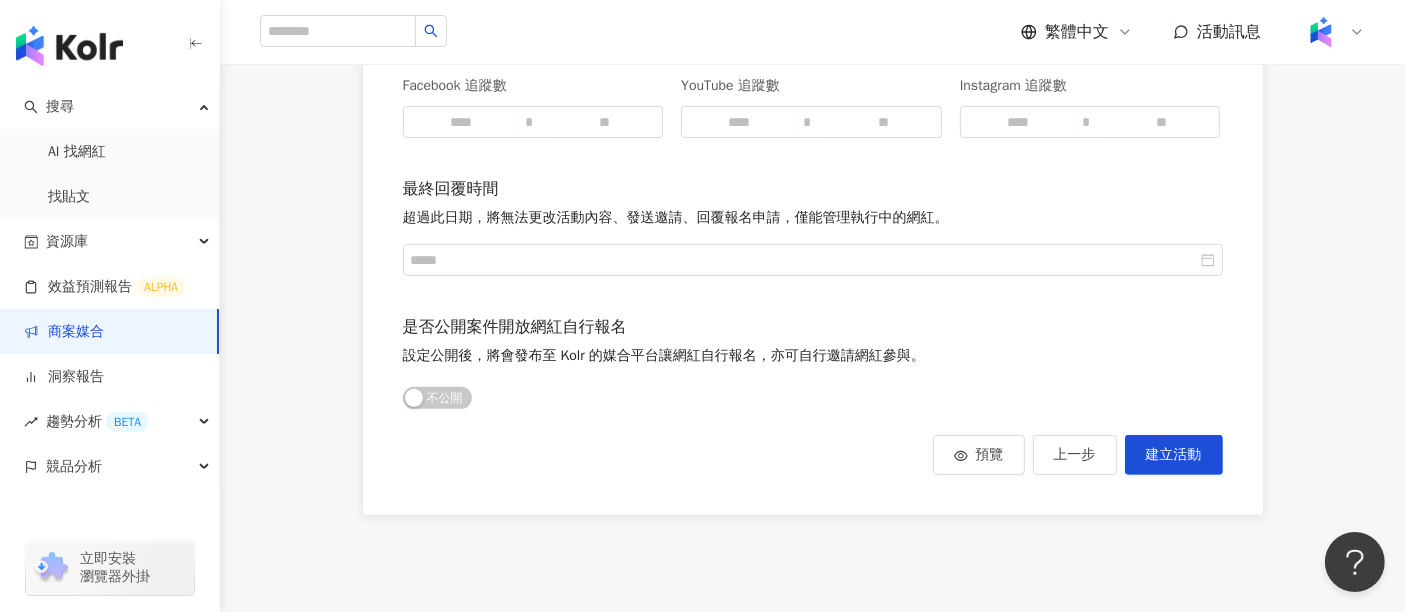 scroll, scrollTop: 552, scrollLeft: 0, axis: vertical 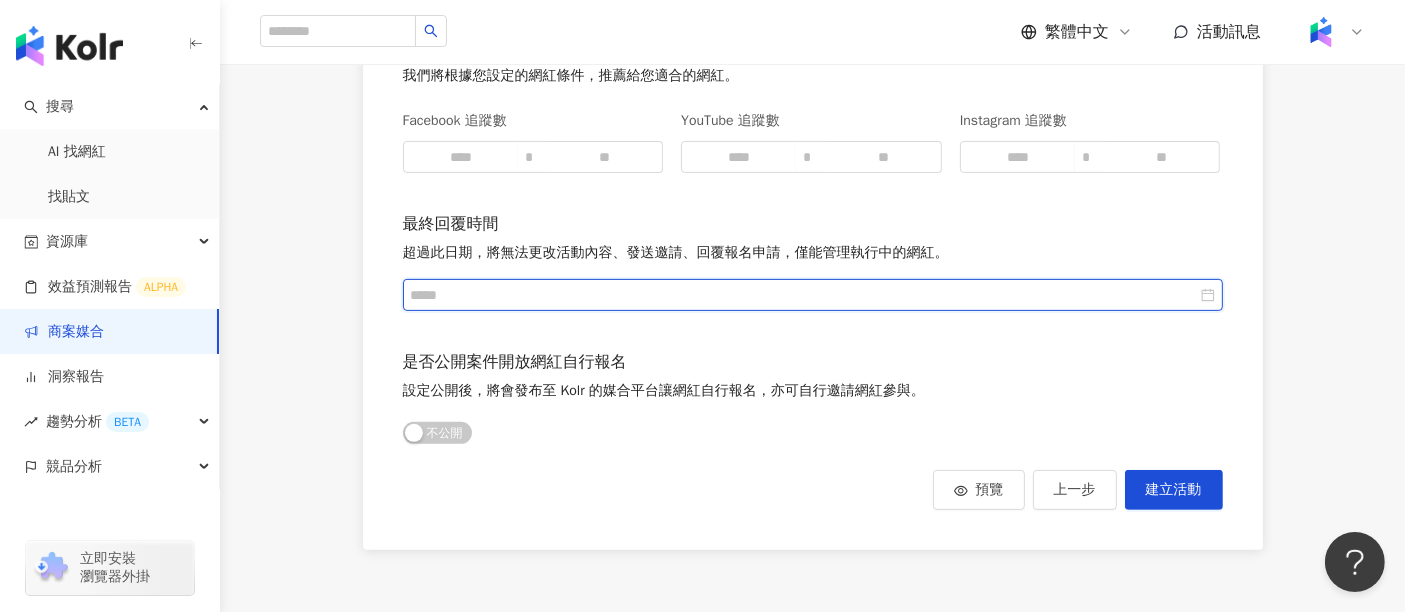 click at bounding box center [804, 295] 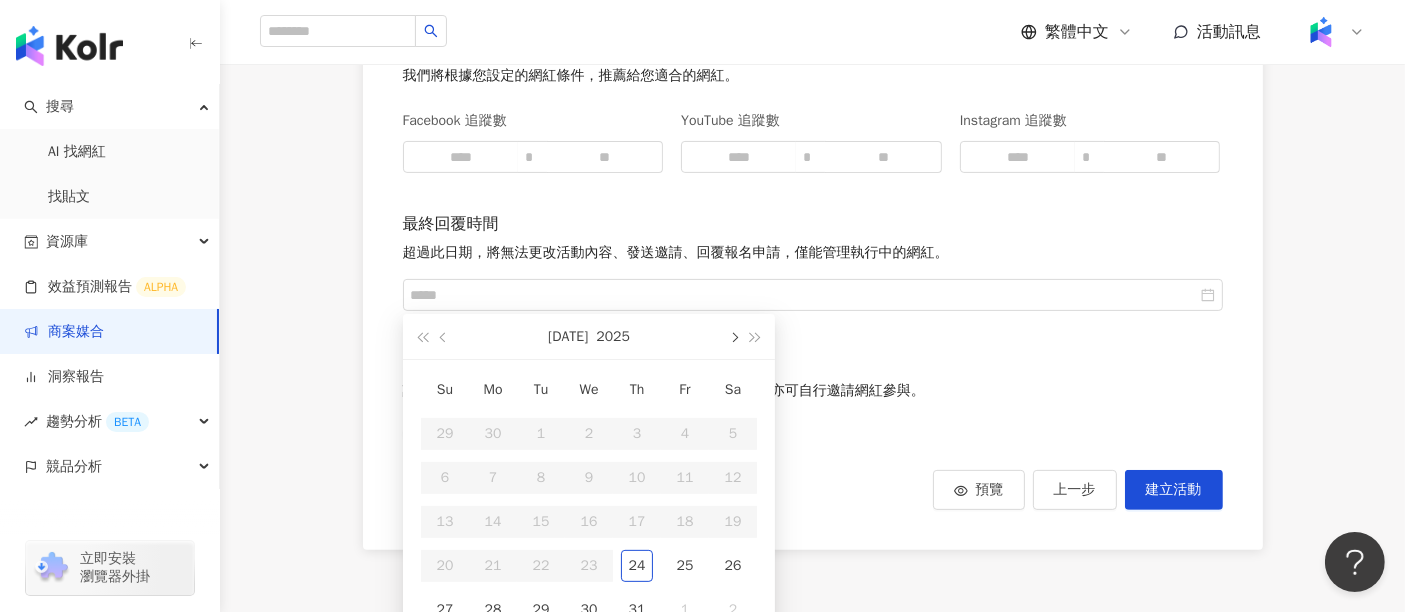 click at bounding box center [733, 336] 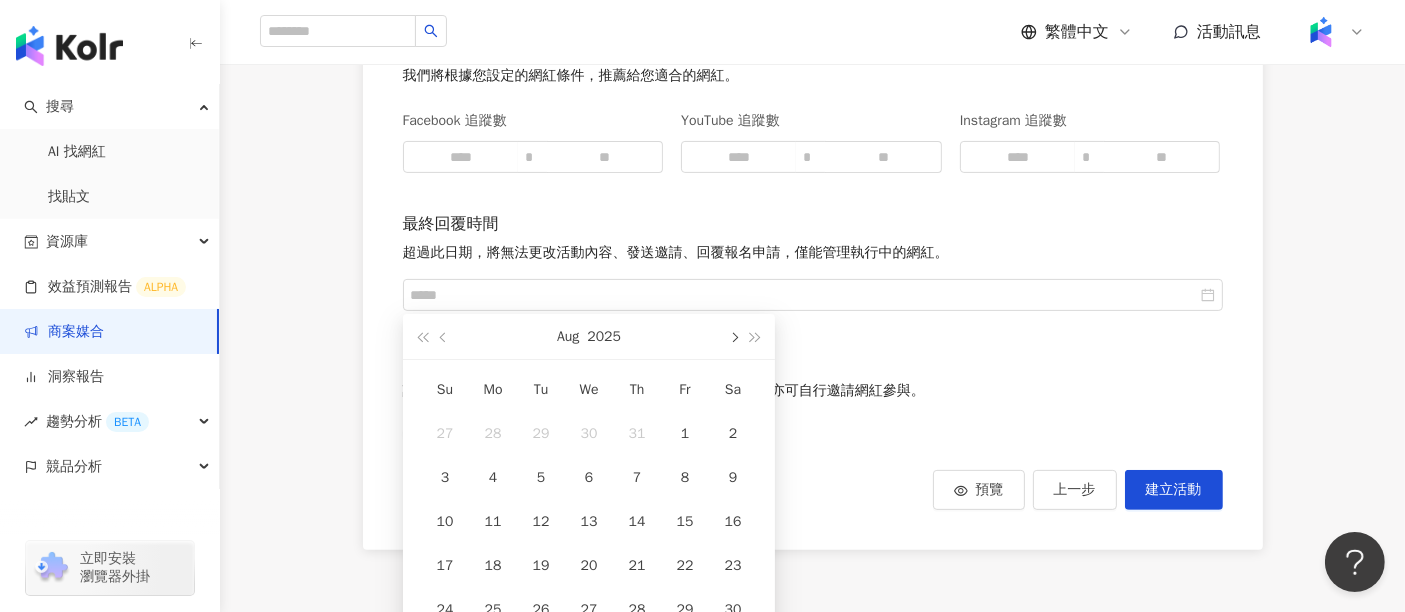 click at bounding box center (733, 336) 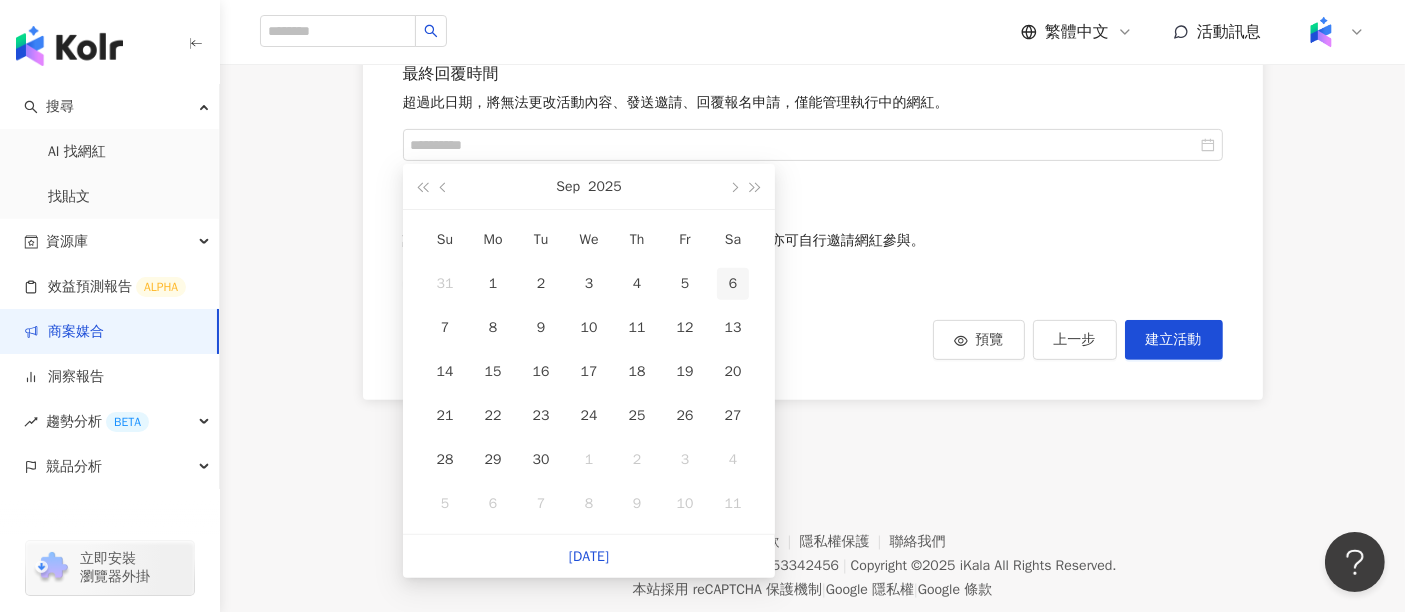 scroll, scrollTop: 751, scrollLeft: 0, axis: vertical 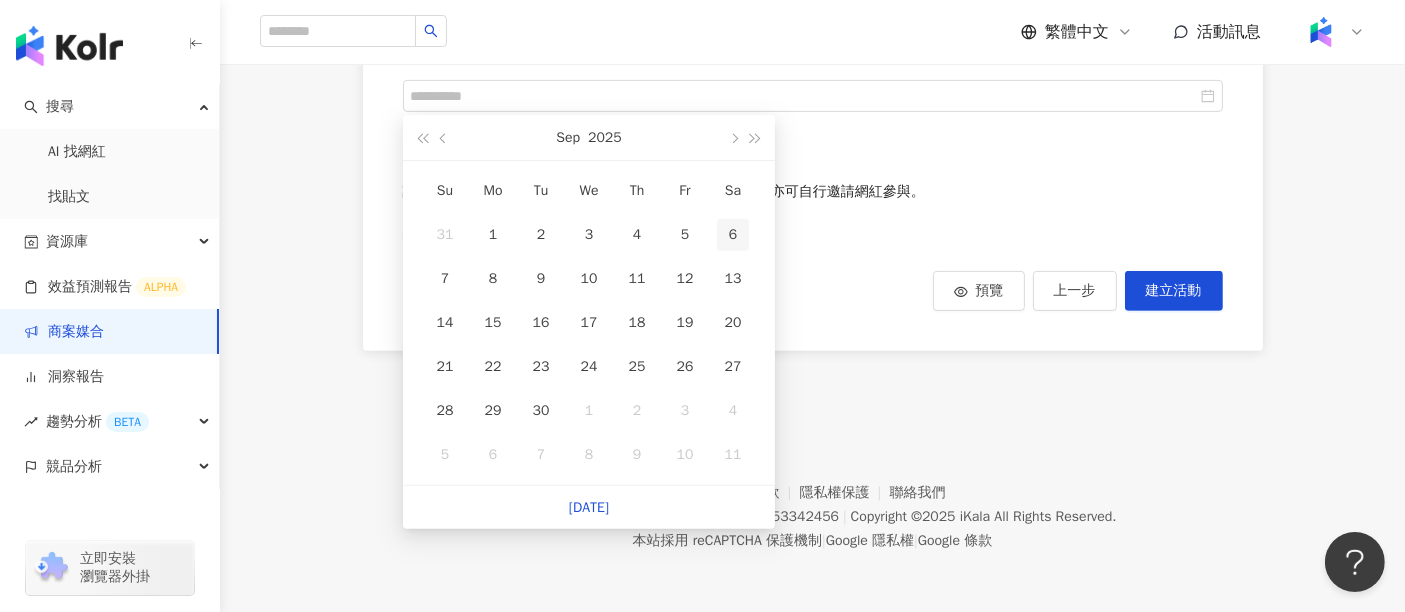 type on "**********" 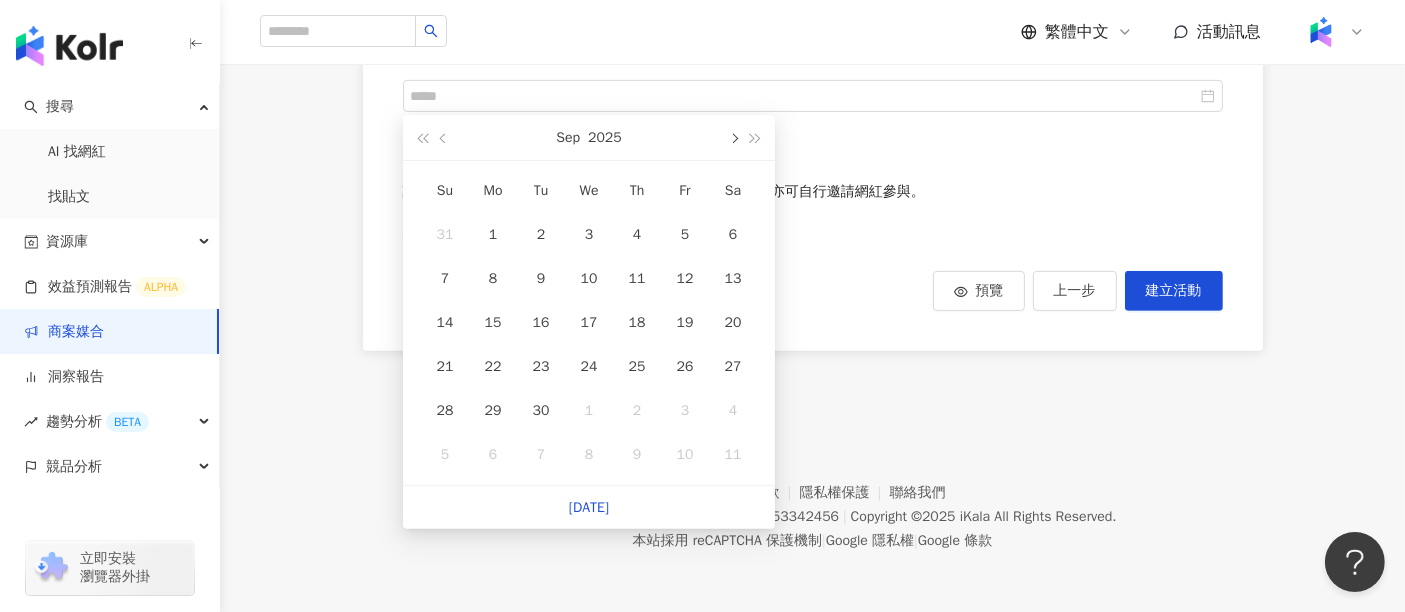 click at bounding box center (733, 137) 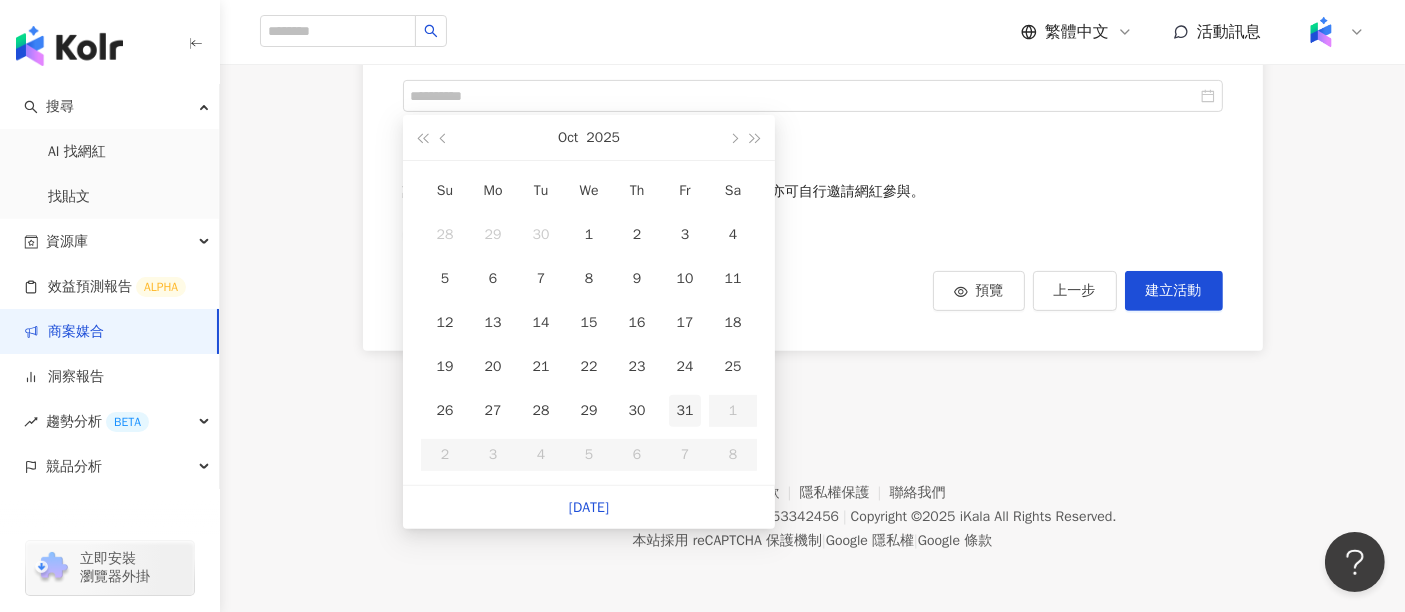 click on "31" at bounding box center (685, 411) 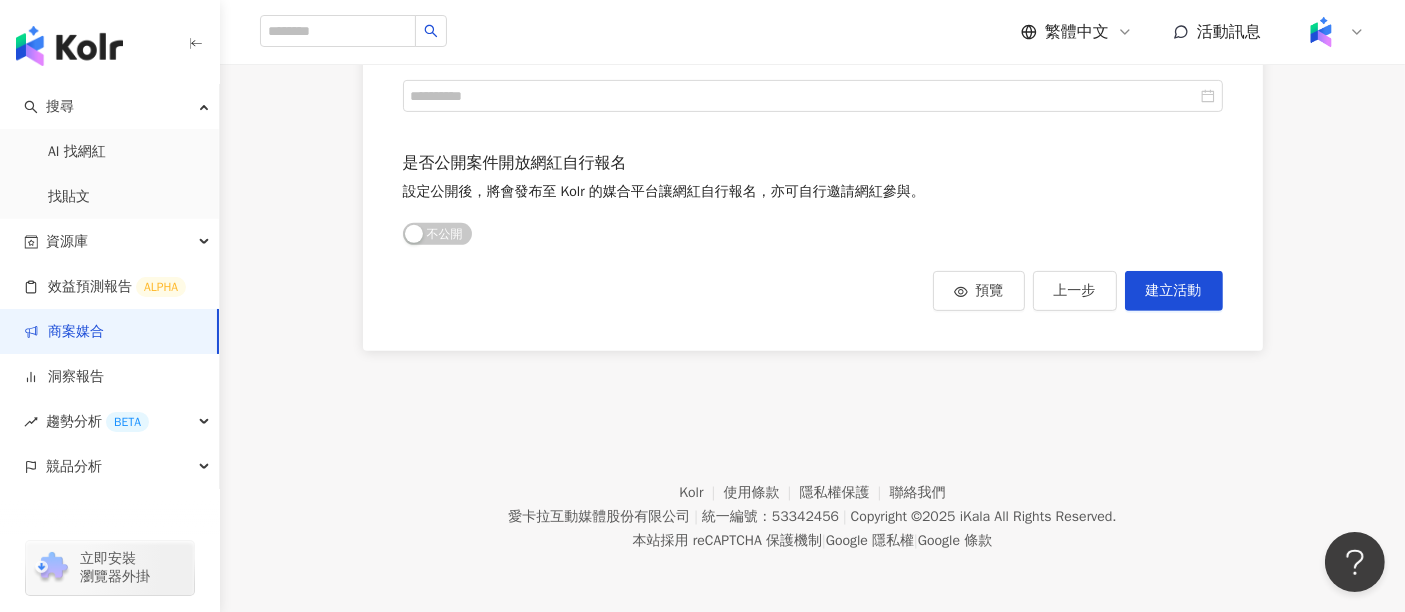 type on "**********" 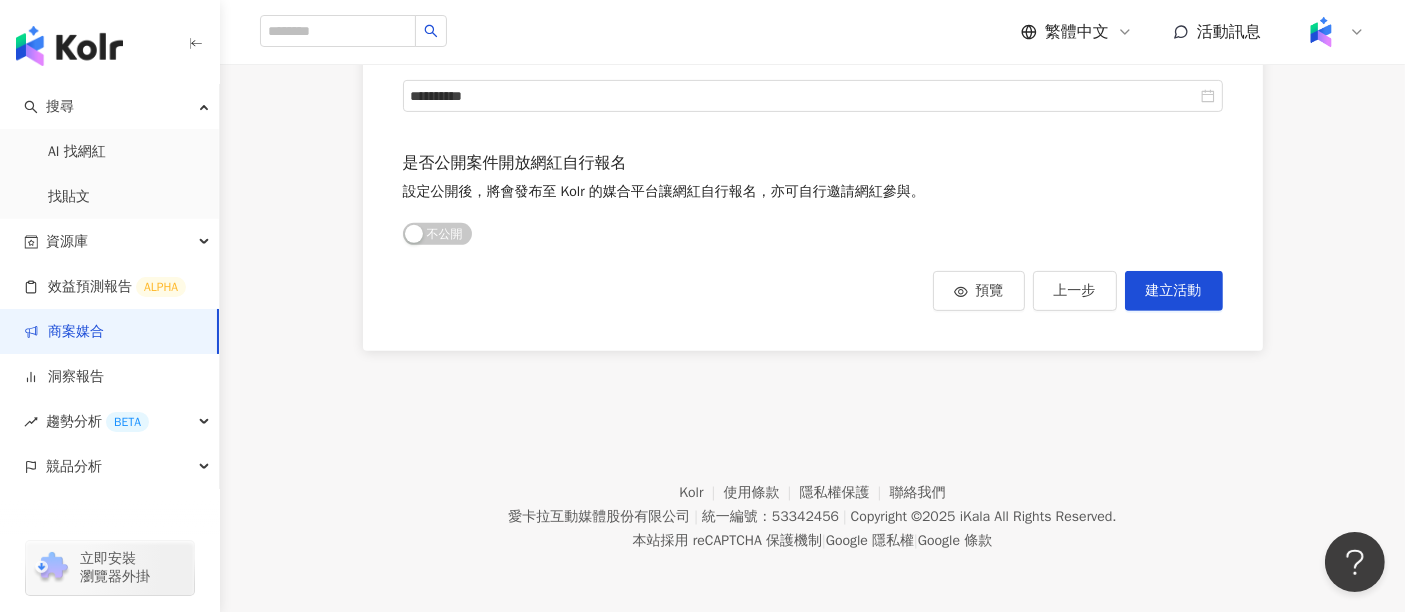 click on "**********" at bounding box center (813, -97) 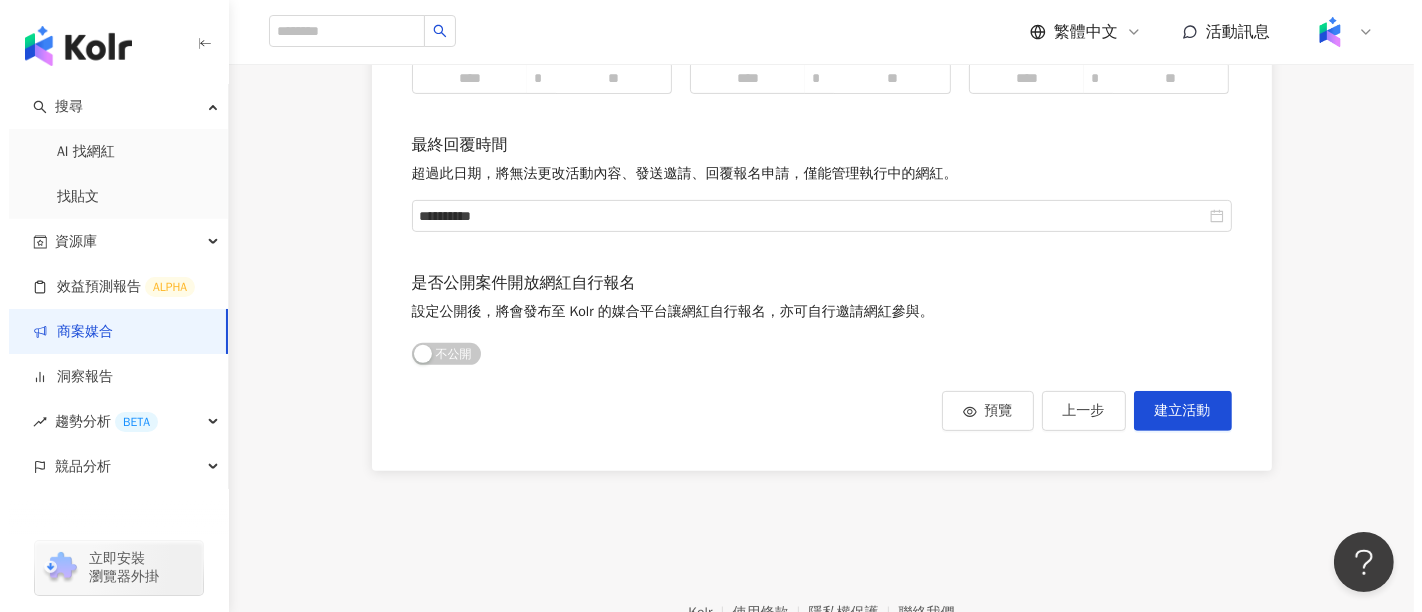 scroll, scrollTop: 640, scrollLeft: 0, axis: vertical 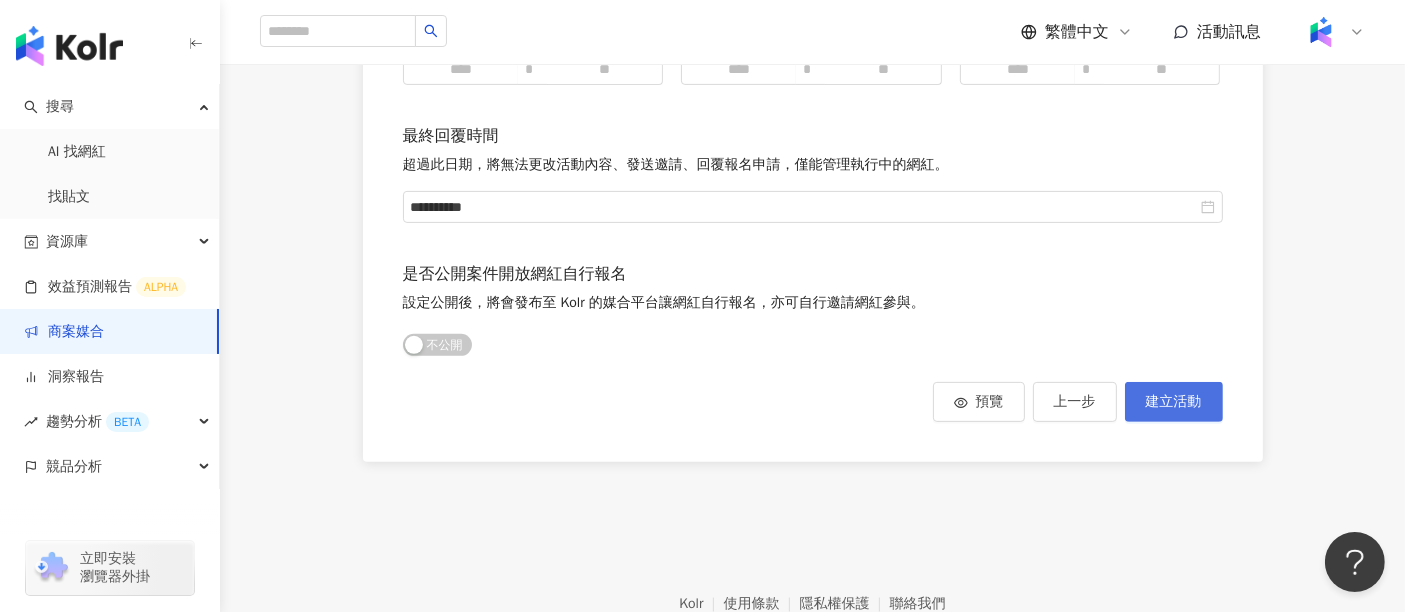 click on "建立活動" at bounding box center [1174, 402] 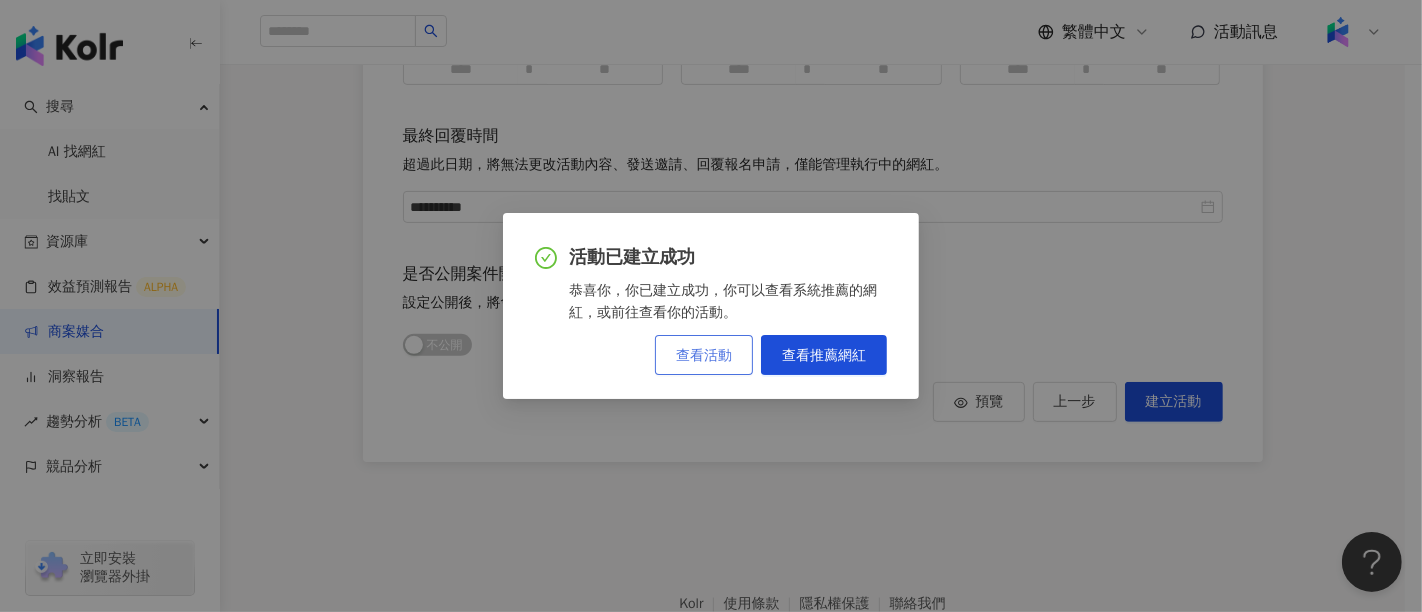 click on "查看活動" at bounding box center (704, 355) 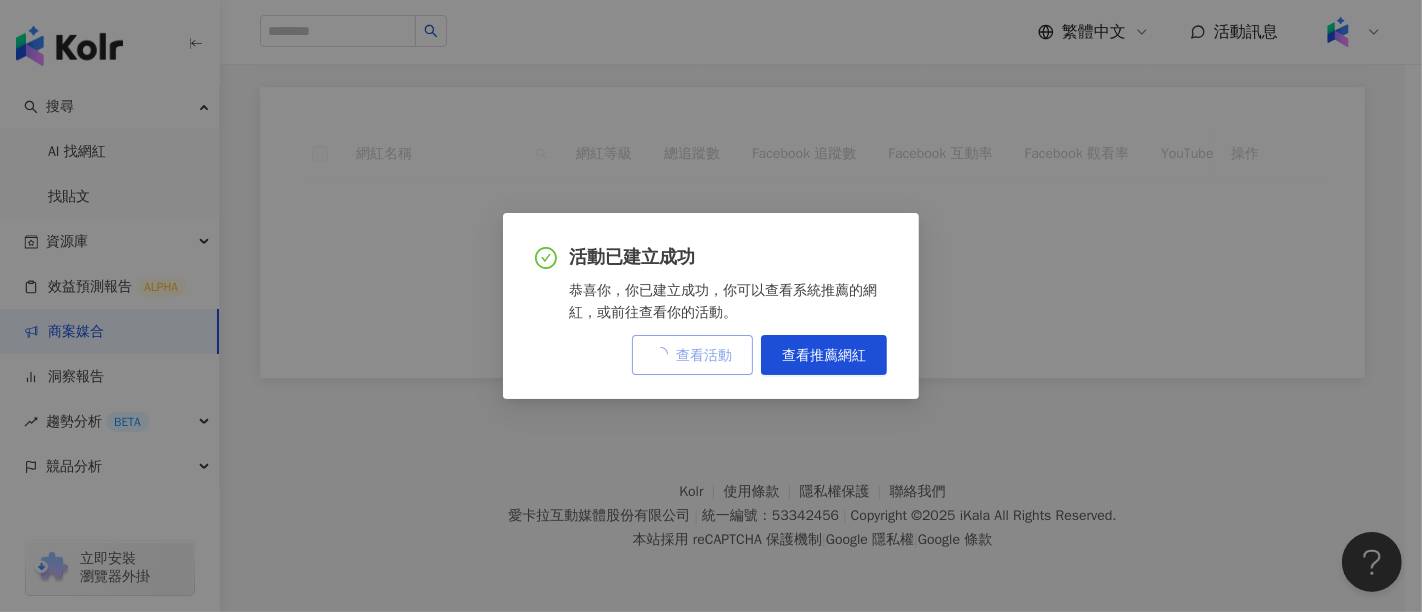 scroll, scrollTop: 0, scrollLeft: 0, axis: both 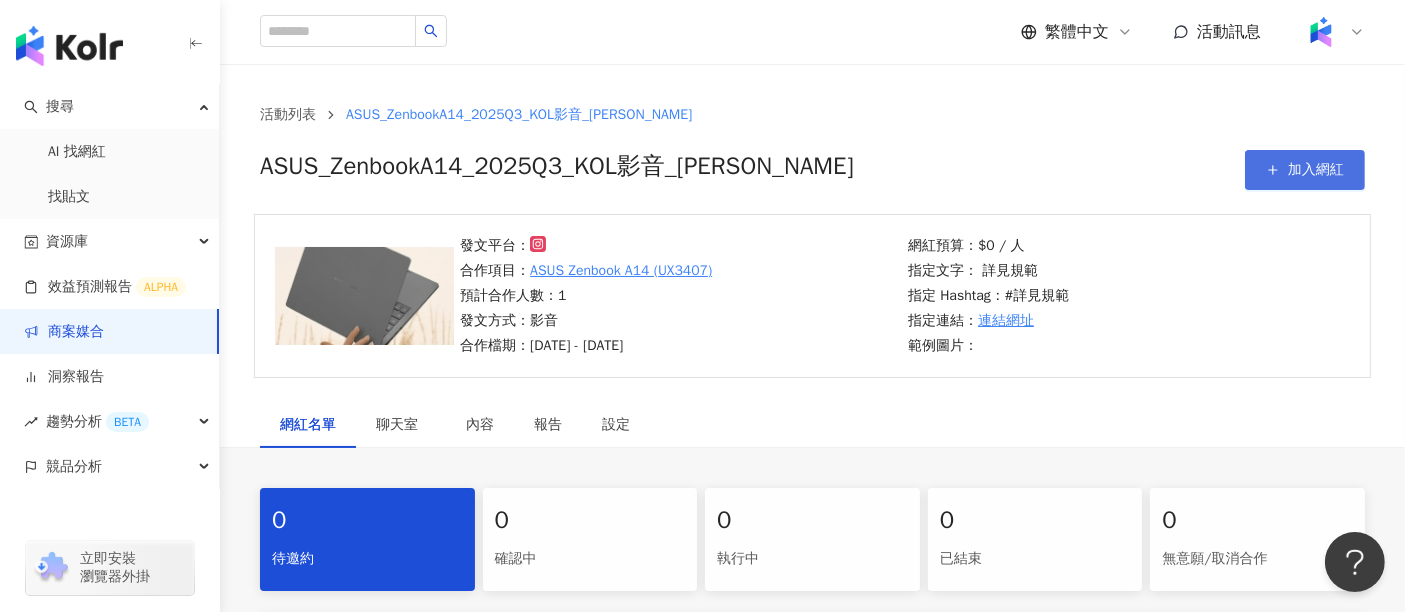 click 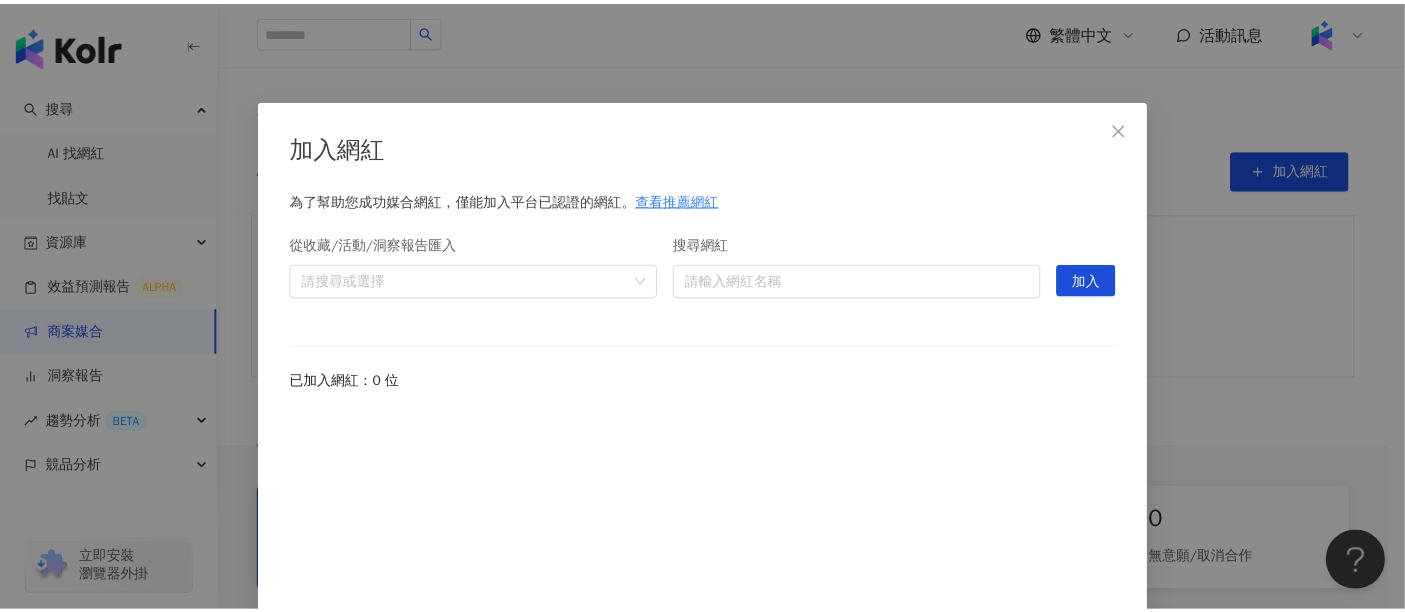 scroll, scrollTop: 72, scrollLeft: 0, axis: vertical 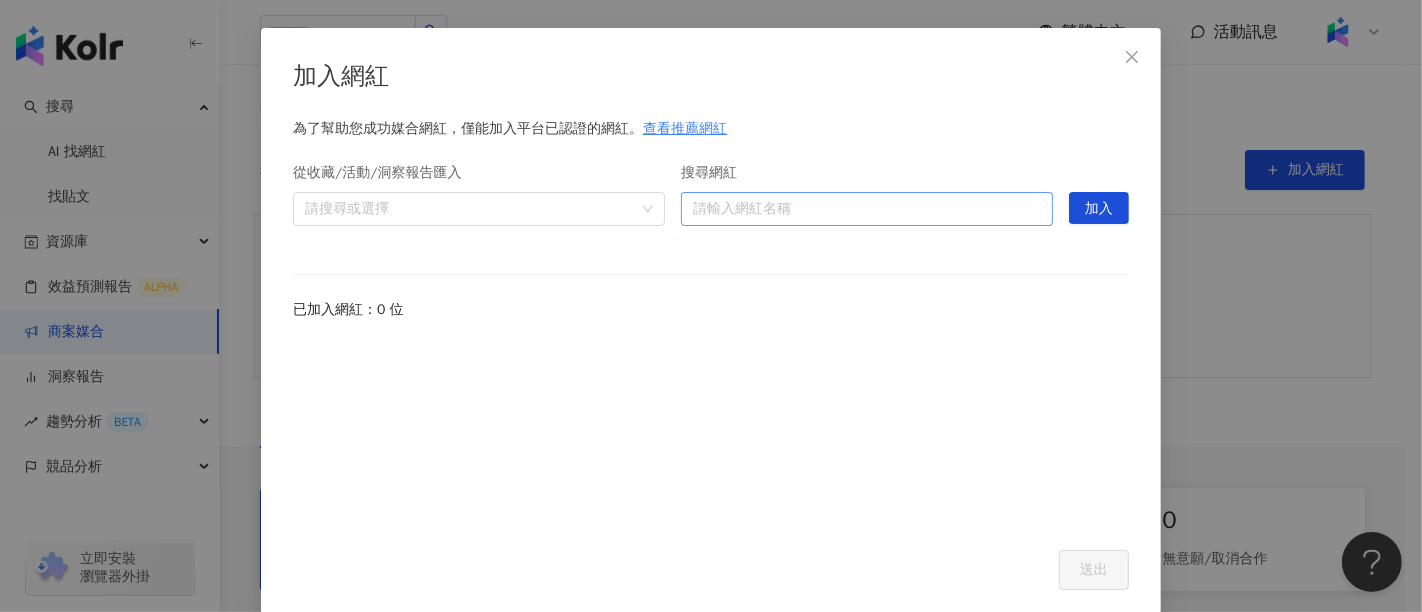 click on "搜尋網紅" at bounding box center [867, 209] 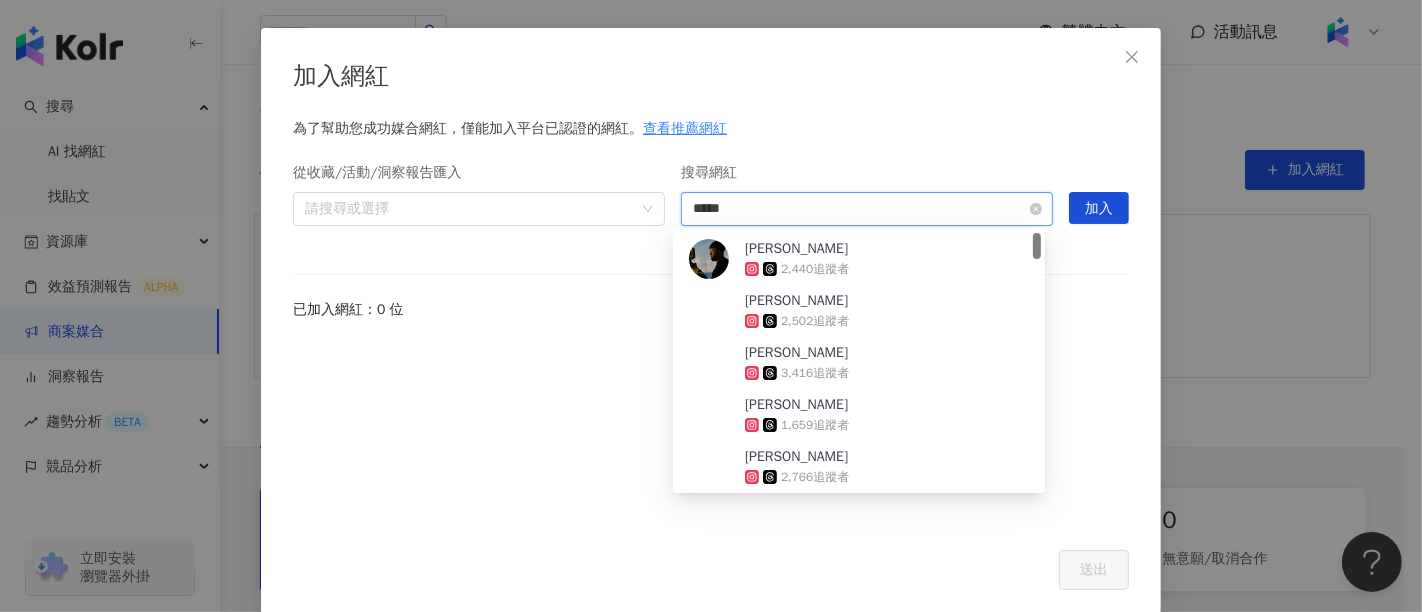 type on "***" 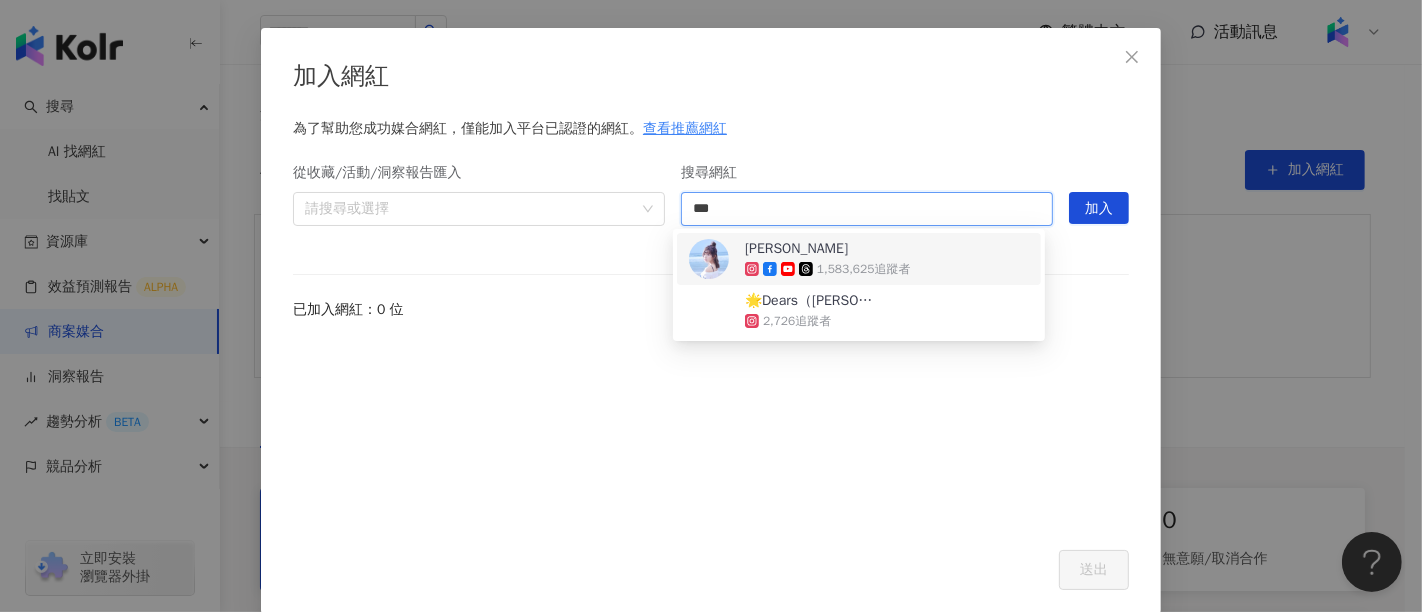 click on "1,583,625 追蹤者" at bounding box center [864, 269] 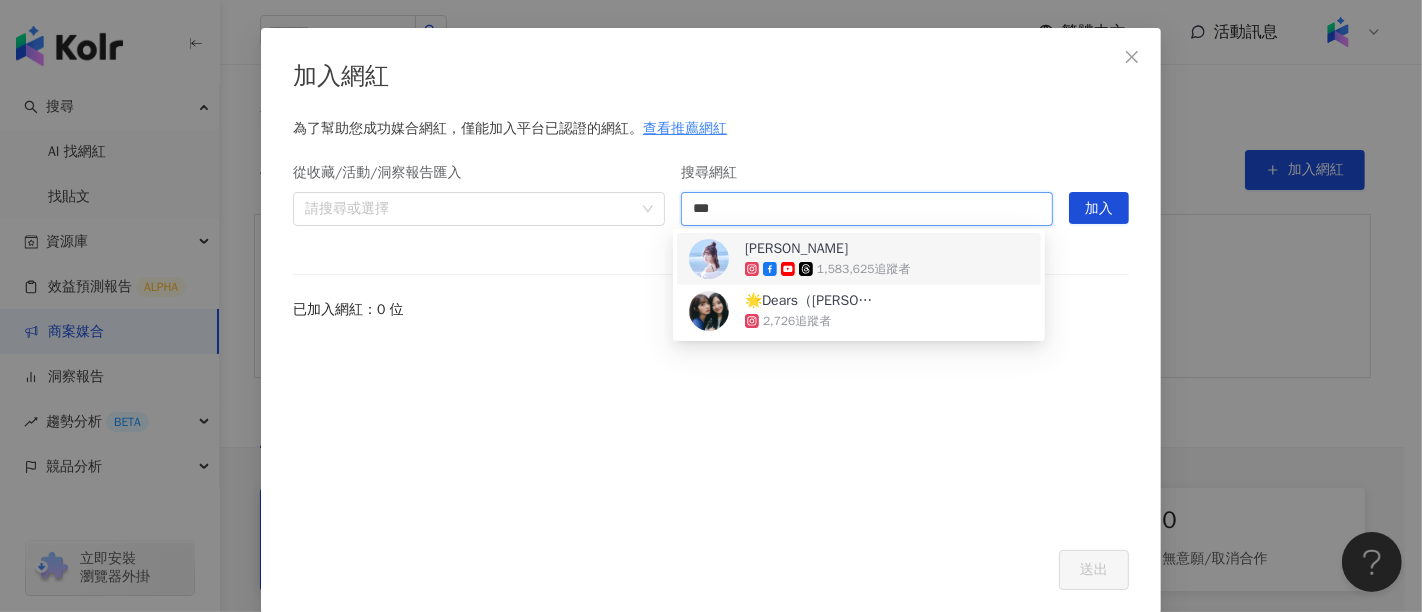 type 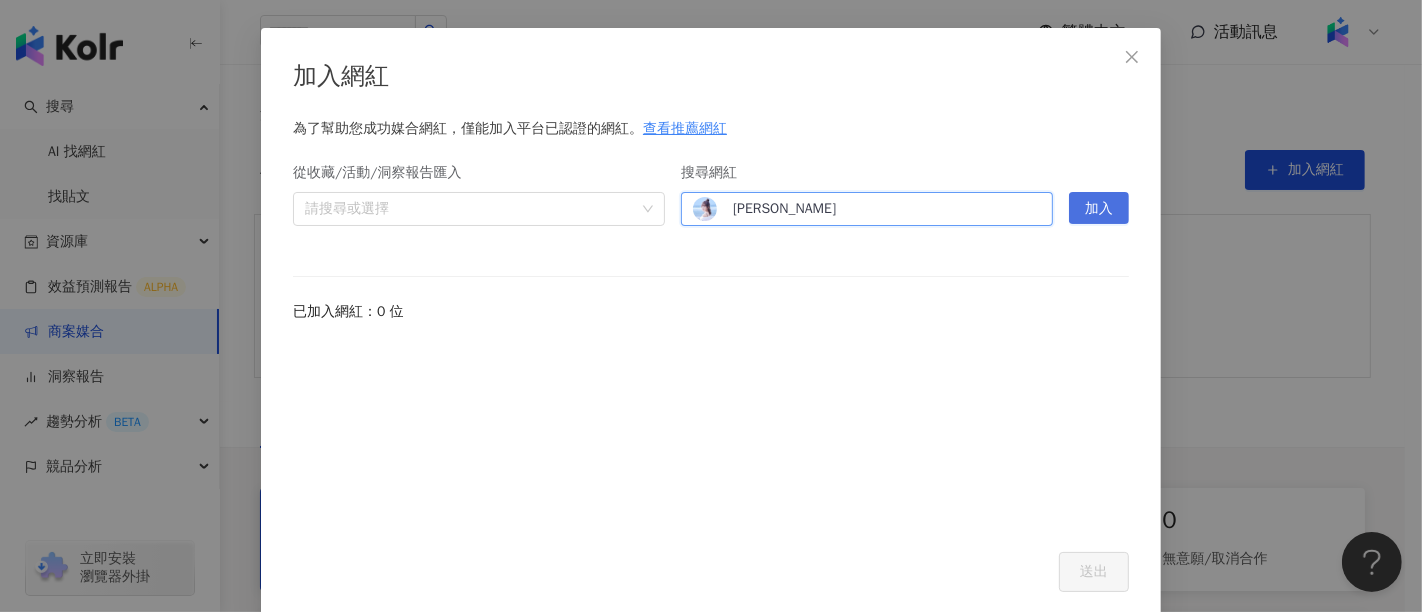 click on "加入" at bounding box center (1099, 209) 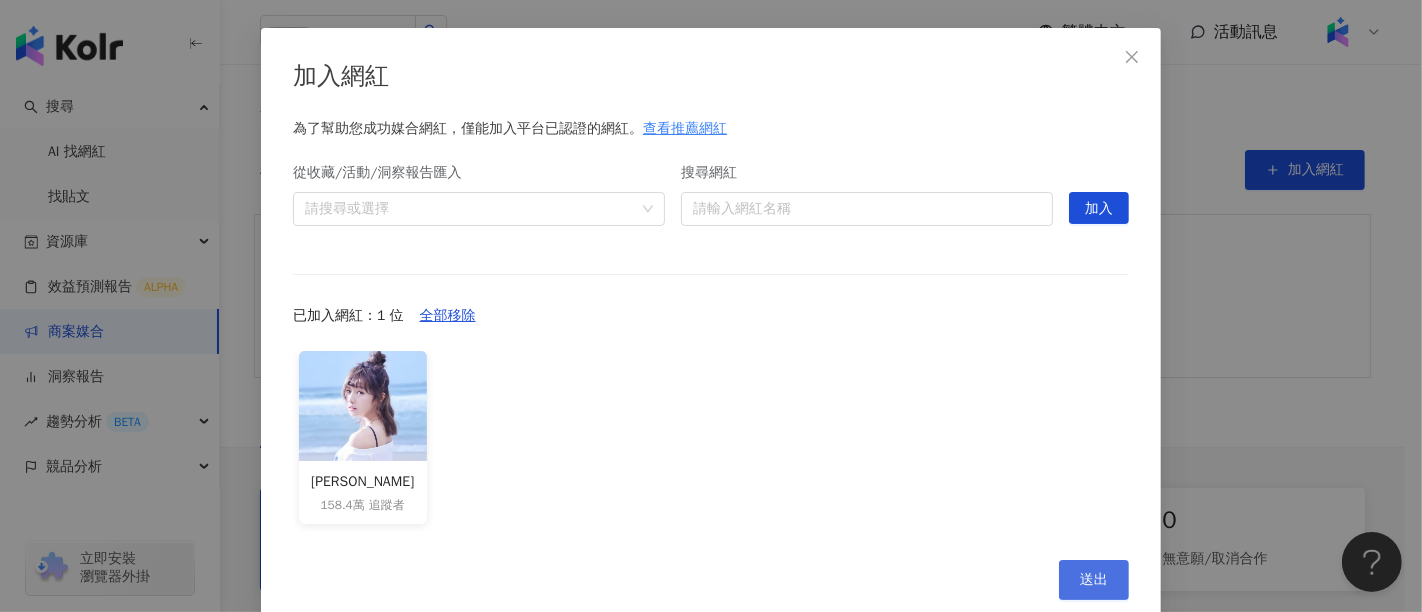 click on "送出" at bounding box center [1094, 580] 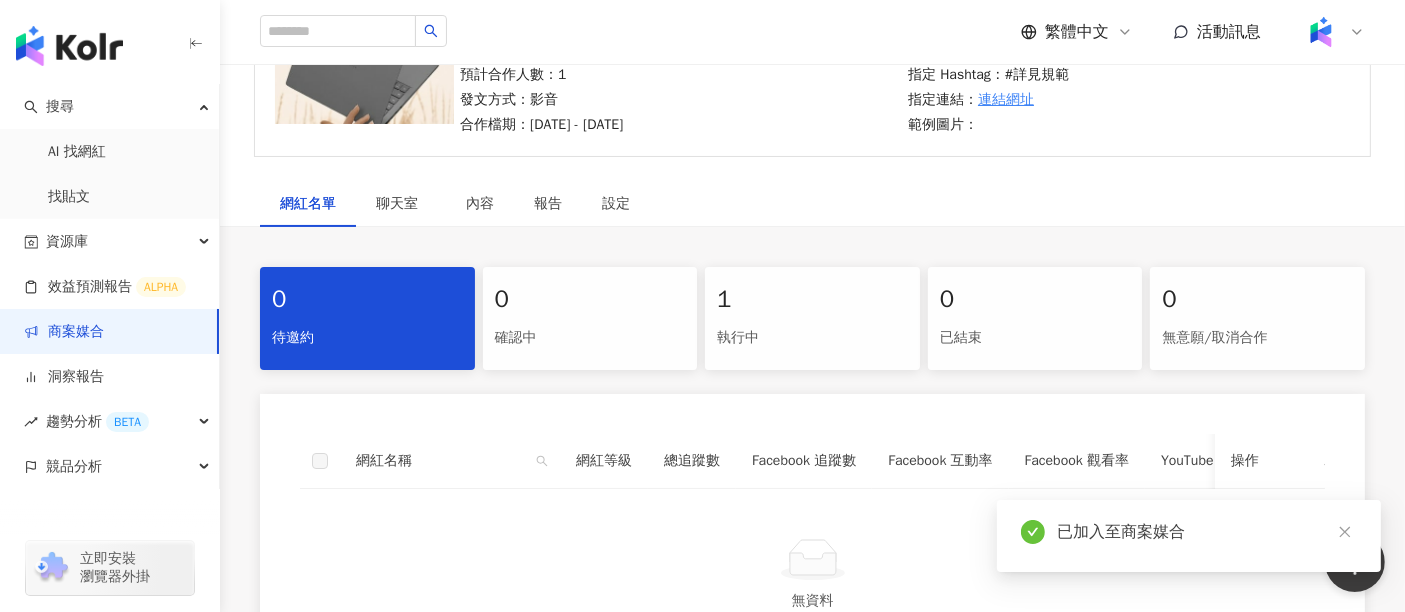 scroll, scrollTop: 222, scrollLeft: 0, axis: vertical 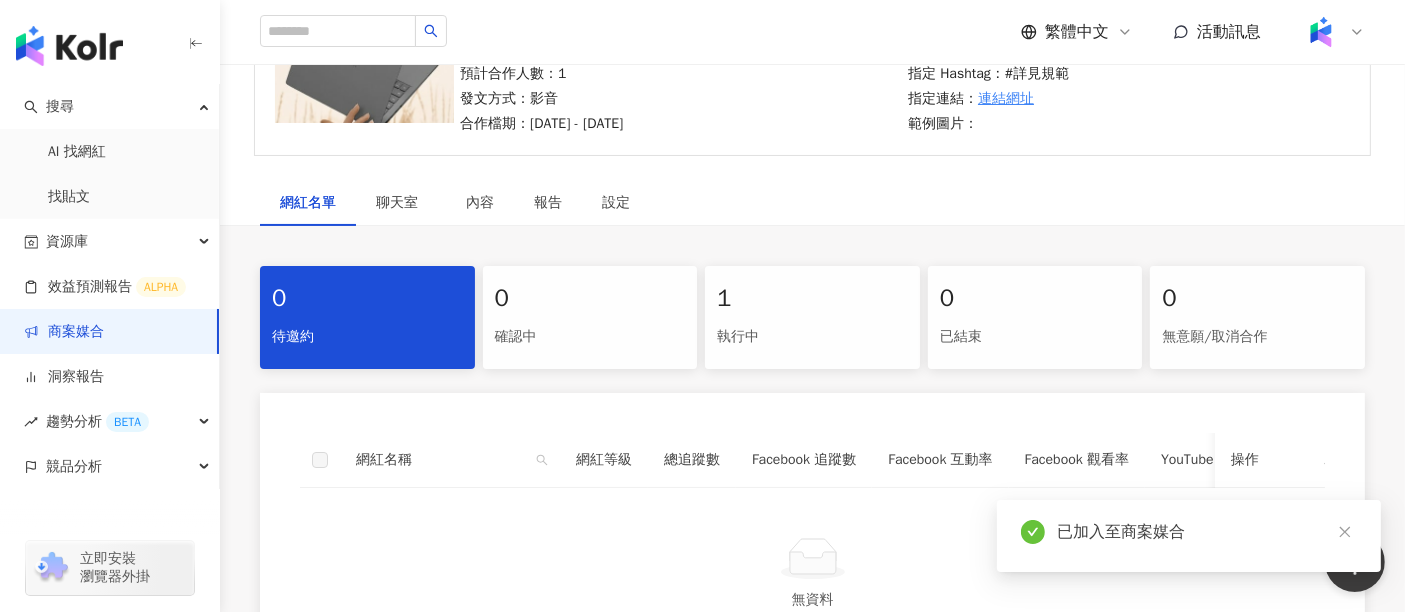 click on "1" at bounding box center [812, 299] 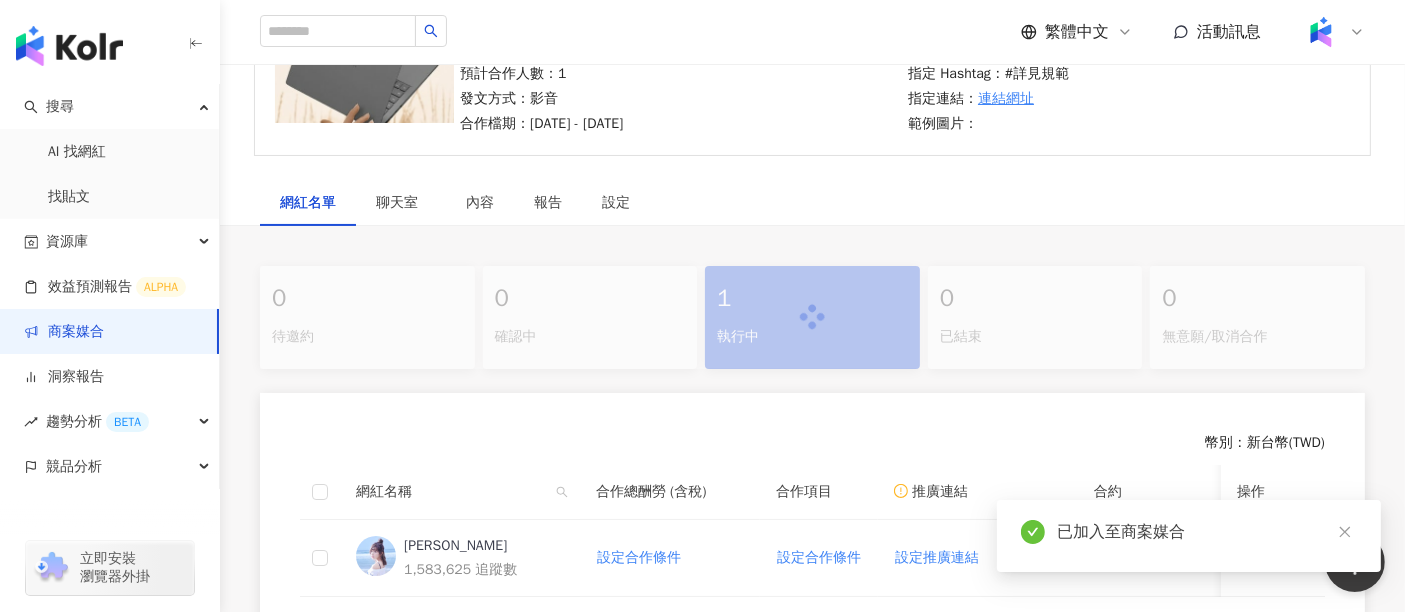 scroll, scrollTop: 543, scrollLeft: 0, axis: vertical 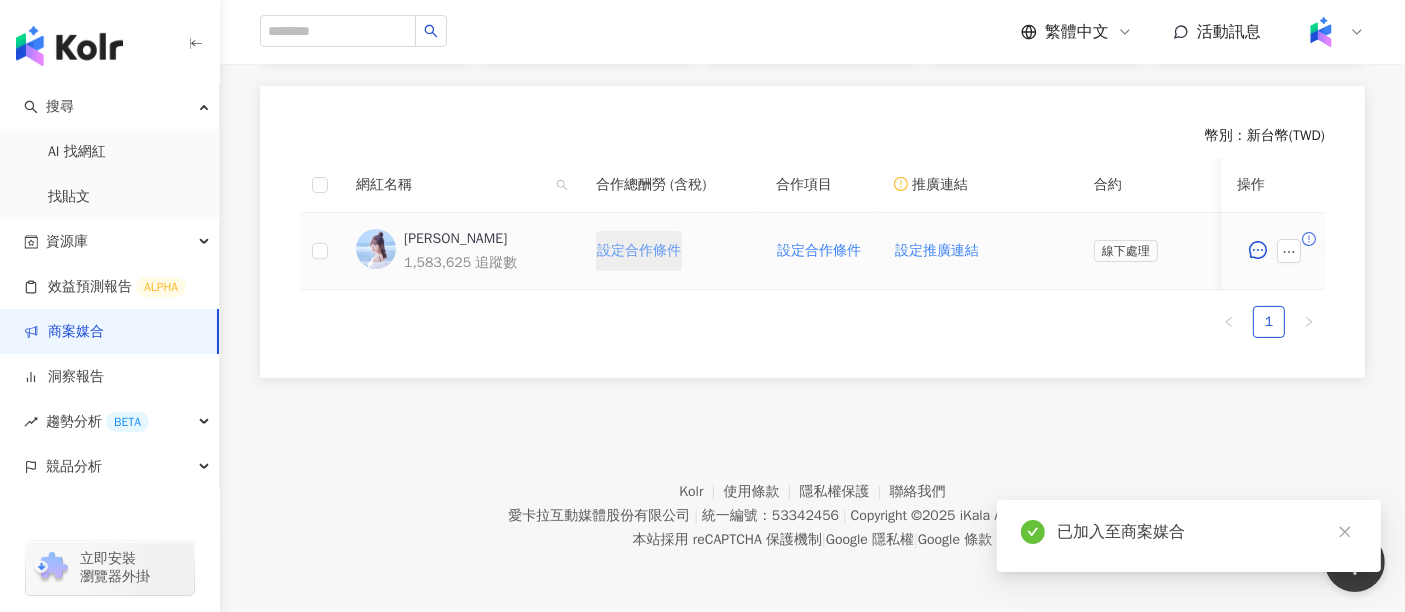 click on "設定合作條件" at bounding box center [639, 251] 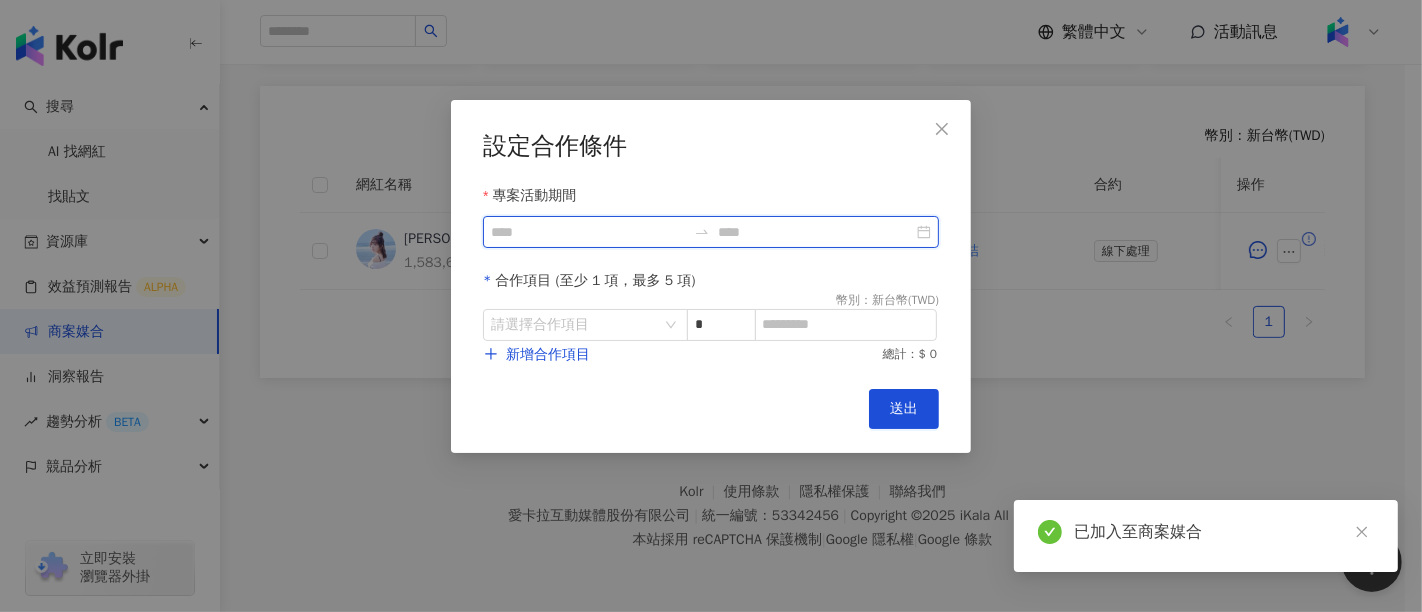 click on "專案活動期間" at bounding box center [588, 232] 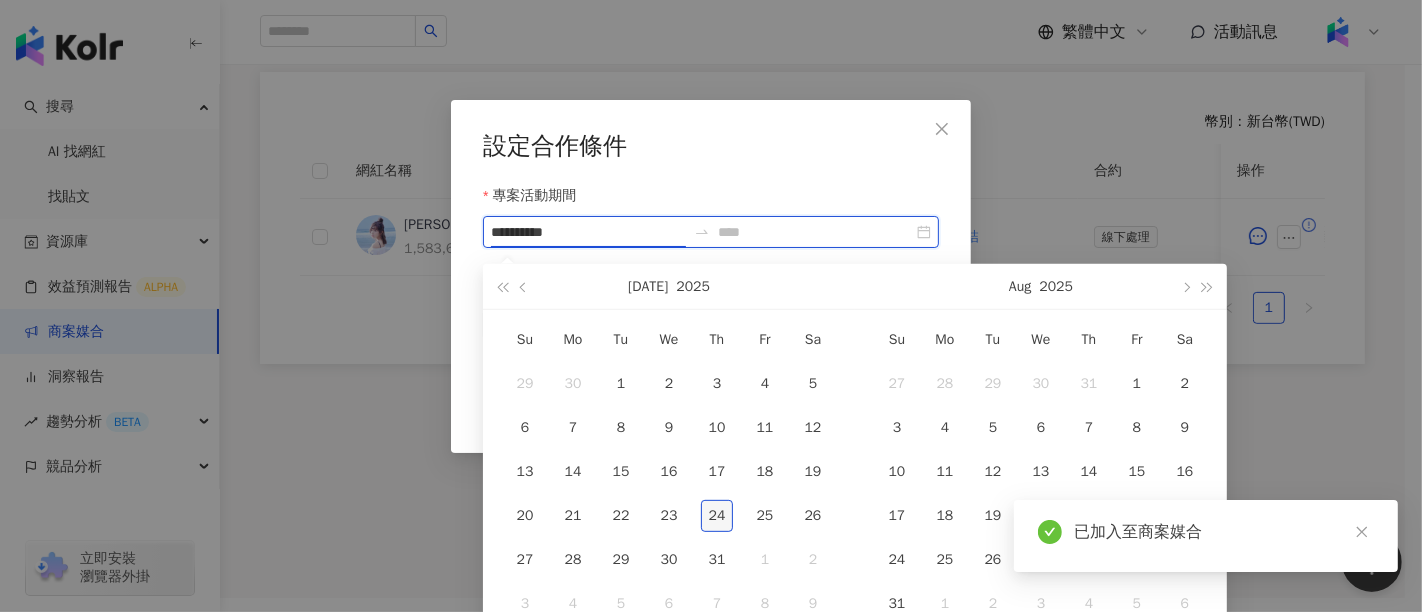 type on "**********" 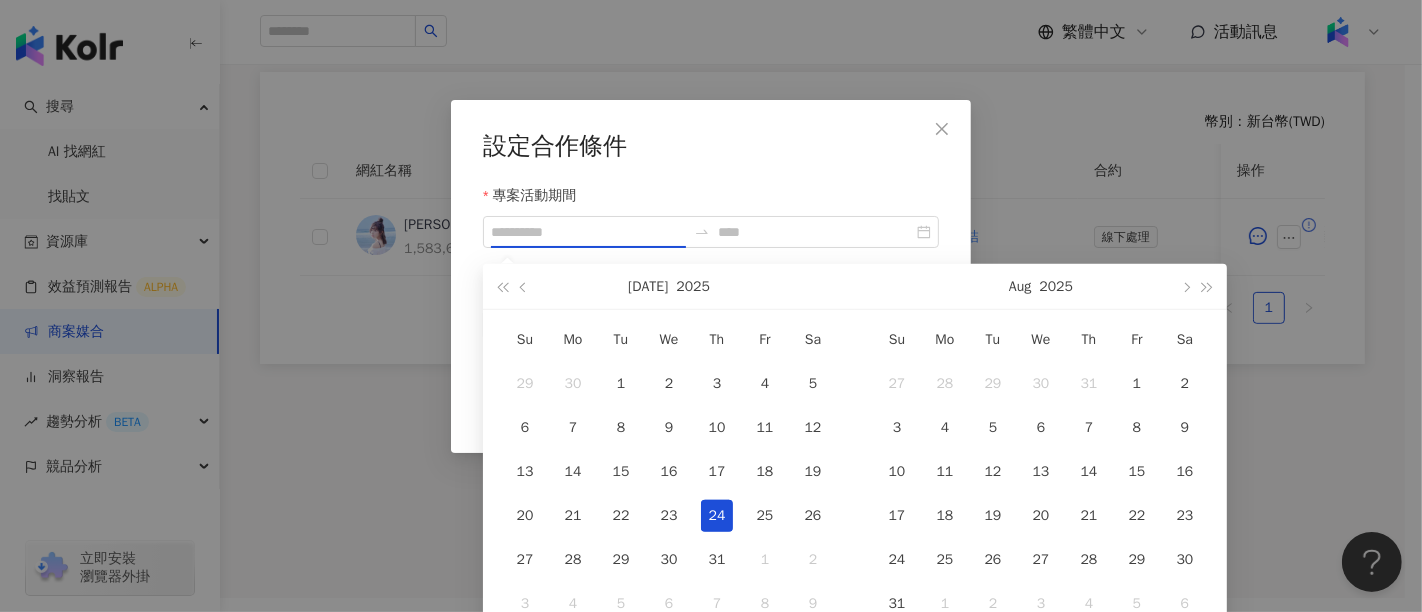 click on "24" at bounding box center [717, 516] 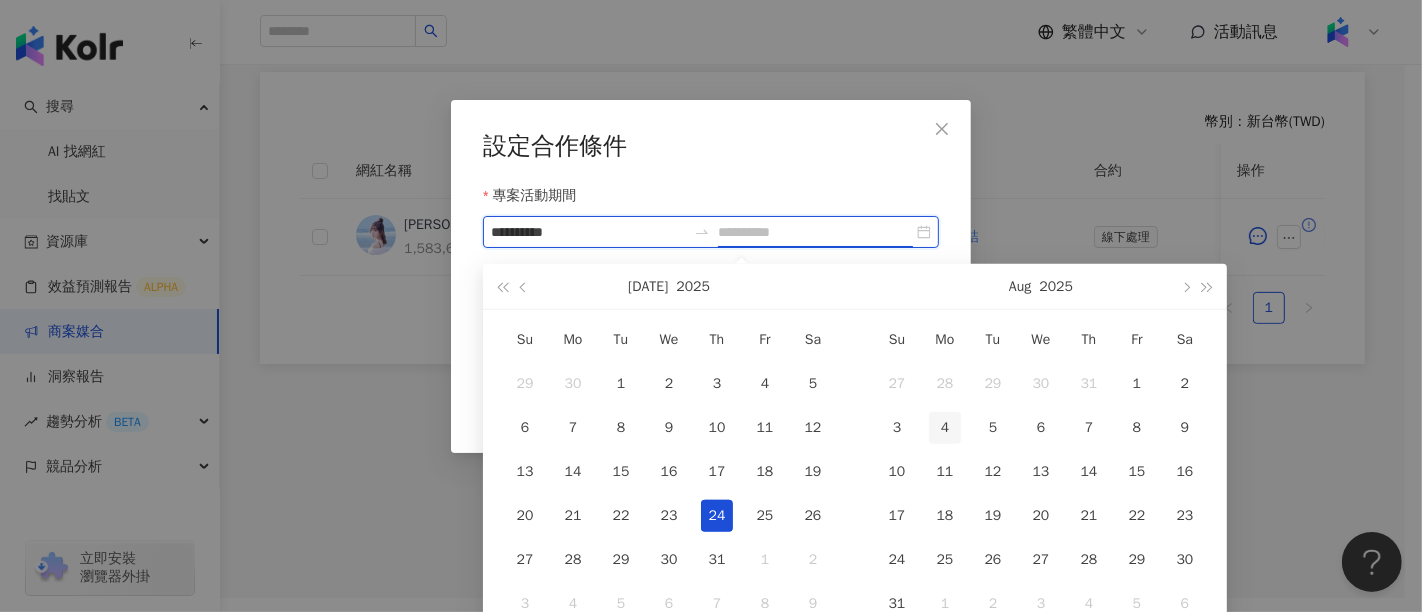 type on "**********" 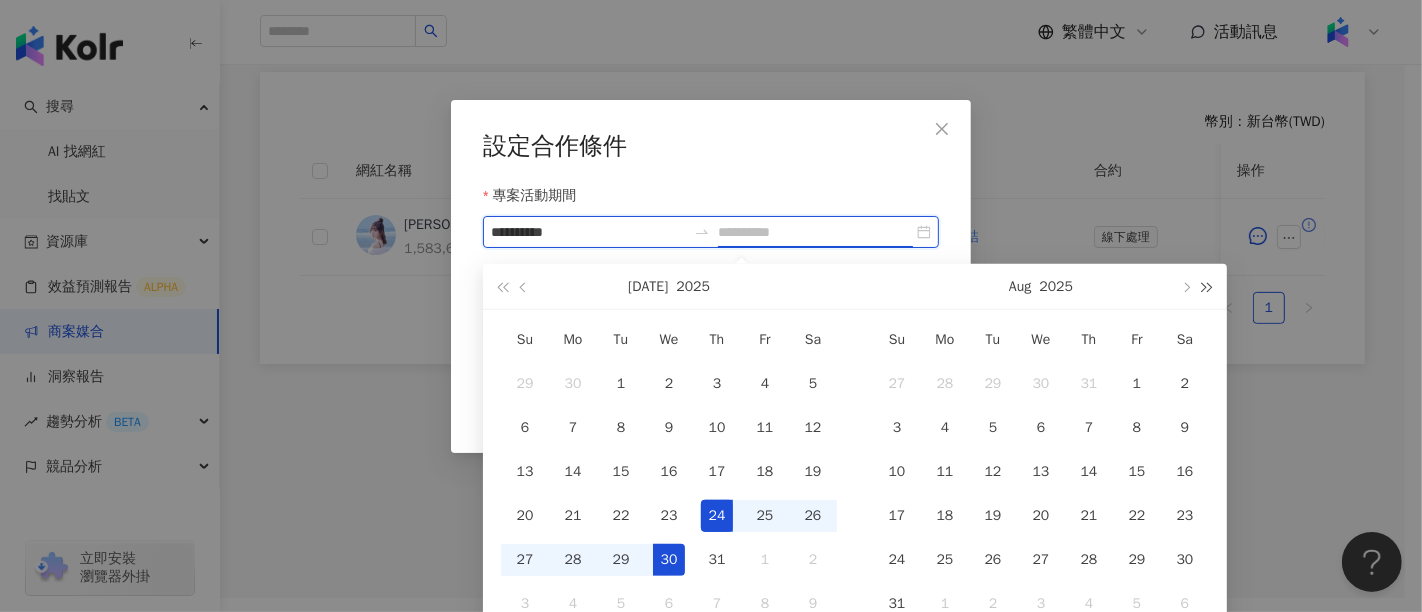 type on "**********" 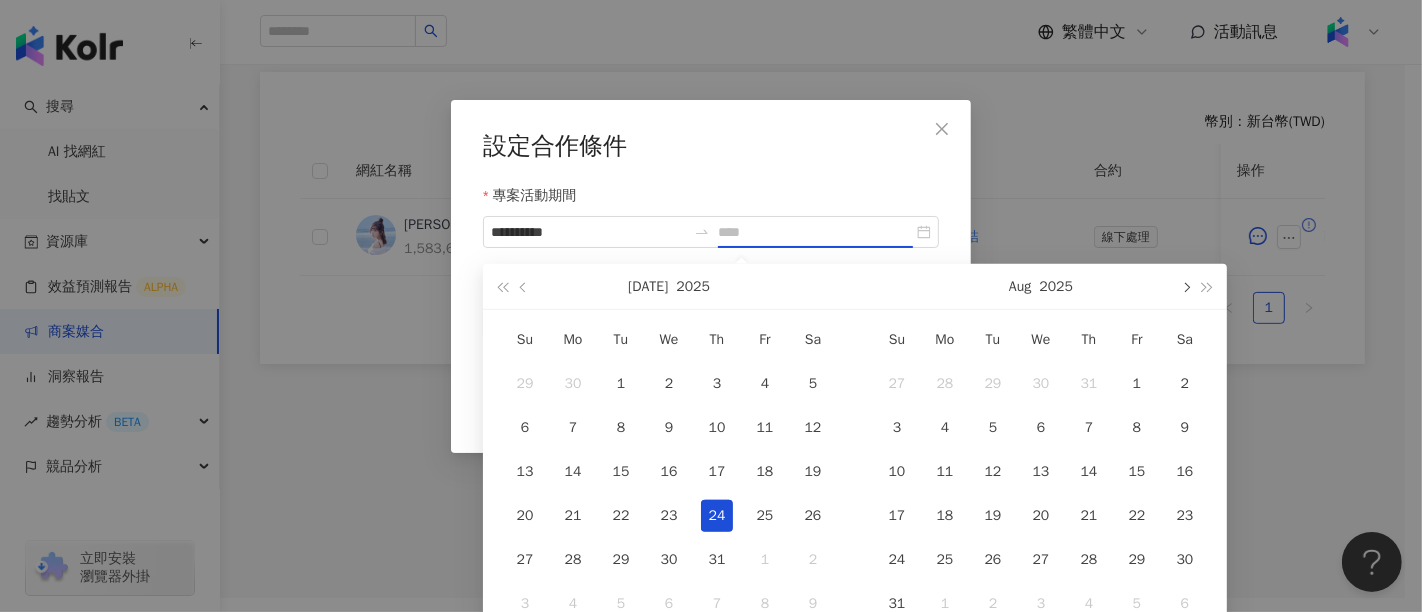 click at bounding box center [1185, 286] 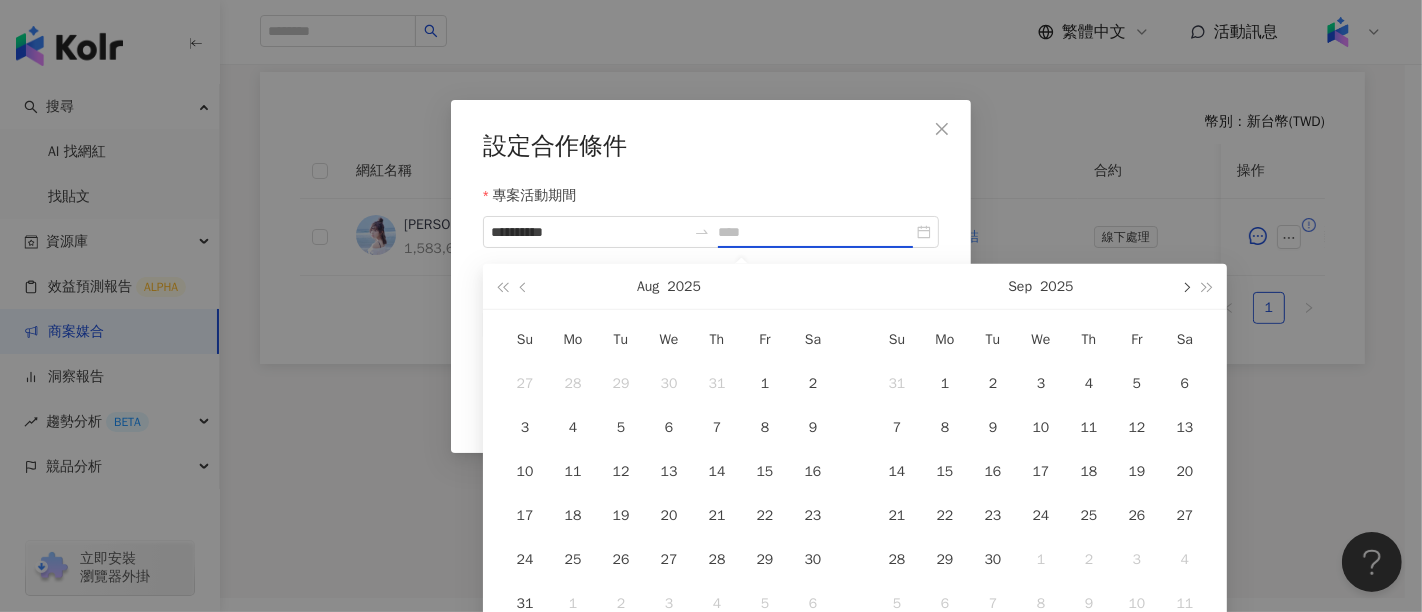 click at bounding box center [1185, 286] 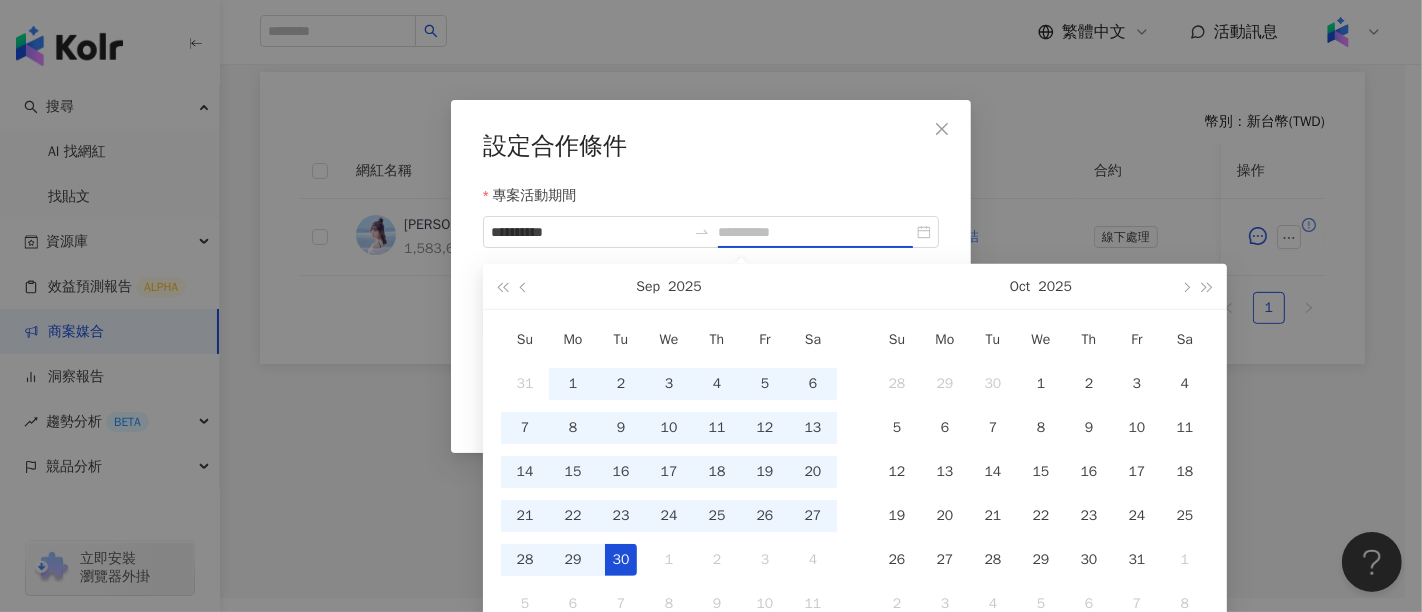 click on "30" at bounding box center [621, 560] 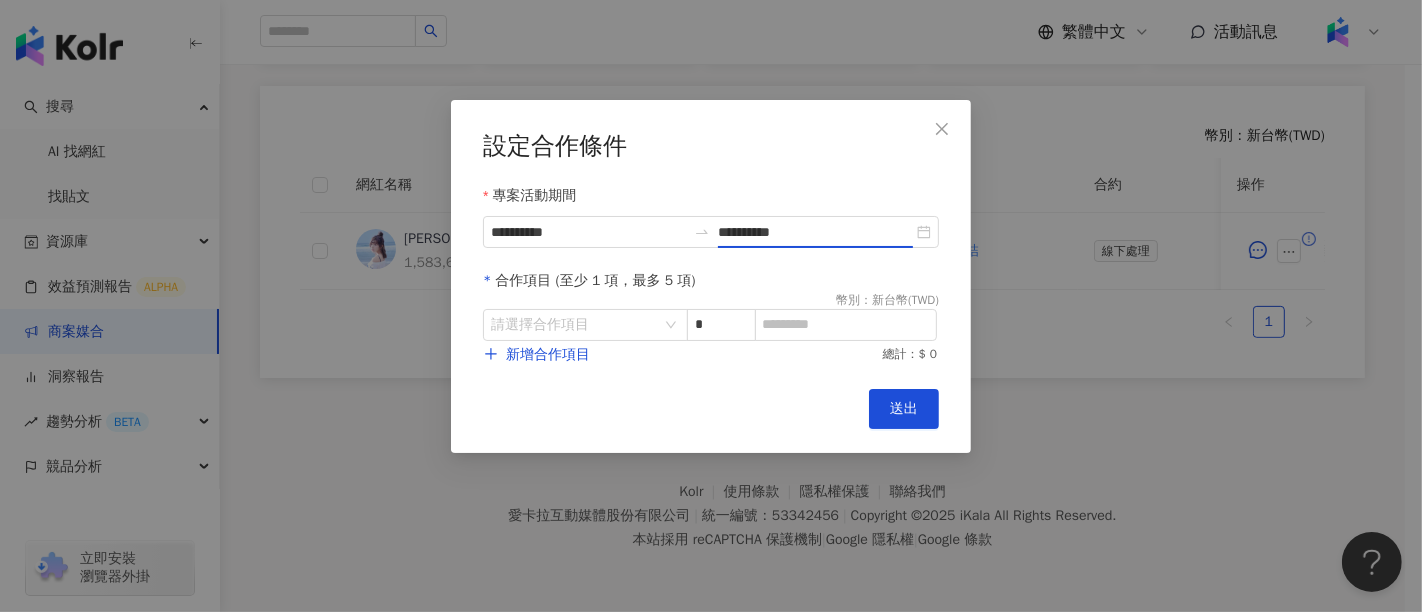 type on "**********" 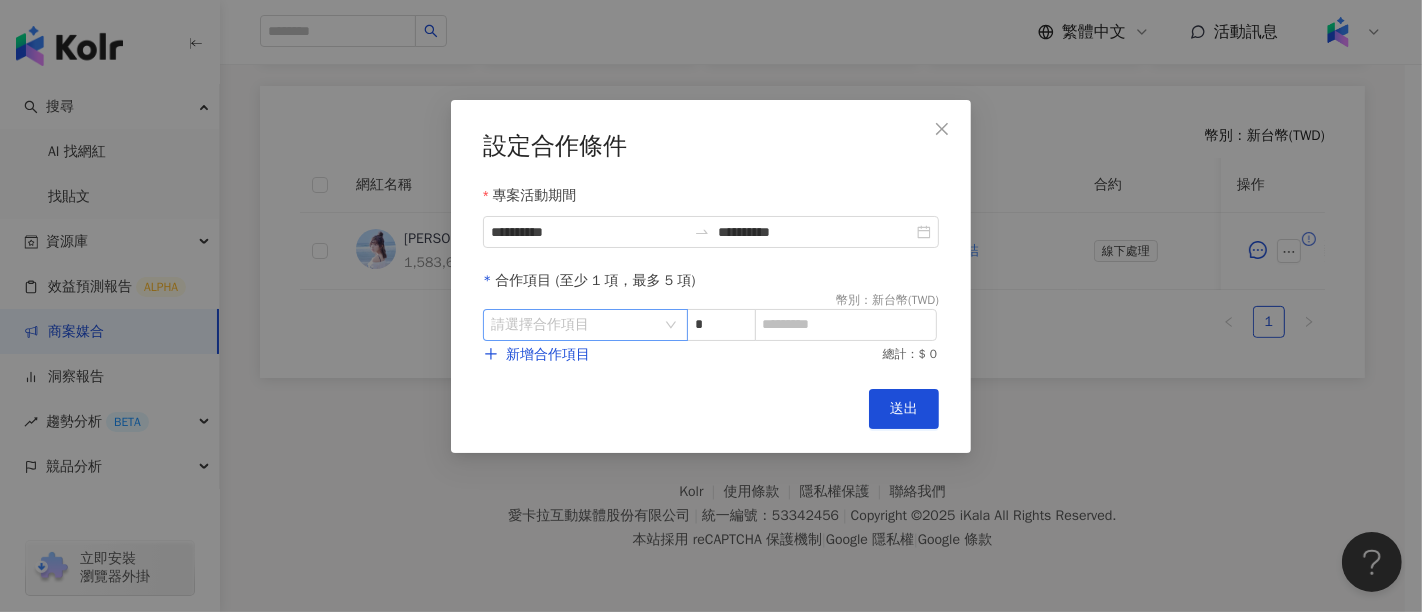 click at bounding box center (575, 325) 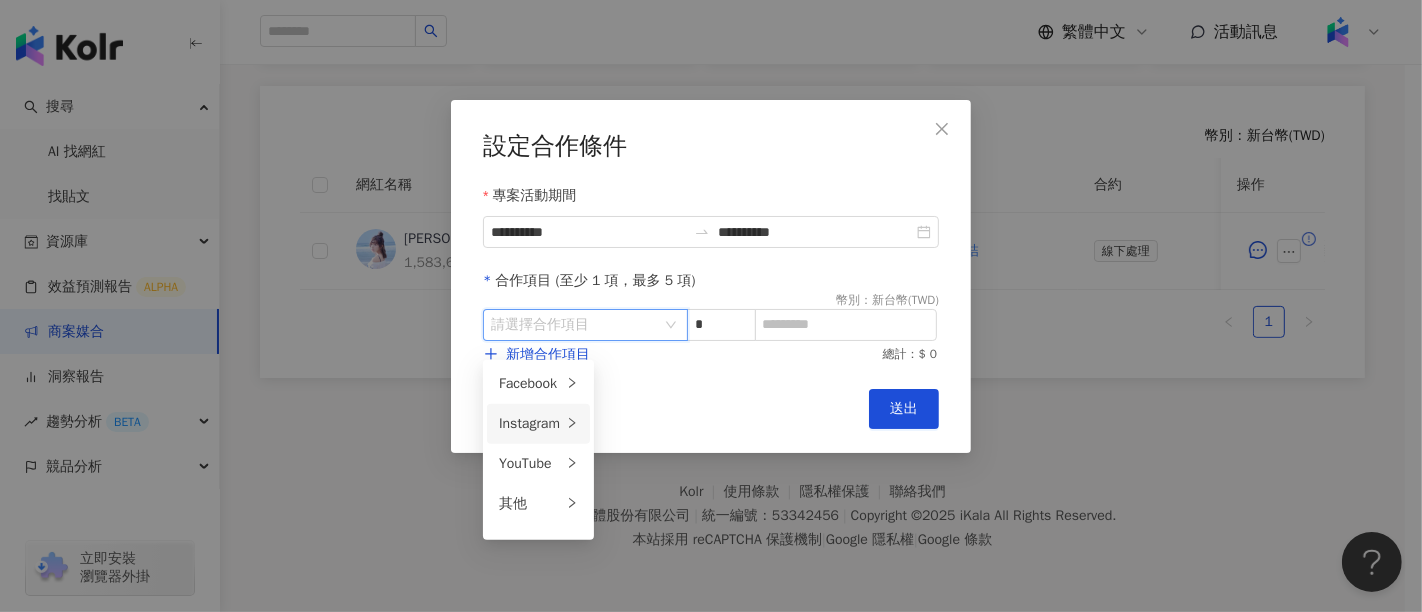 click on "Instagram" at bounding box center (530, 424) 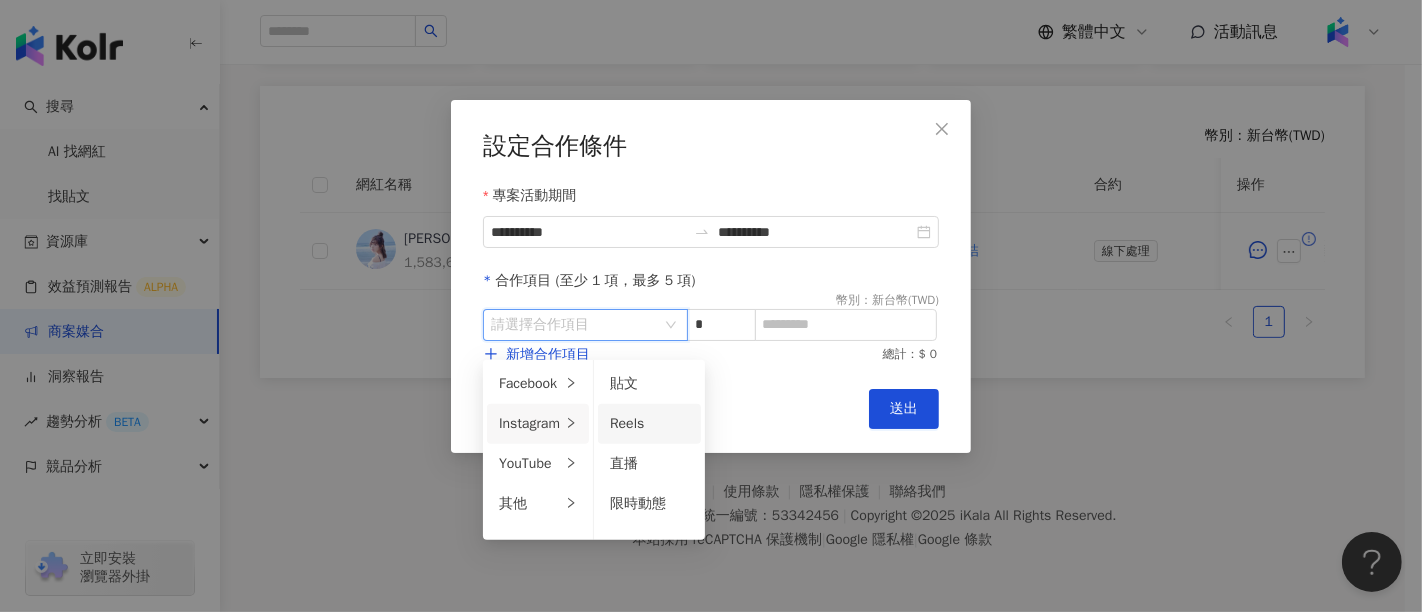click on "Reels" at bounding box center (627, 423) 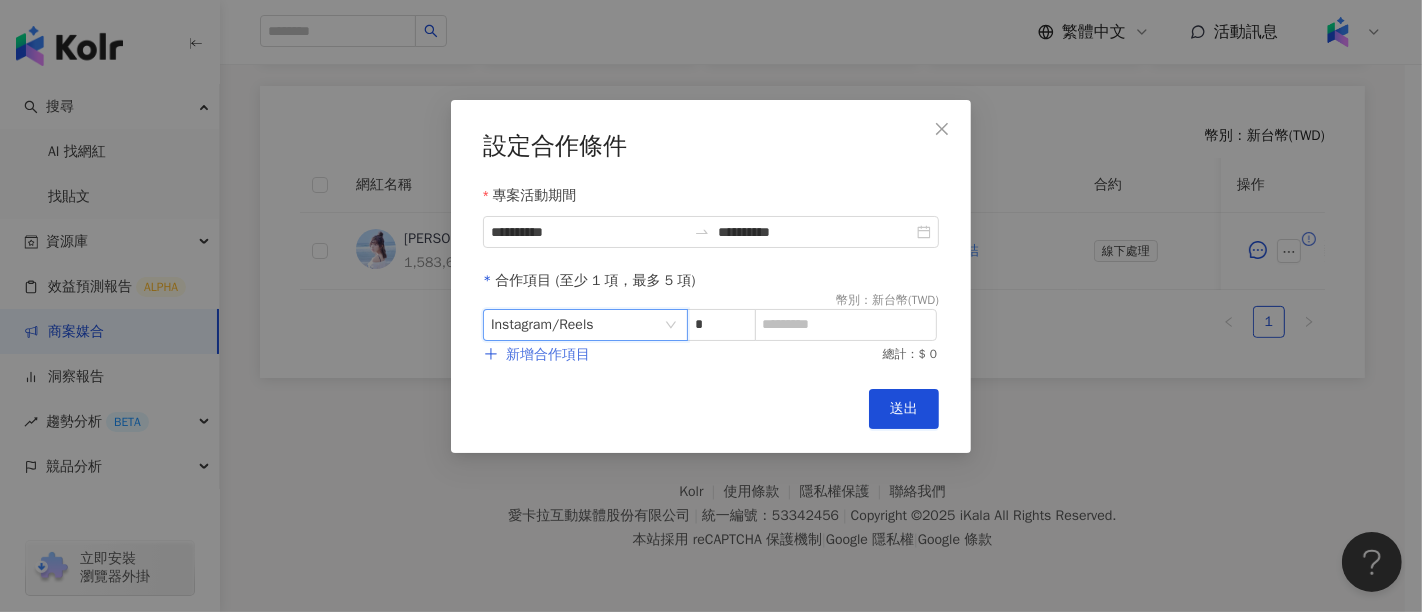 click on "新增合作項目" at bounding box center [537, 355] 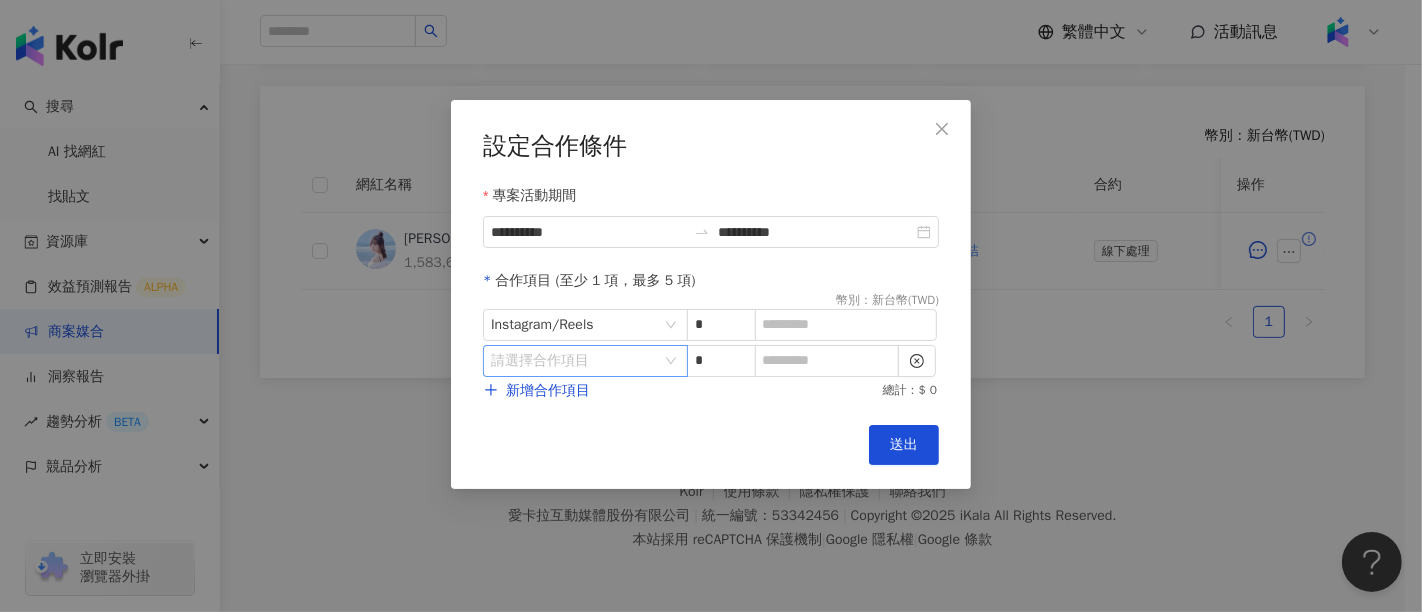 click on "請選擇合作項目" at bounding box center [585, 361] 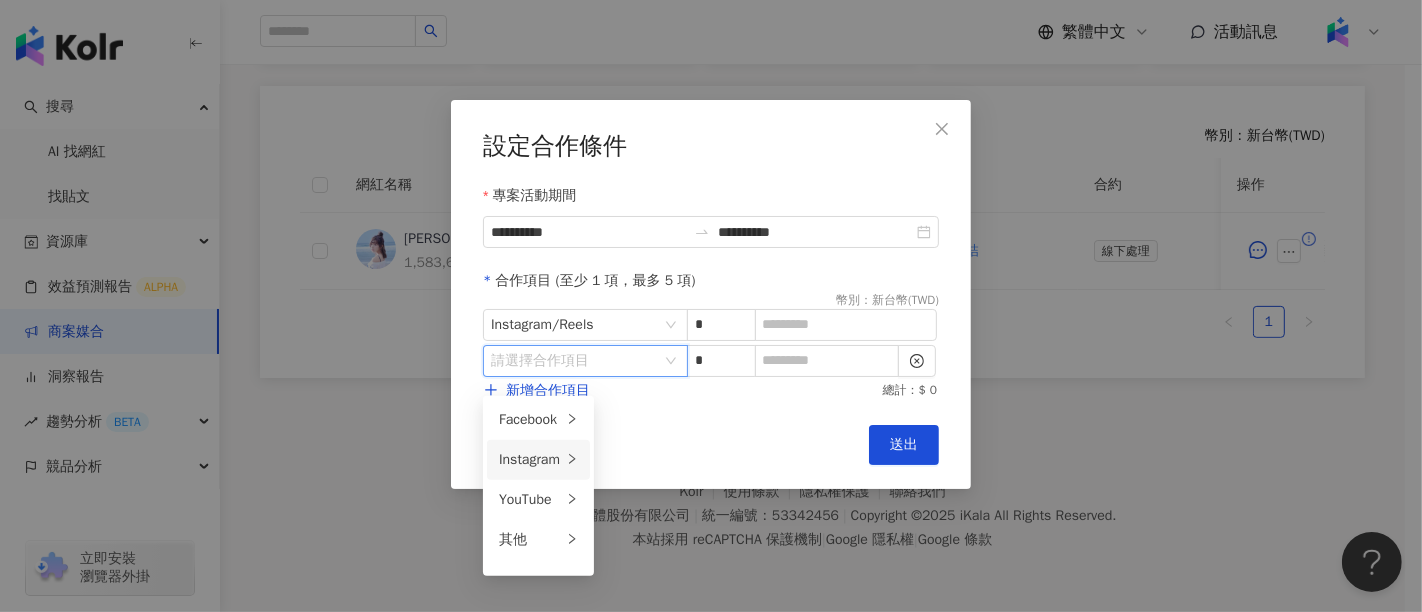 click 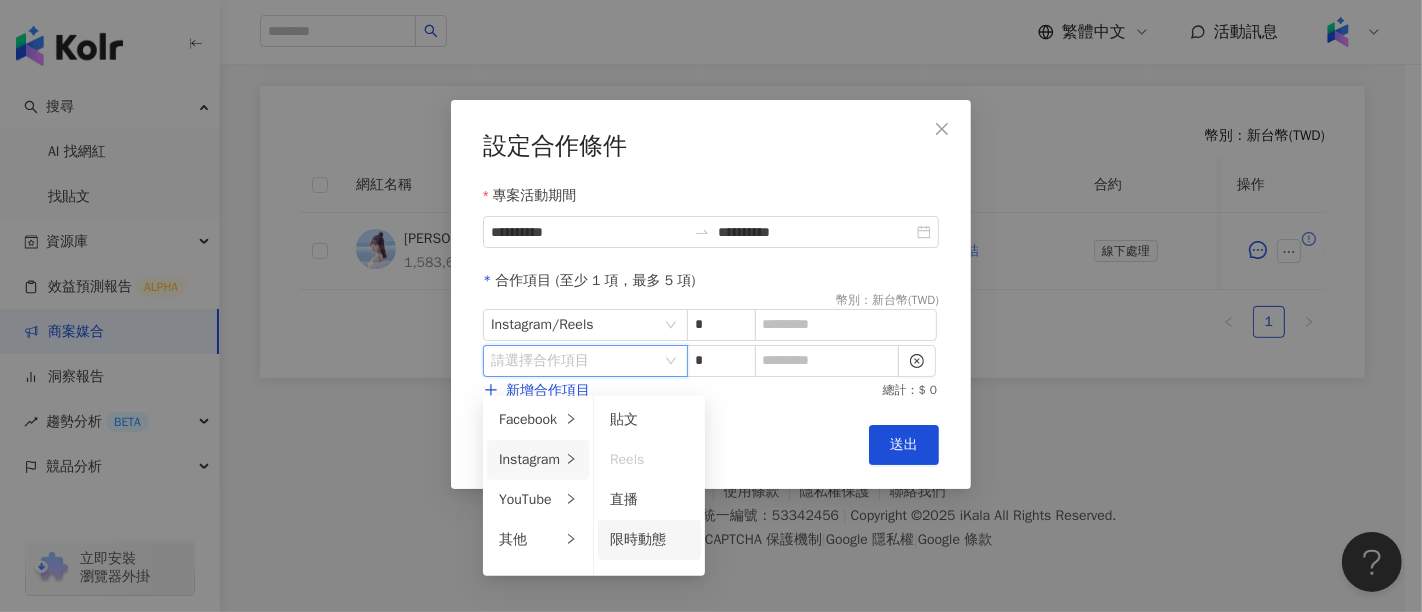 click on "限時動態" at bounding box center (638, 539) 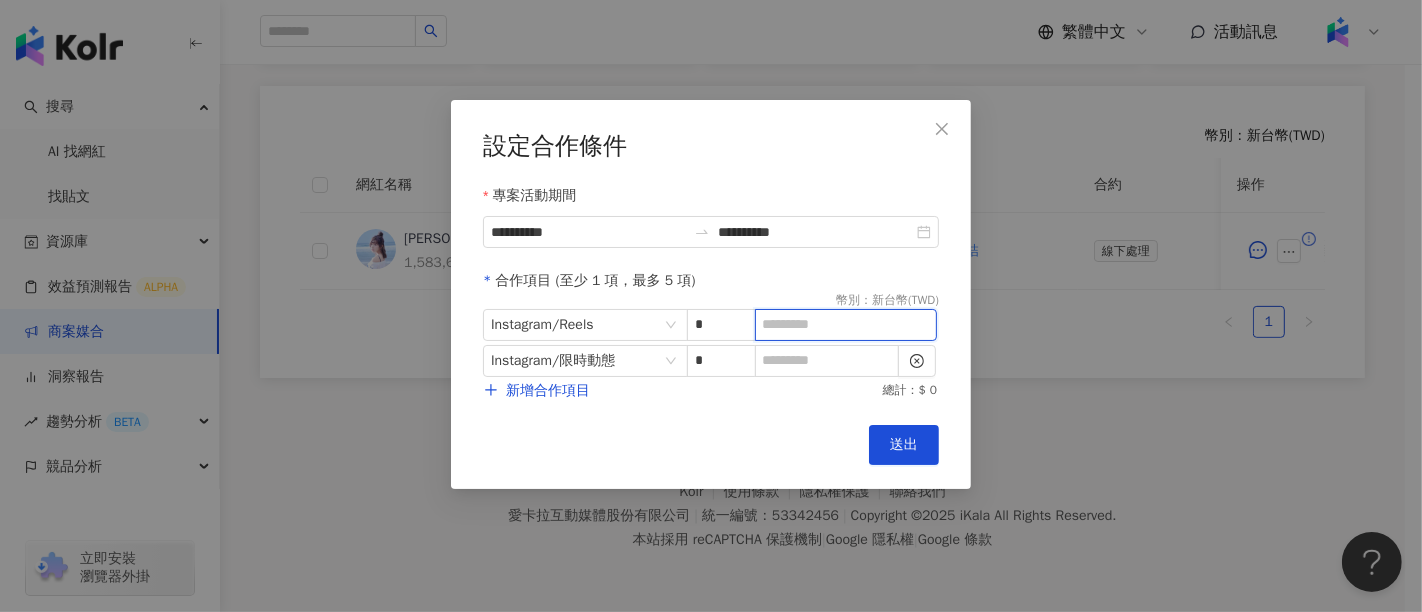 drag, startPoint x: 808, startPoint y: 333, endPoint x: 802, endPoint y: 384, distance: 51.351727 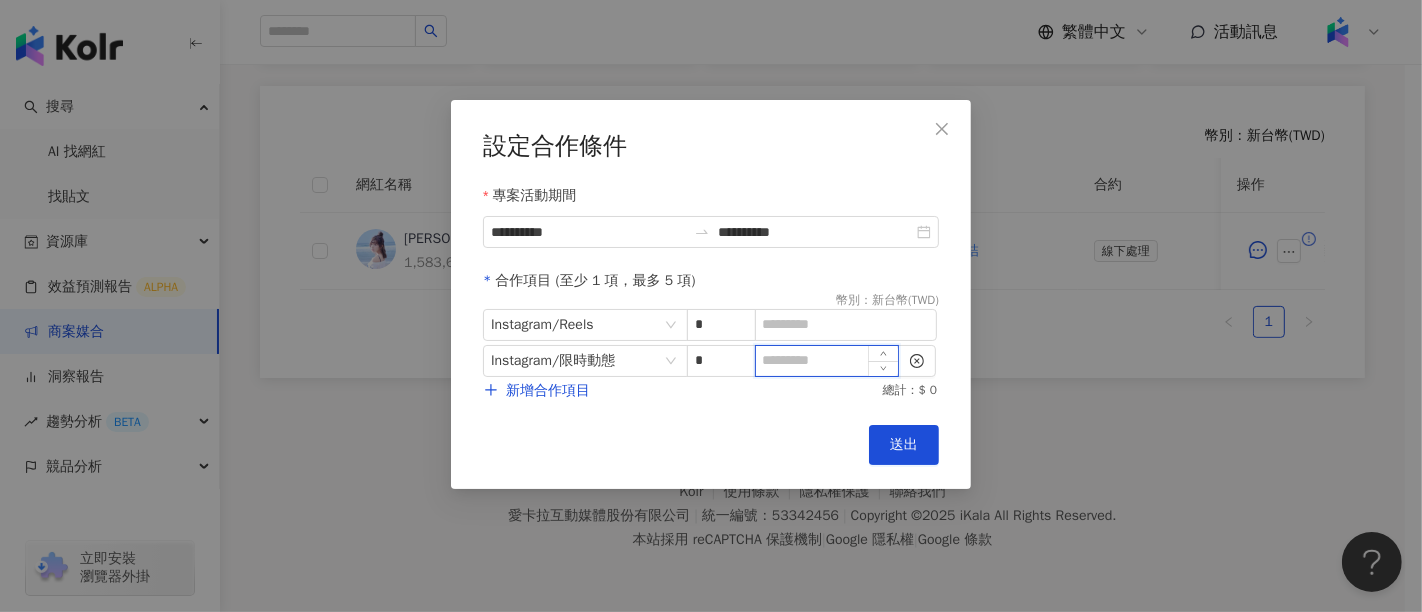 click at bounding box center (827, 361) 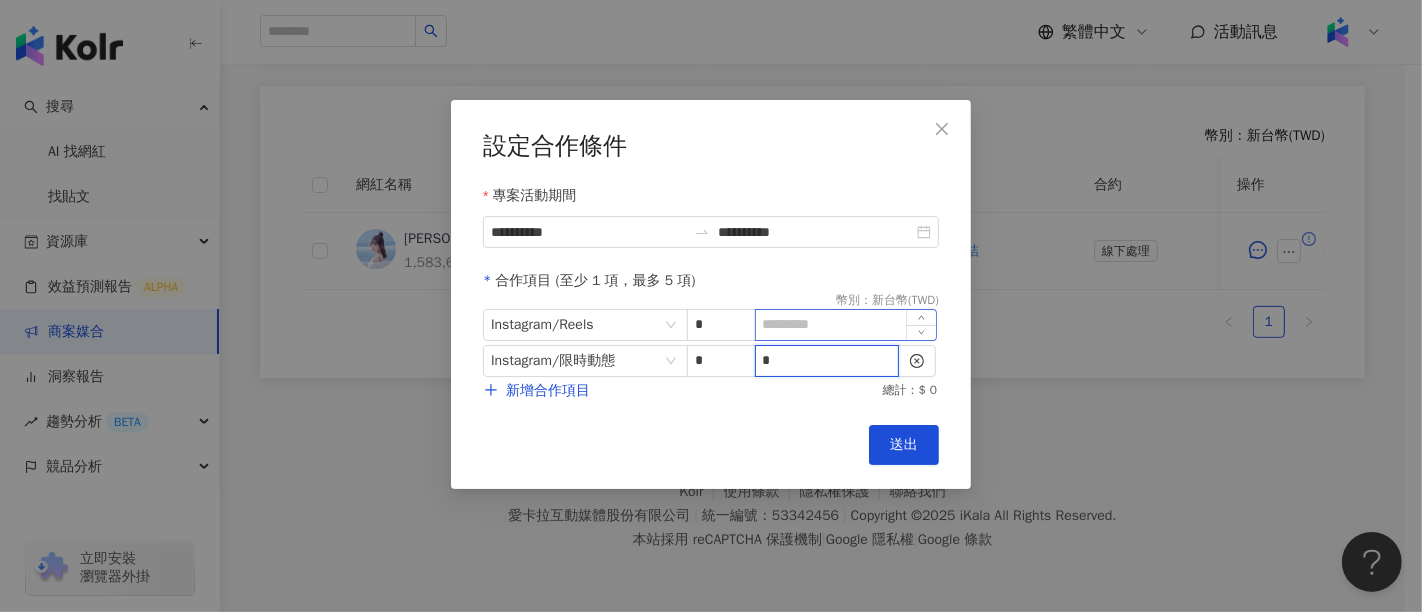 type on "*" 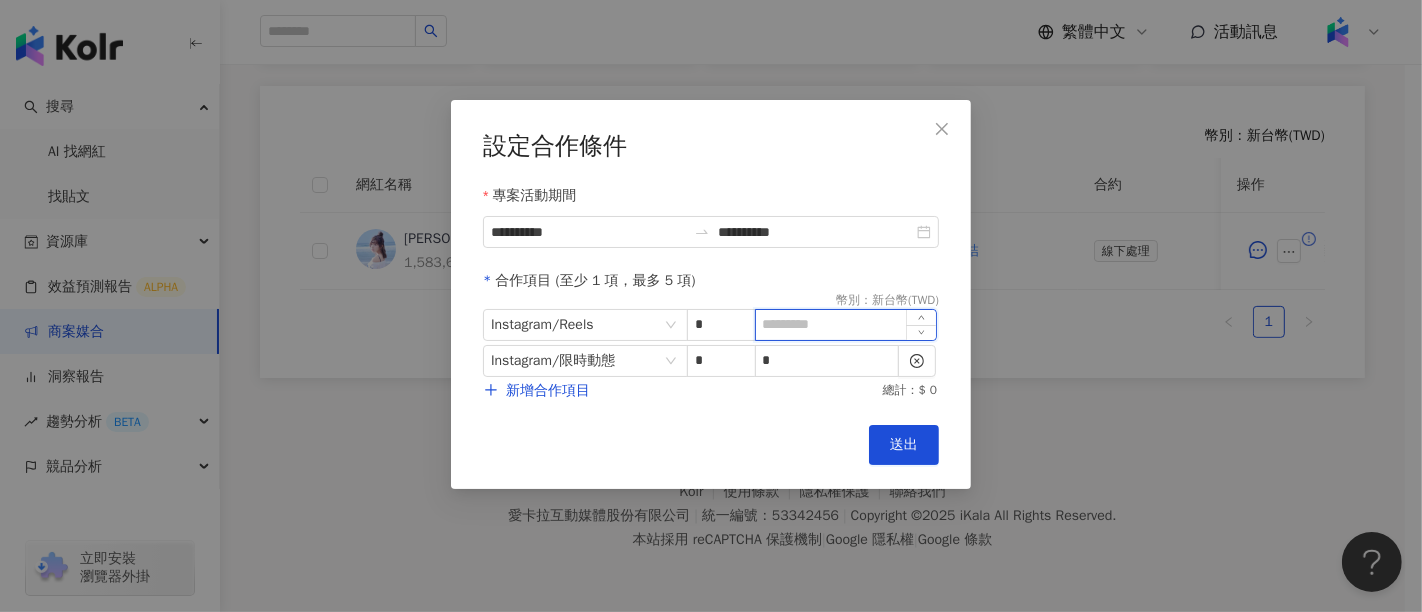click at bounding box center (846, 325) 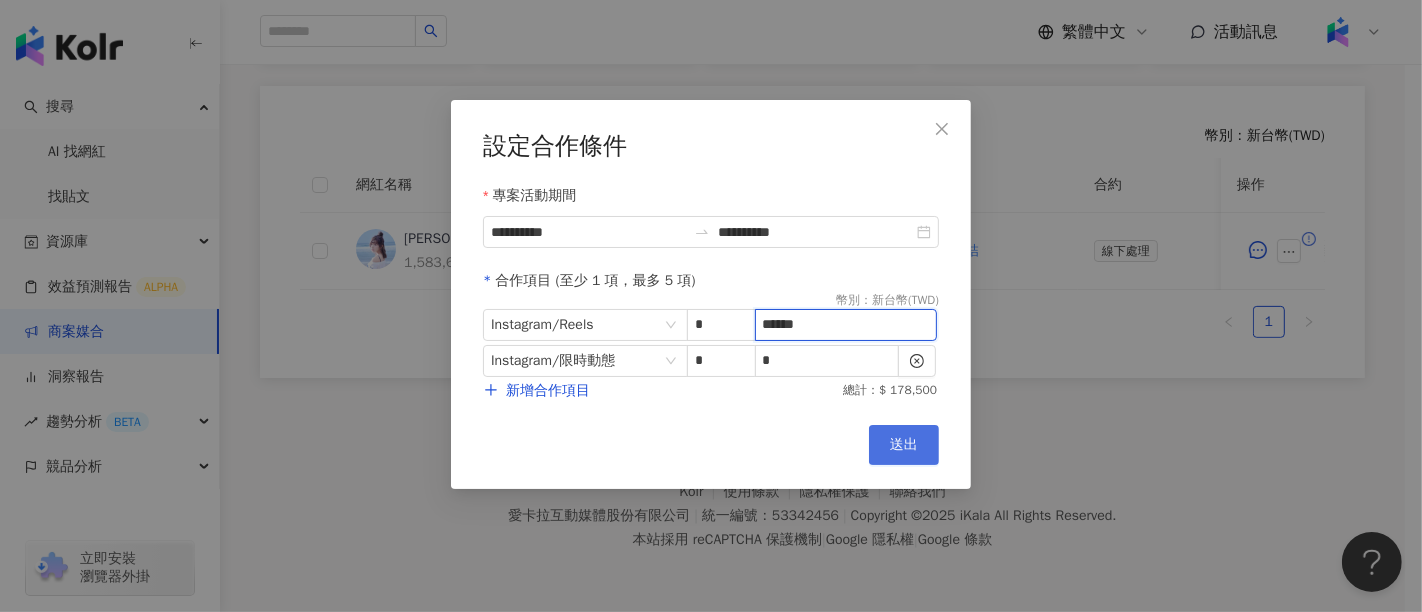 type on "******" 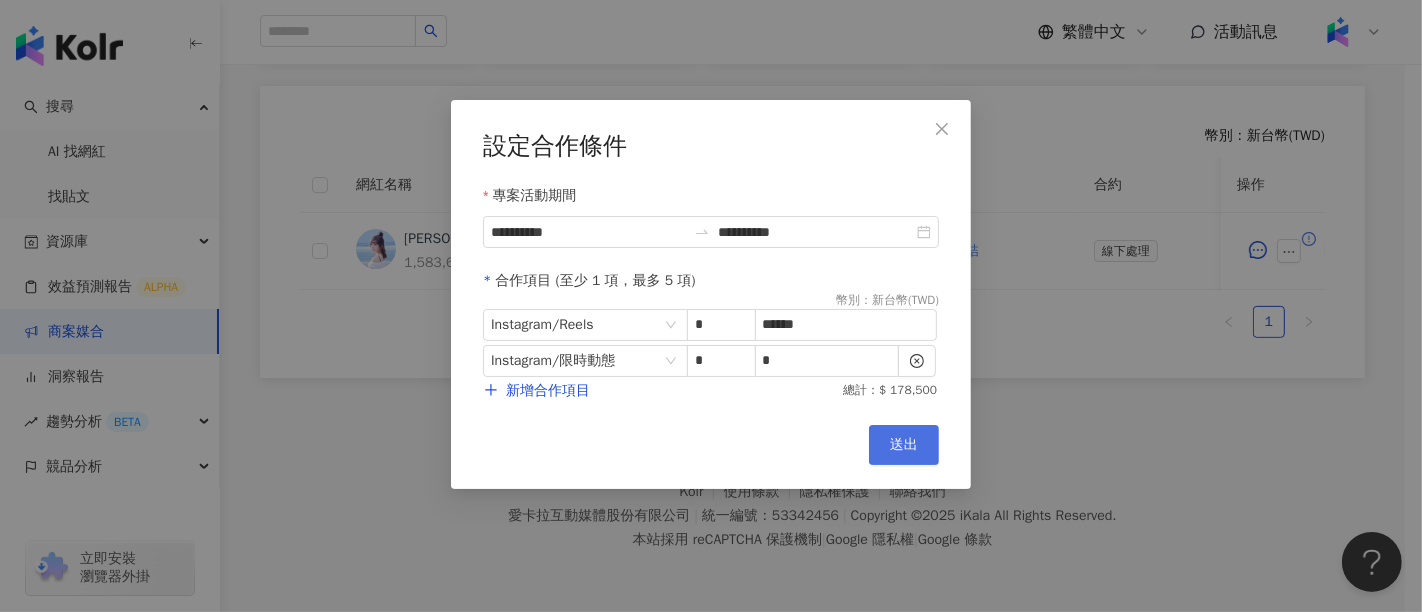 click on "送出" at bounding box center (904, 445) 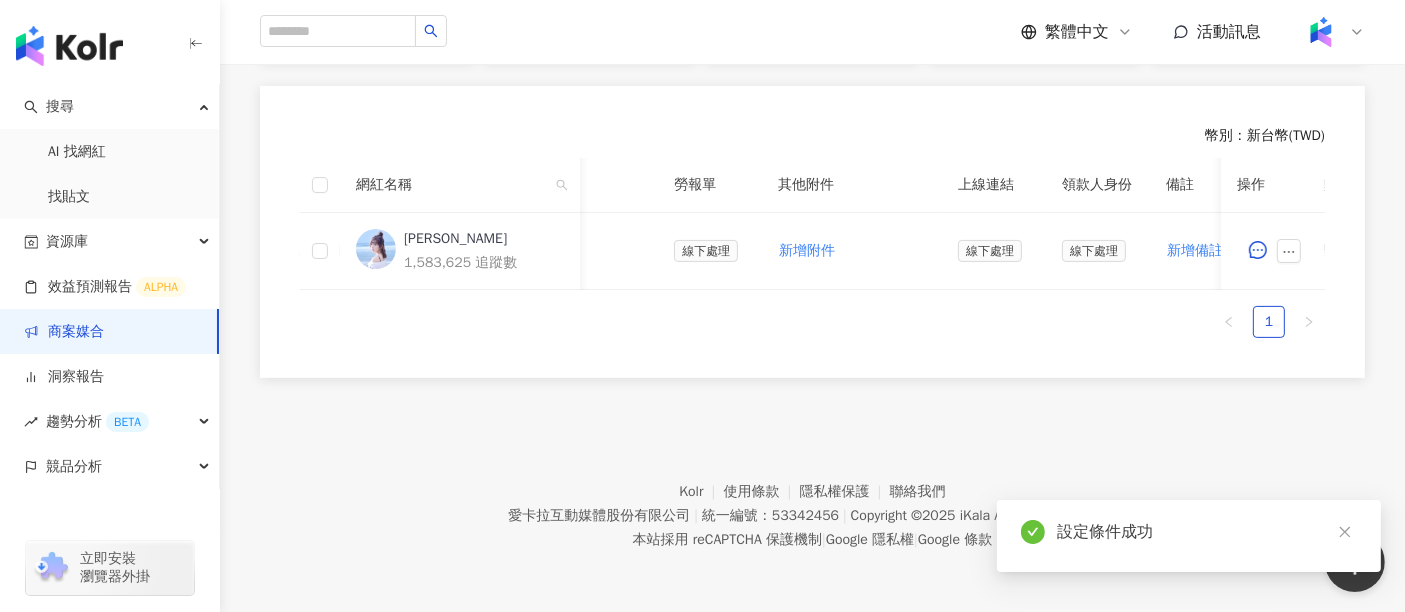 scroll, scrollTop: 0, scrollLeft: 0, axis: both 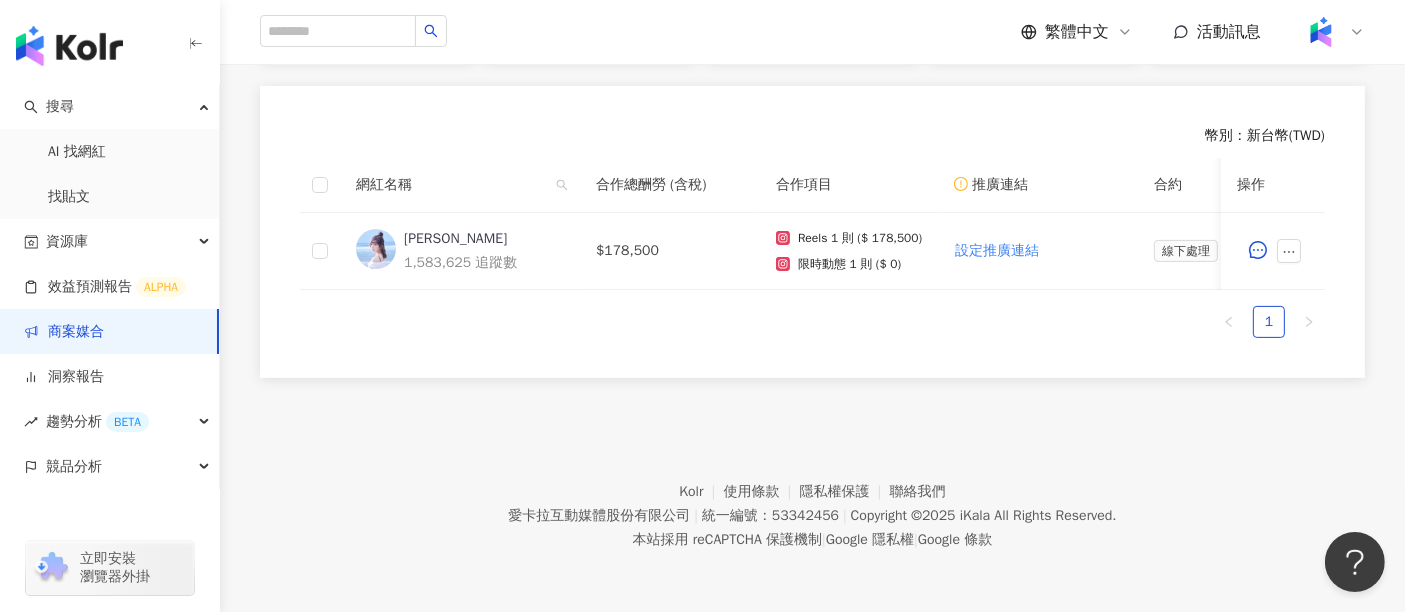 drag, startPoint x: 1226, startPoint y: 461, endPoint x: 840, endPoint y: 75, distance: 545.8864 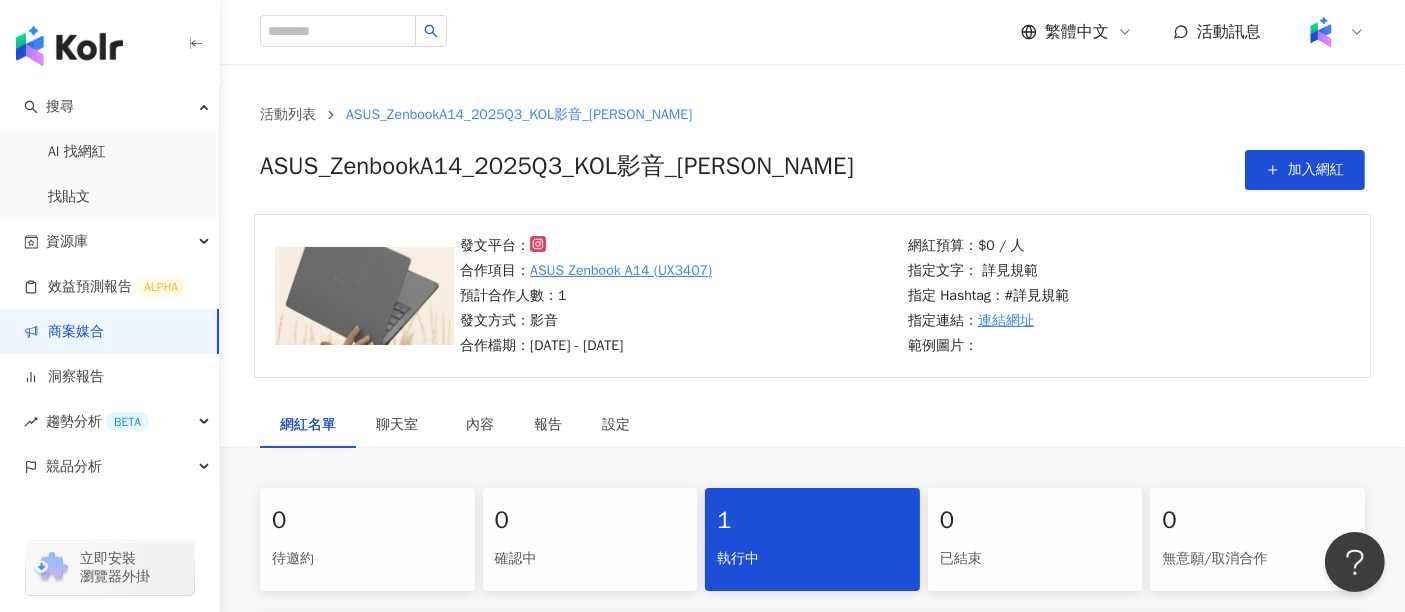 scroll, scrollTop: 0, scrollLeft: 0, axis: both 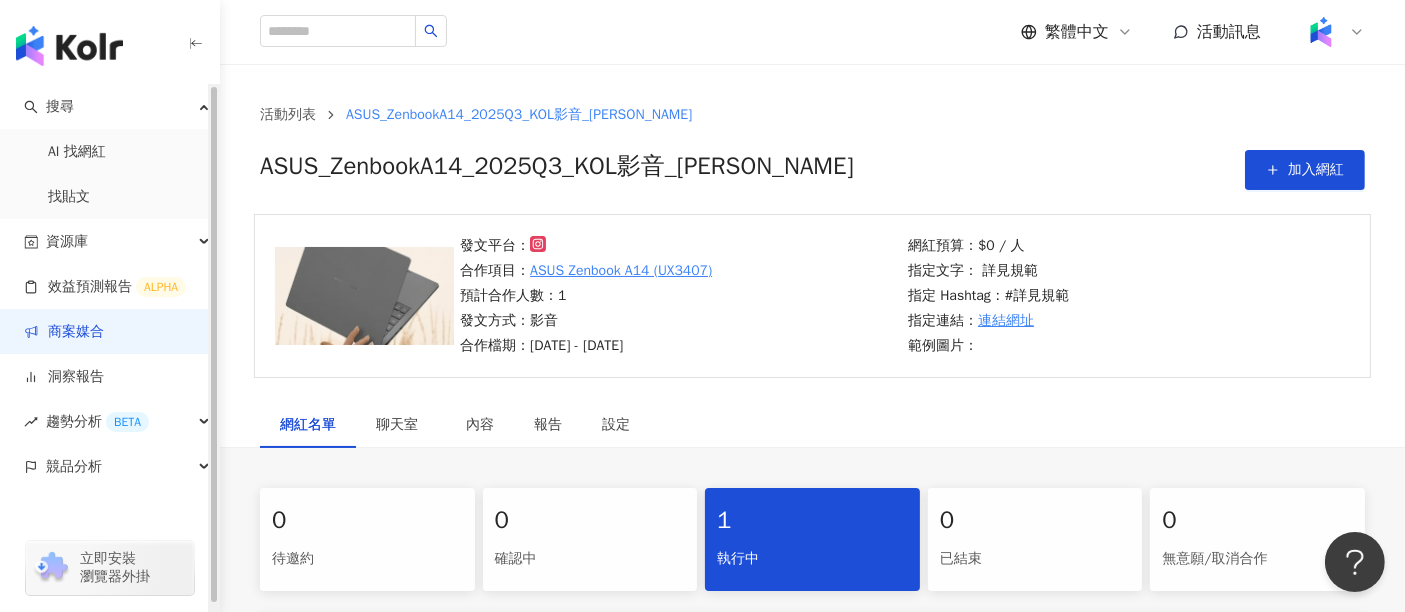 click on "商案媒合" at bounding box center (64, 332) 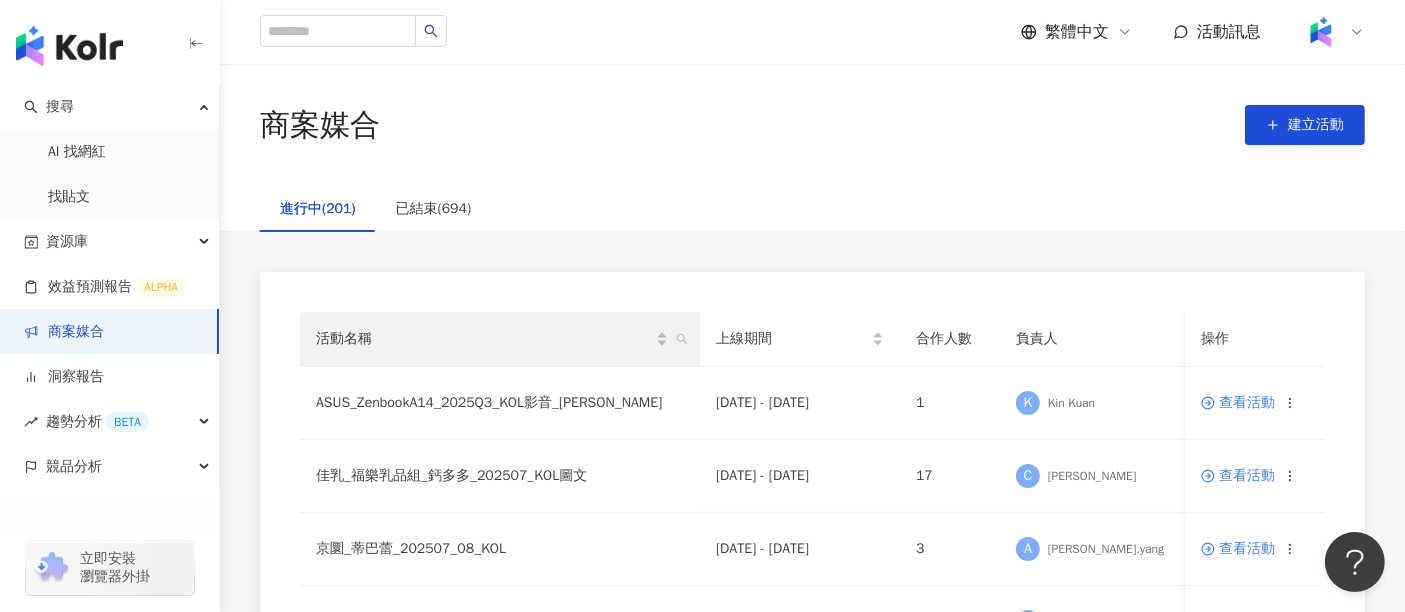 click on "活動名稱" at bounding box center (500, 339) 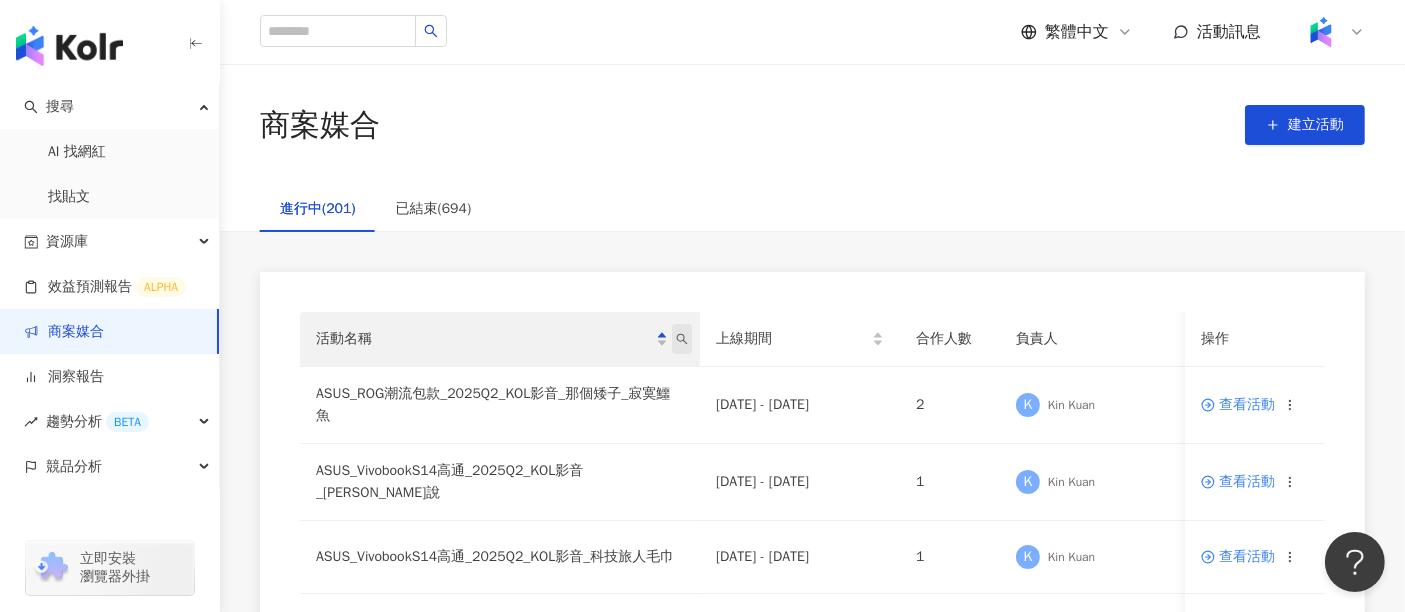 click 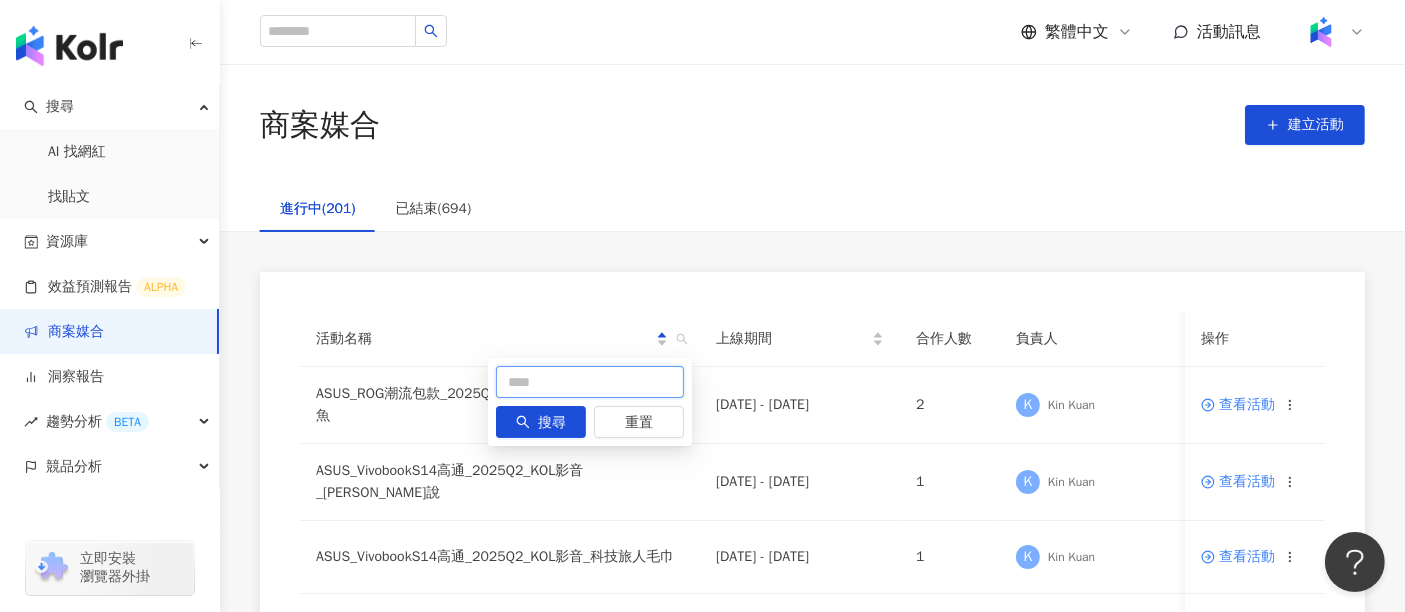 click at bounding box center [590, 382] 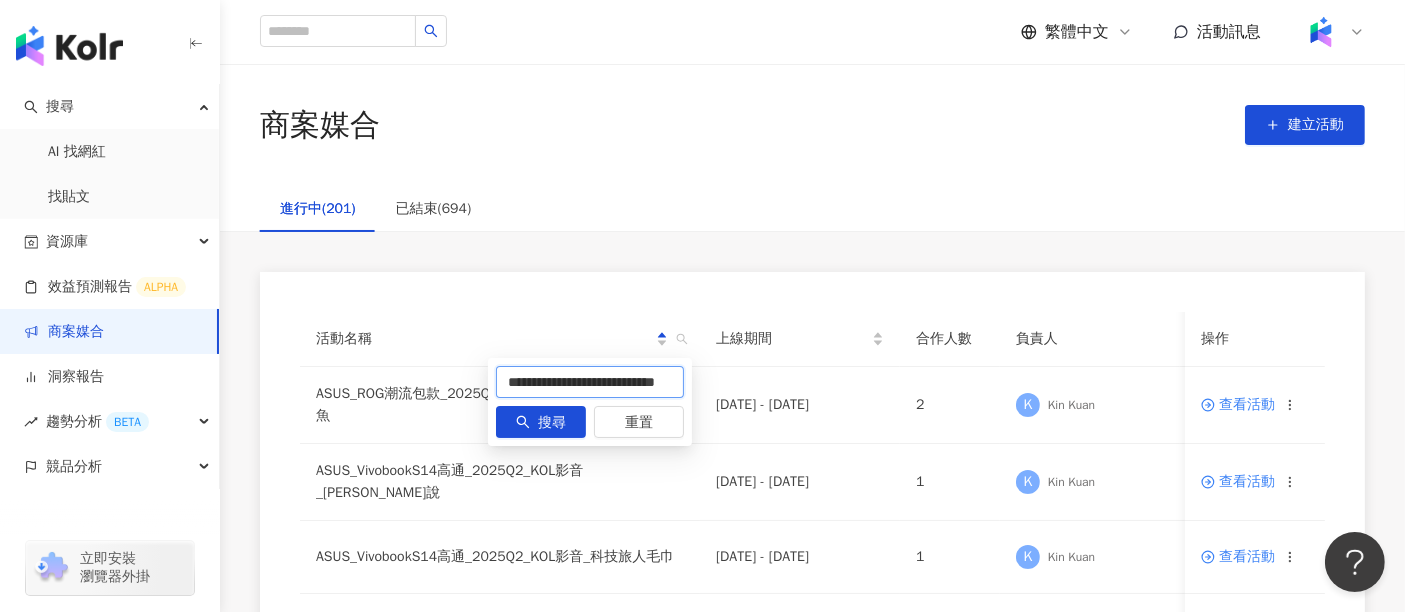 scroll, scrollTop: 0, scrollLeft: 111, axis: horizontal 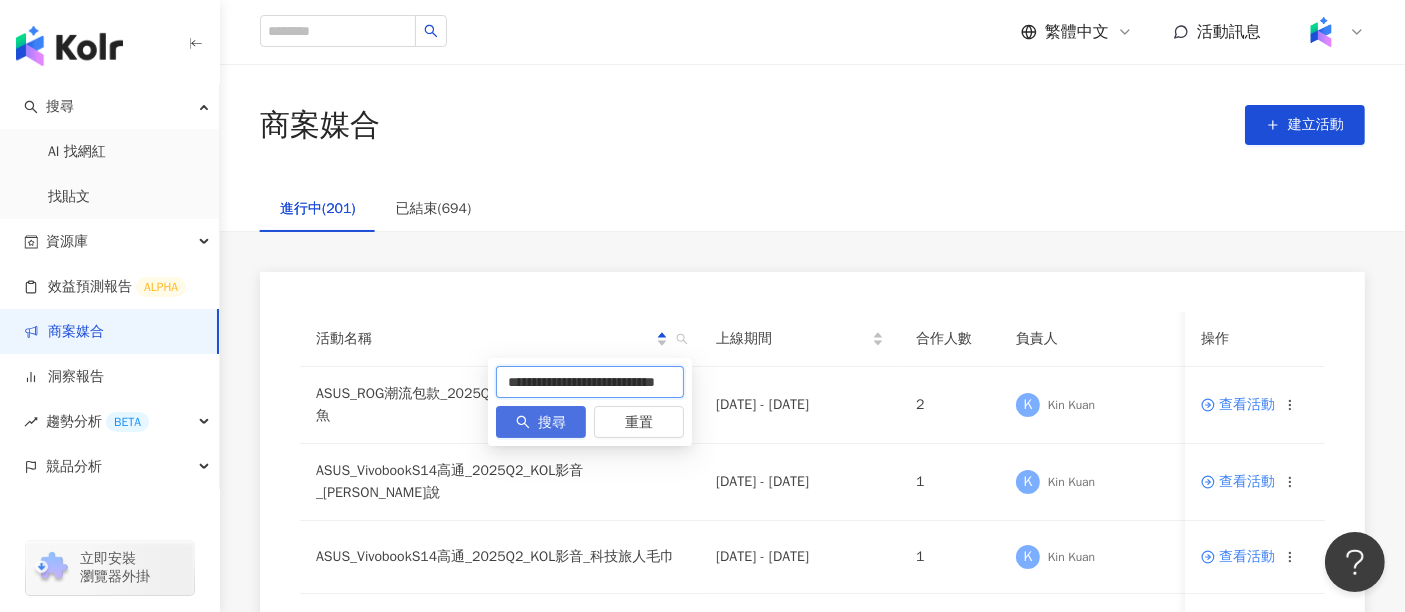 type on "**********" 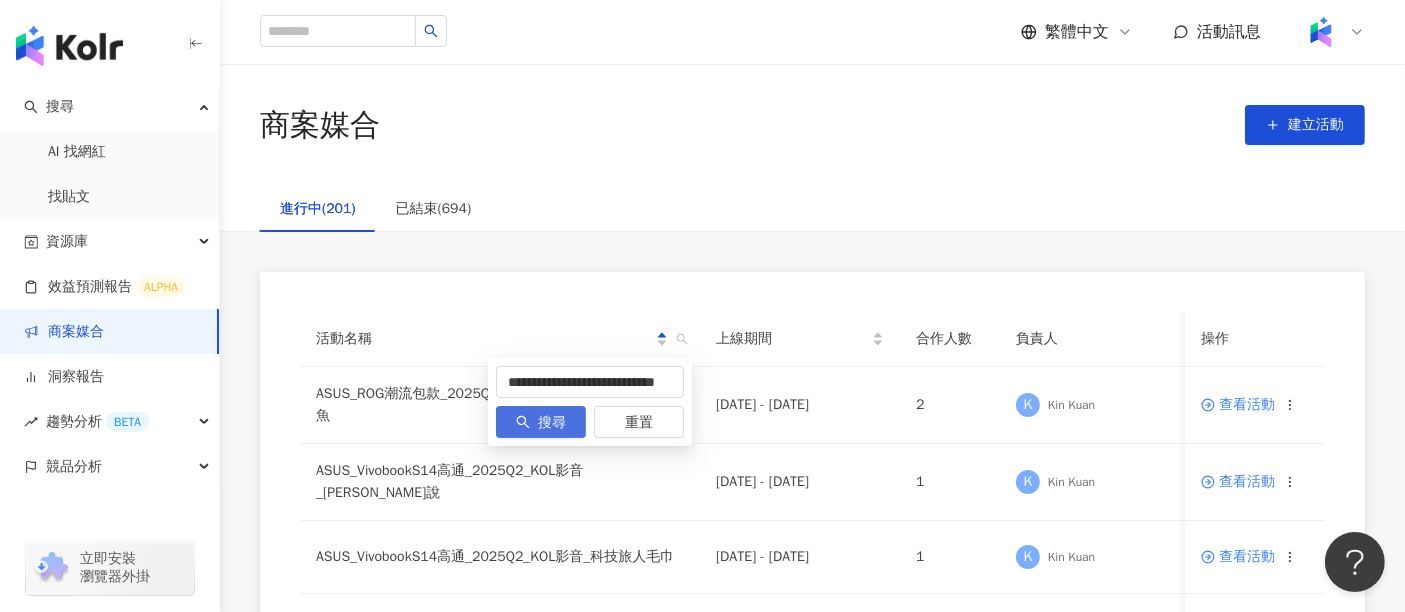 click on "搜尋" at bounding box center [552, 423] 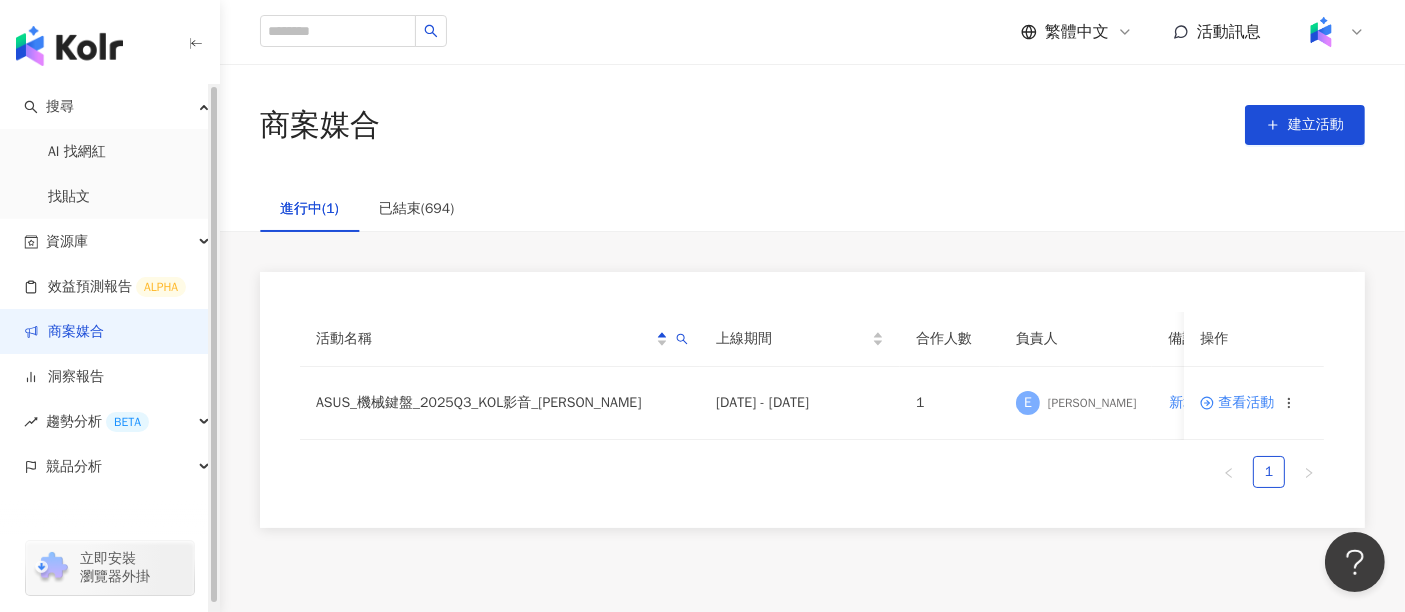 click on "商案媒合" at bounding box center (64, 332) 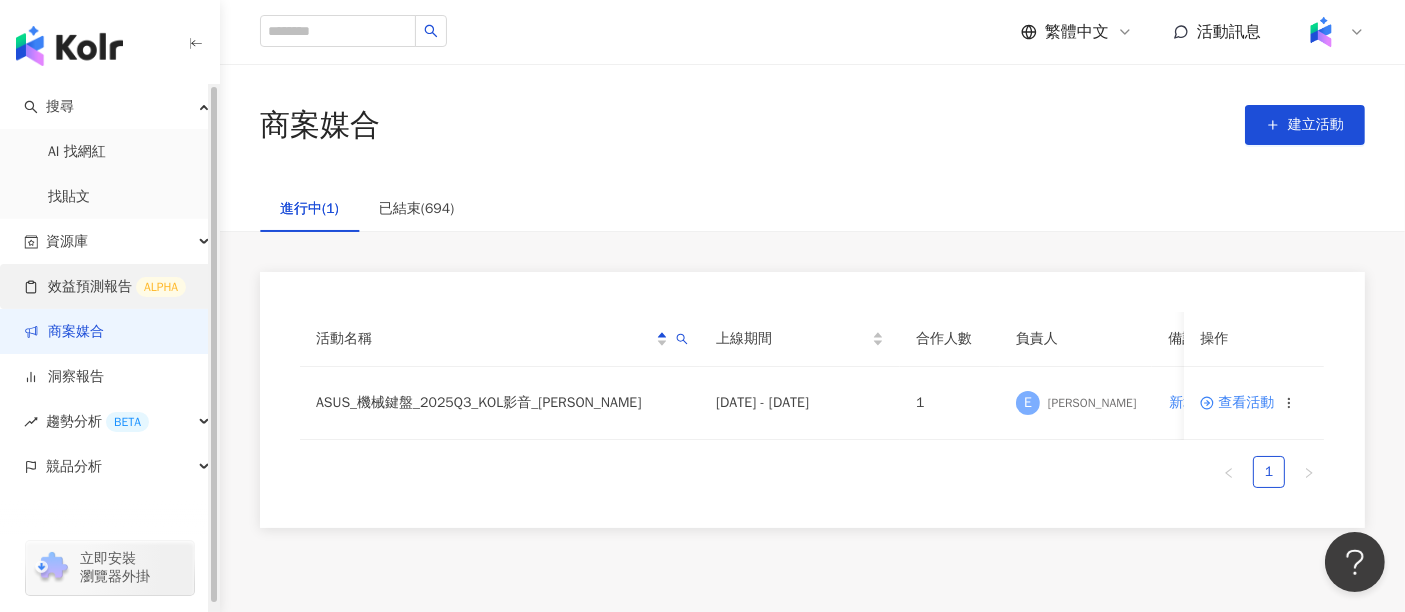click on "效益預測報告 ALPHA" at bounding box center (105, 287) 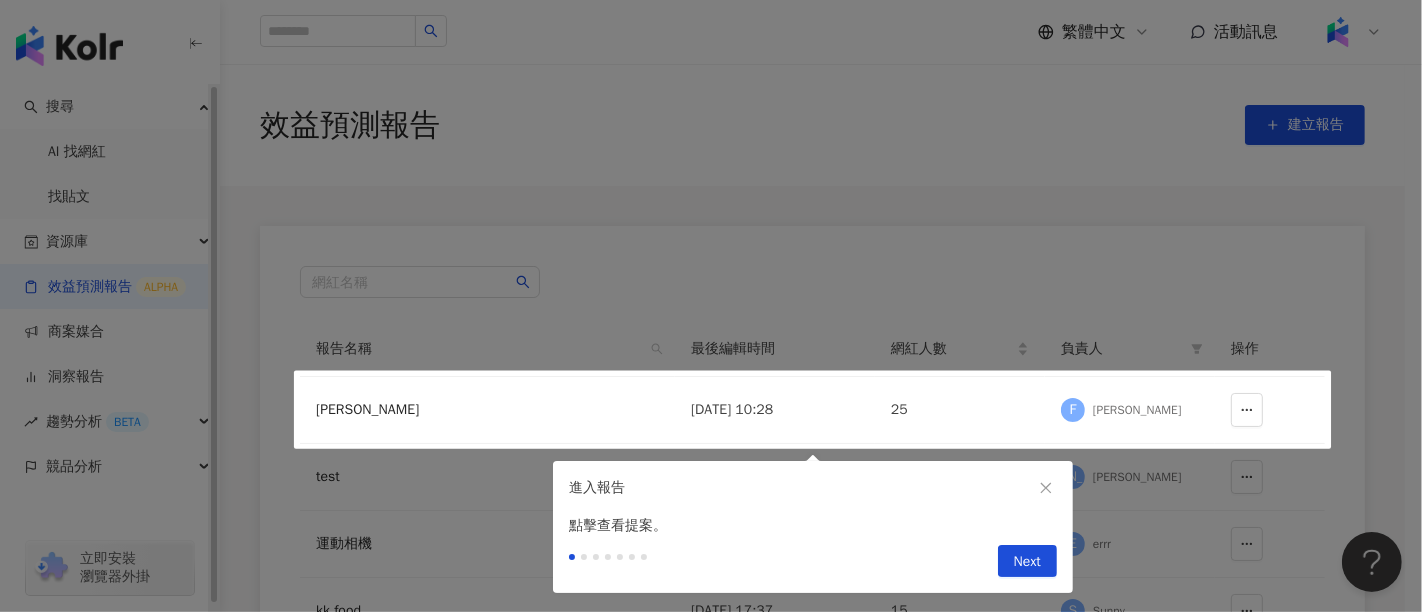 click at bounding box center [711, 306] 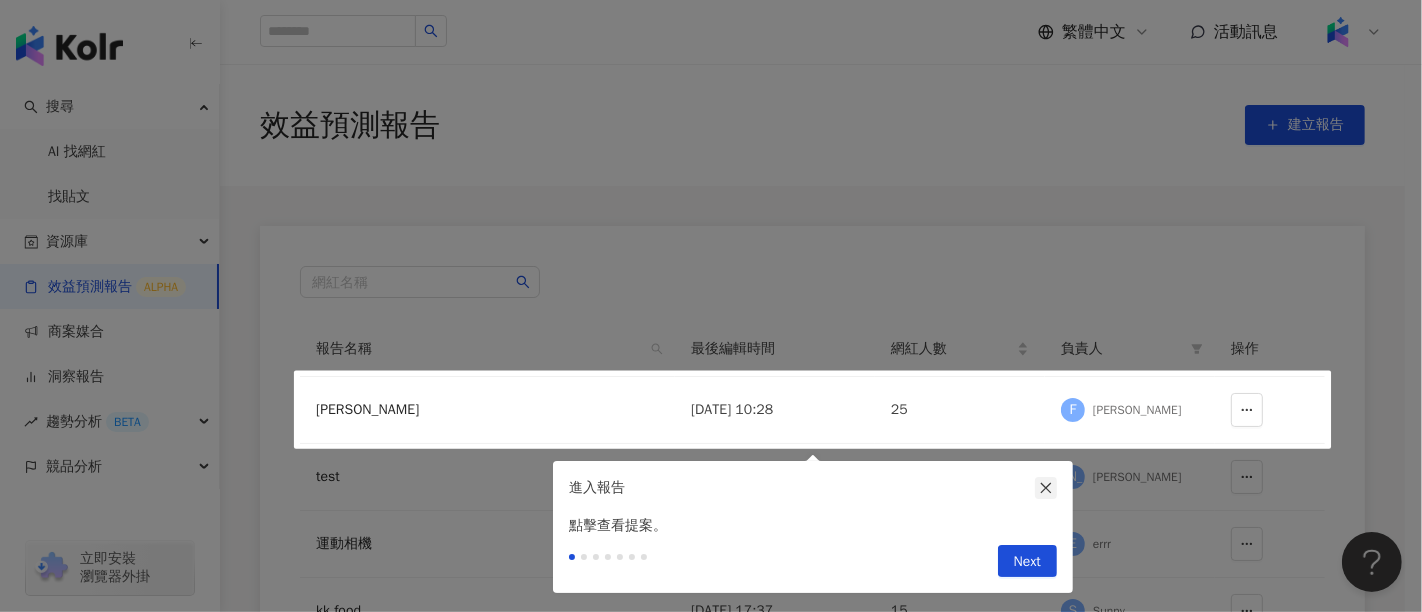 click 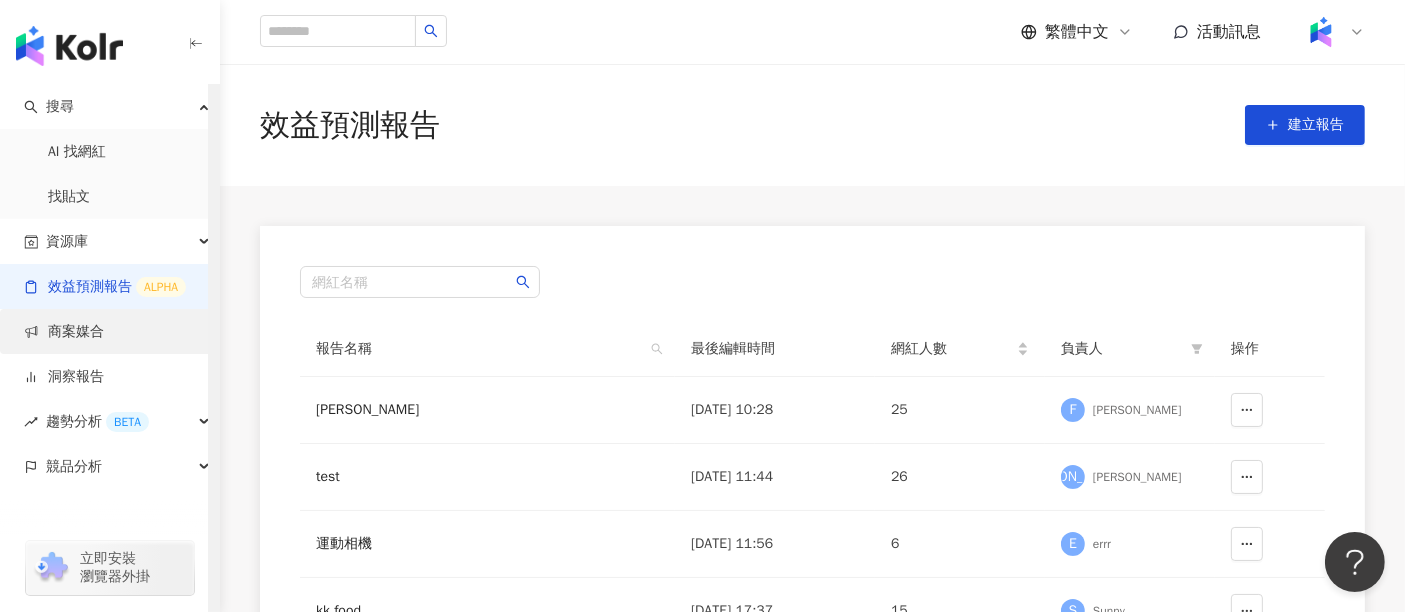 click on "商案媒合" at bounding box center [64, 332] 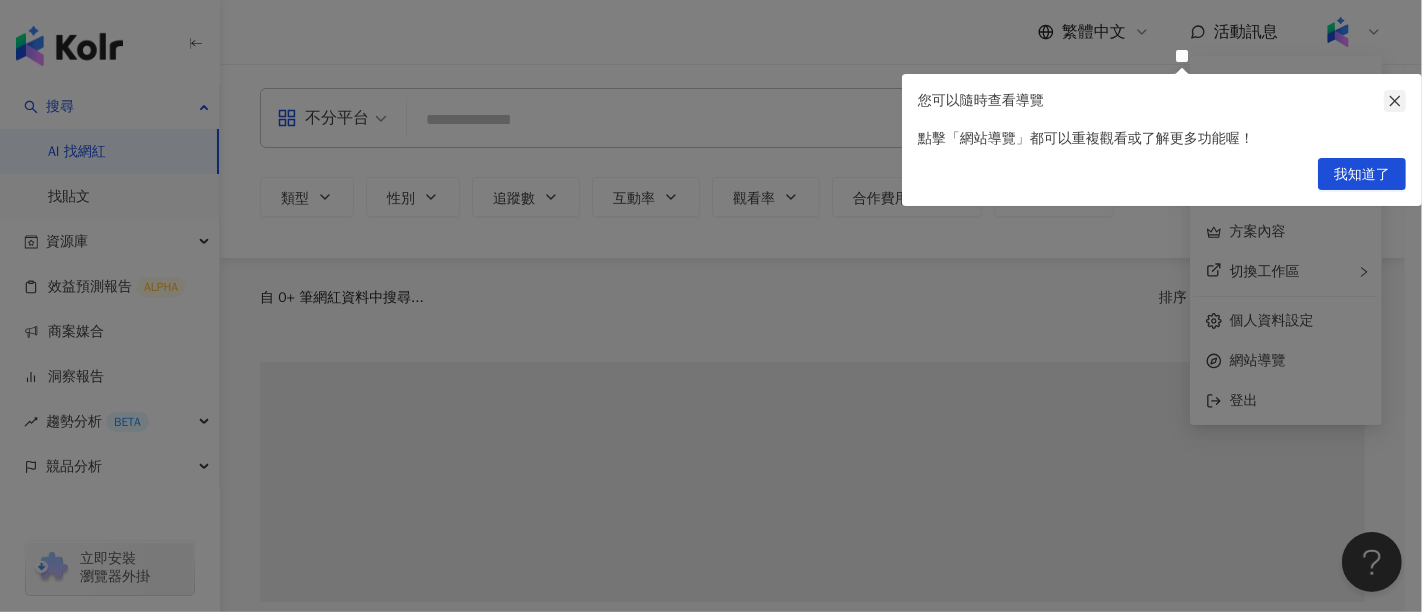 click 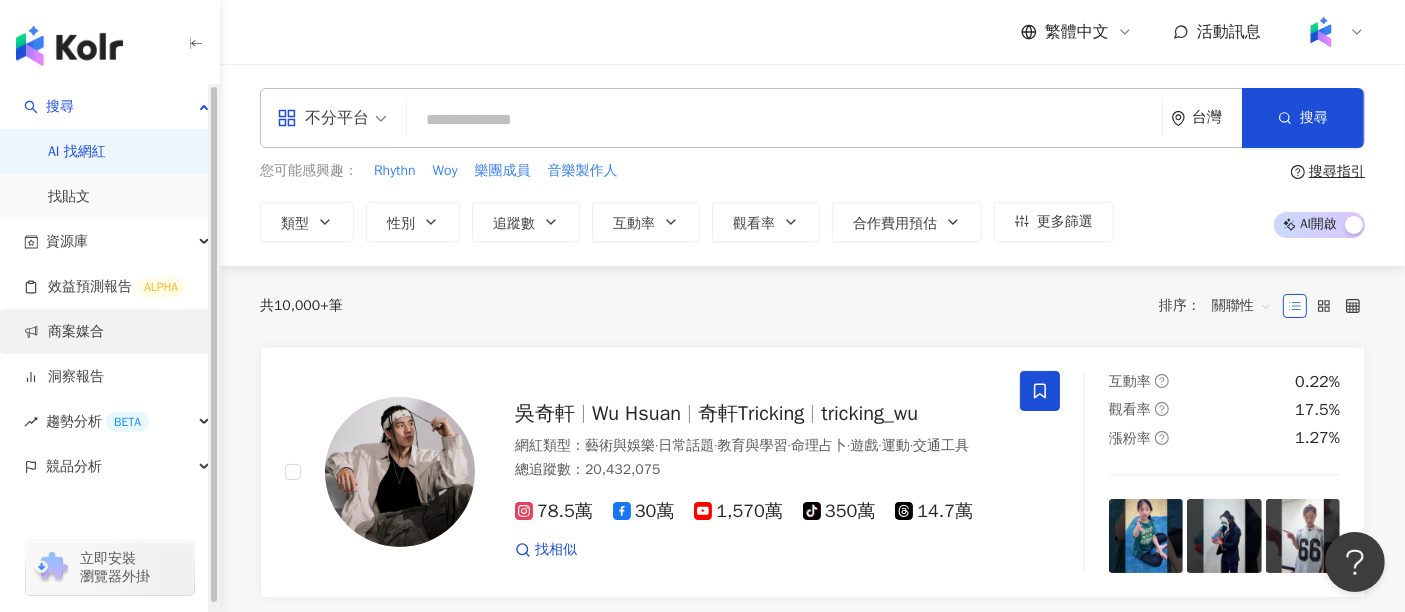 click on "商案媒合" at bounding box center (64, 332) 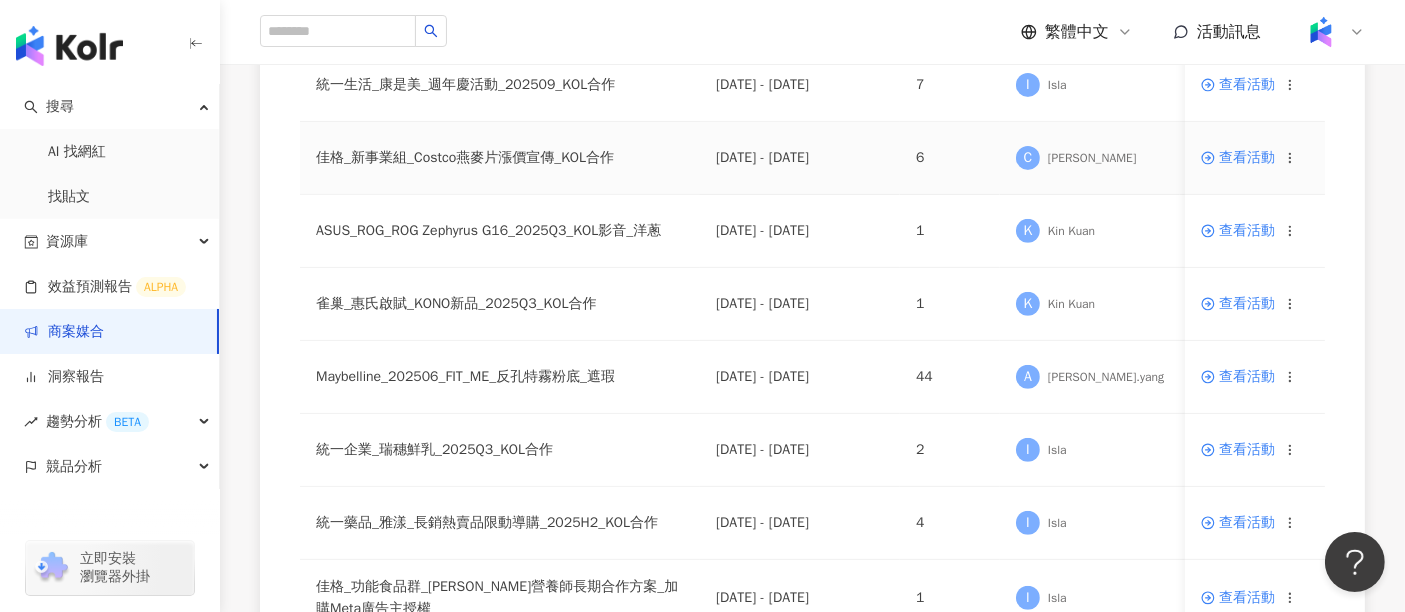 scroll, scrollTop: 777, scrollLeft: 0, axis: vertical 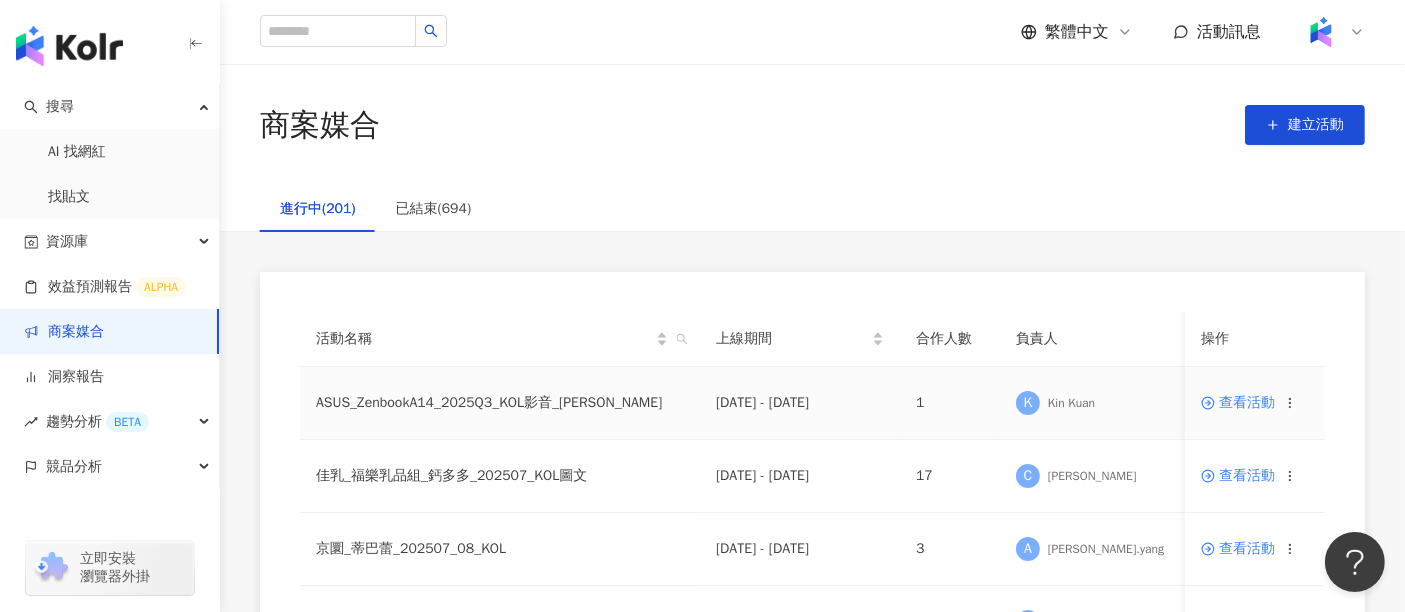 click 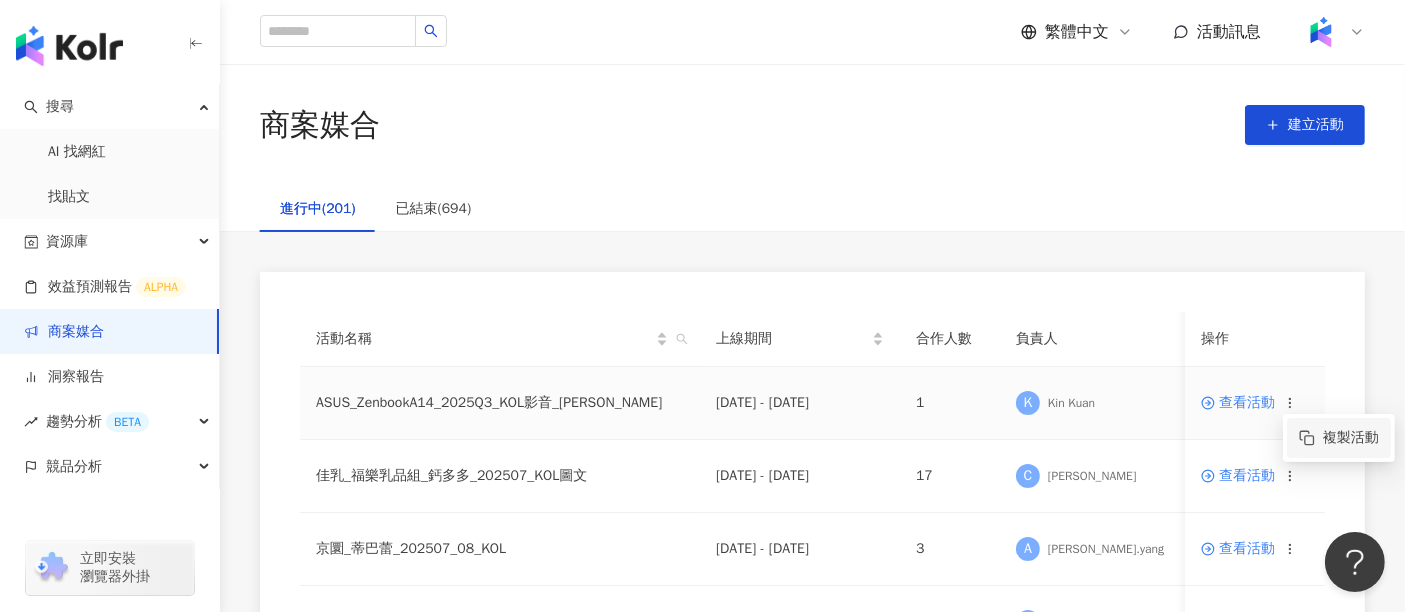click on "複製活動" at bounding box center [1339, 438] 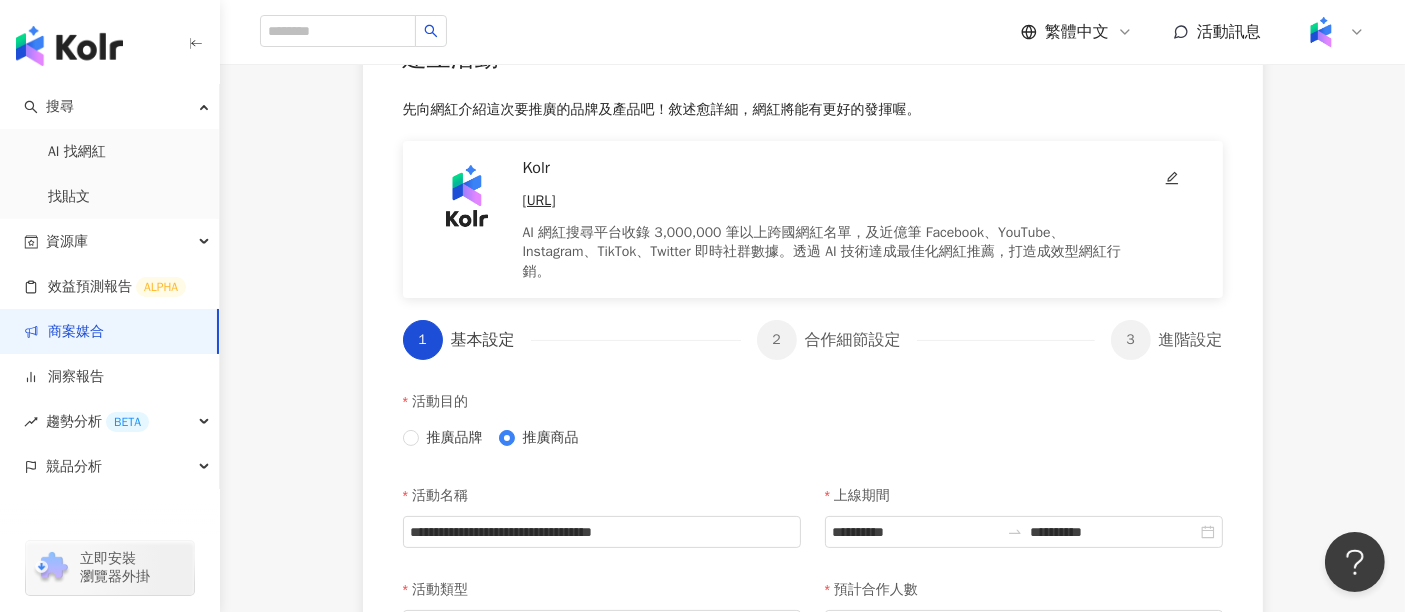 scroll, scrollTop: 333, scrollLeft: 0, axis: vertical 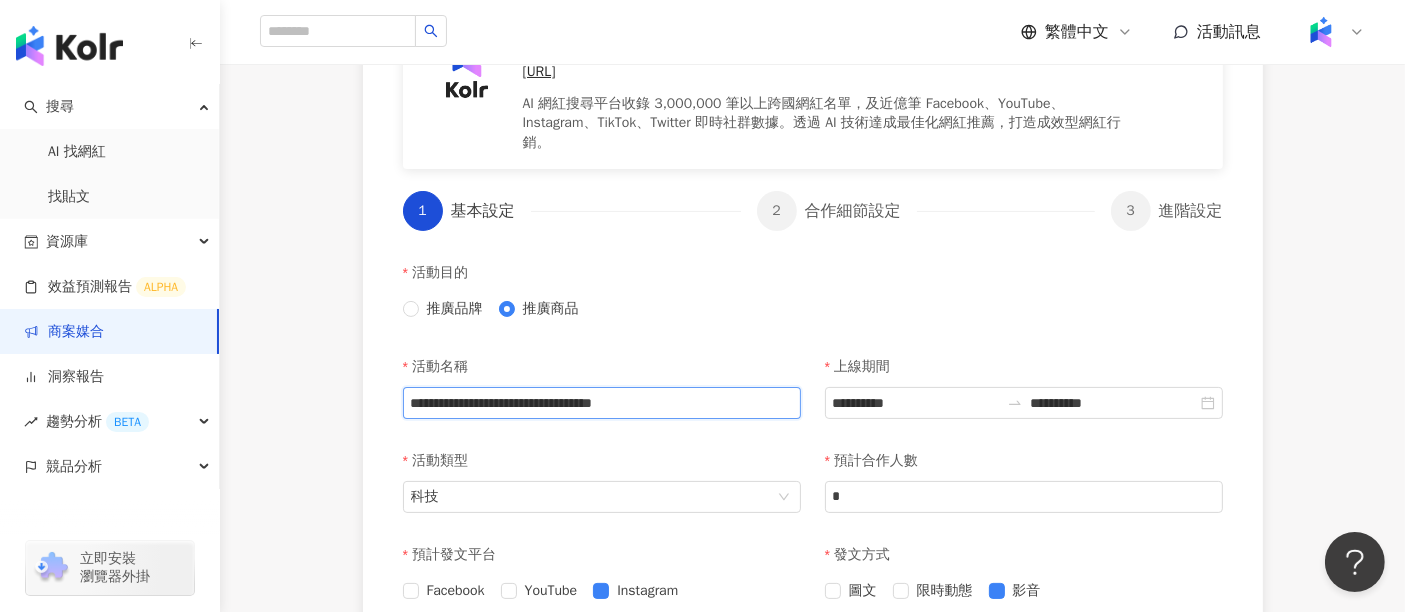 drag, startPoint x: 743, startPoint y: 406, endPoint x: 230, endPoint y: 397, distance: 513.0789 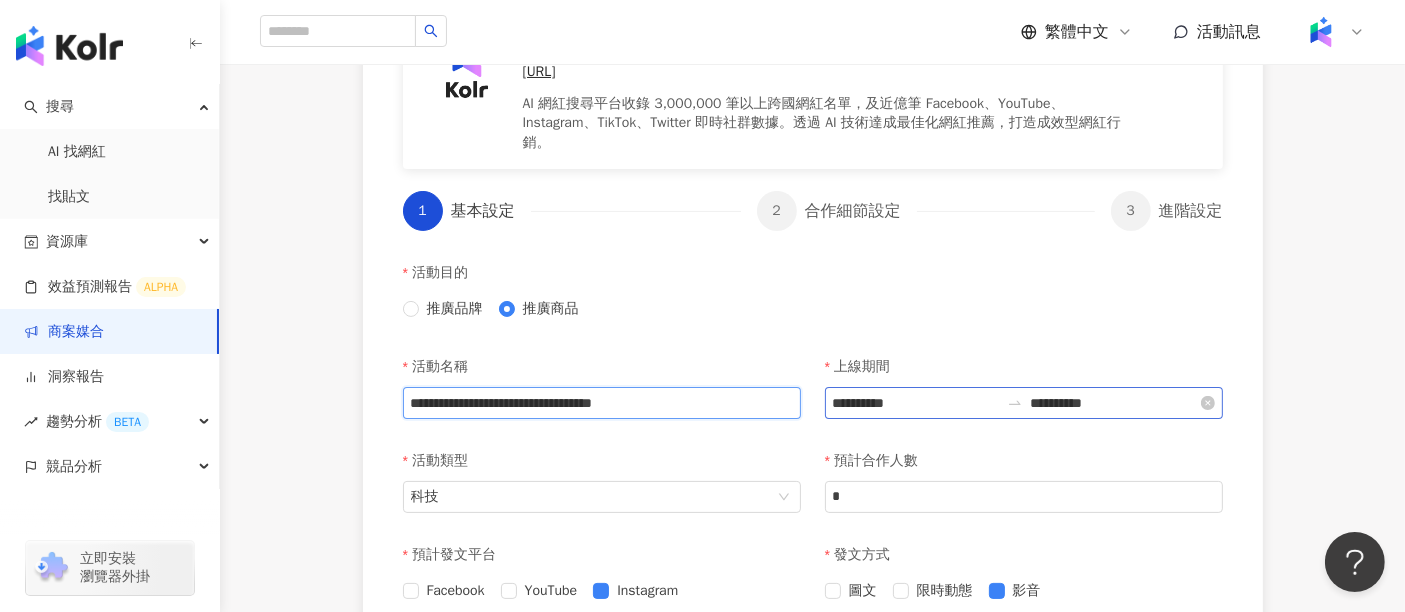 type on "**********" 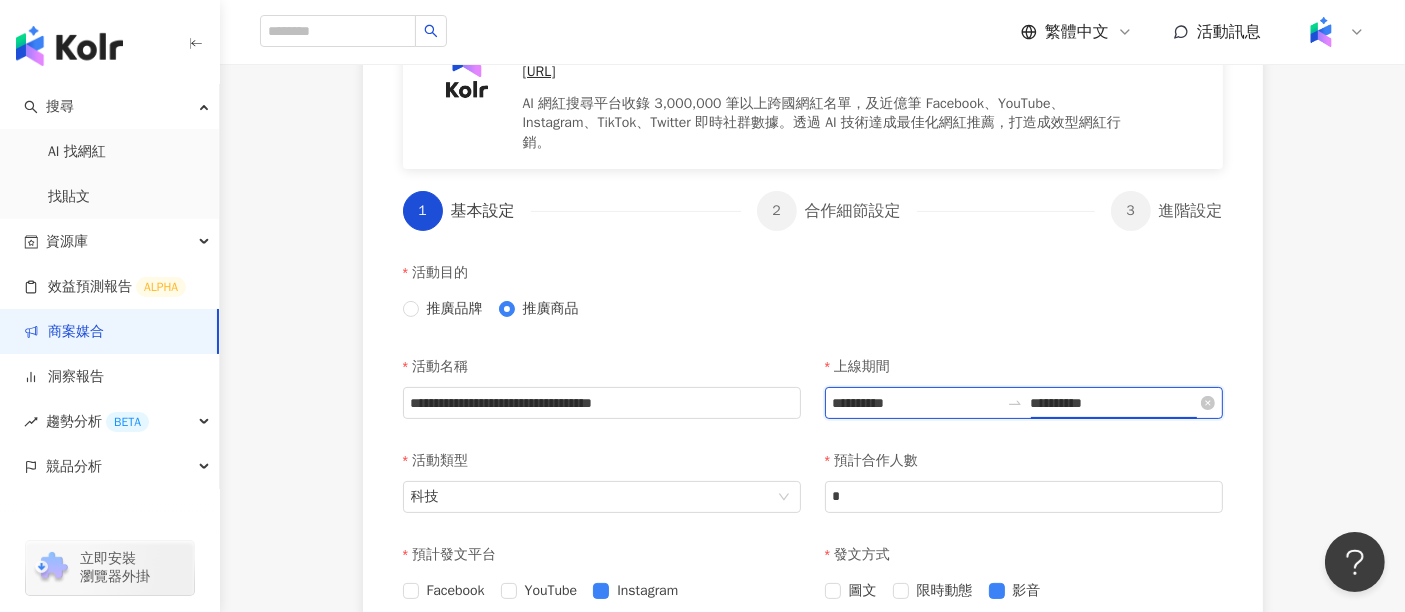 click on "**********" at bounding box center (1114, 403) 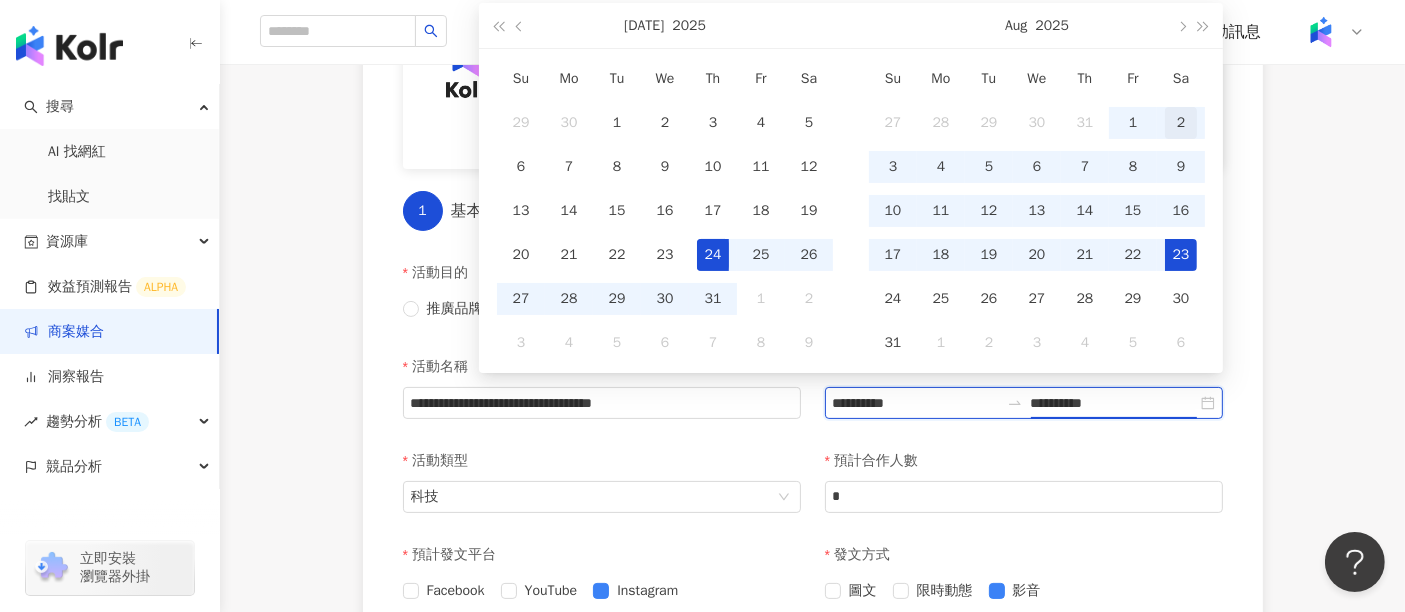 scroll, scrollTop: 222, scrollLeft: 0, axis: vertical 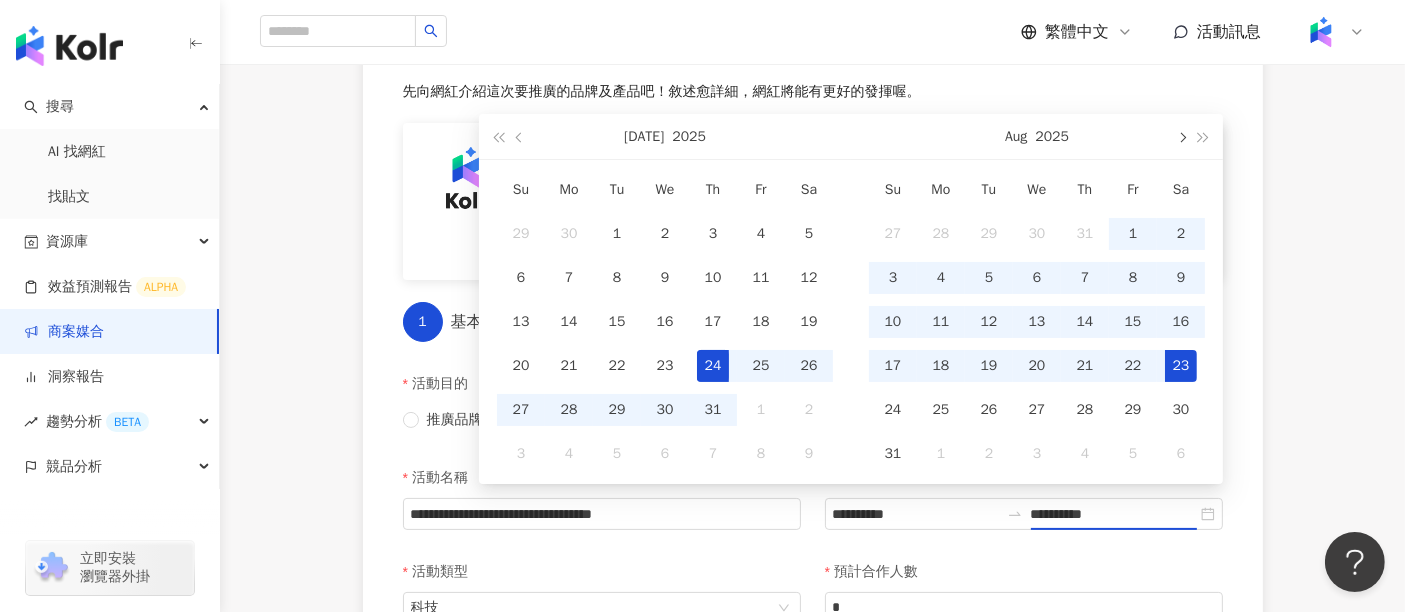 click at bounding box center [1181, 137] 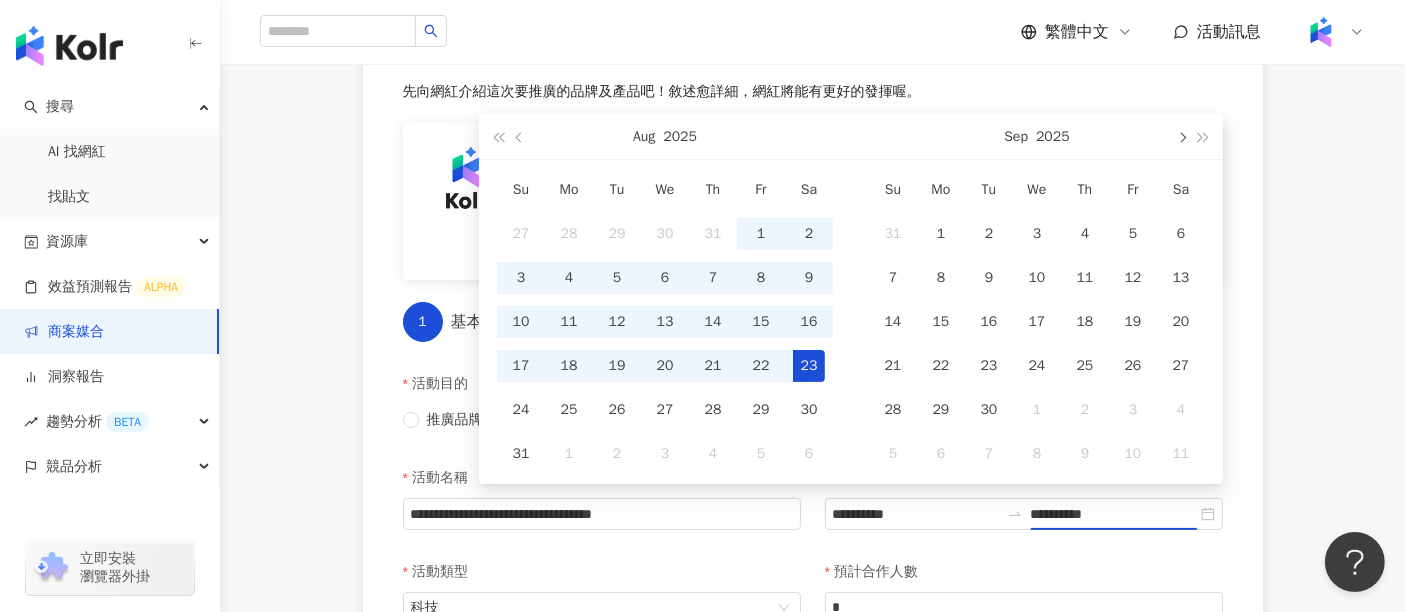 click at bounding box center [1181, 137] 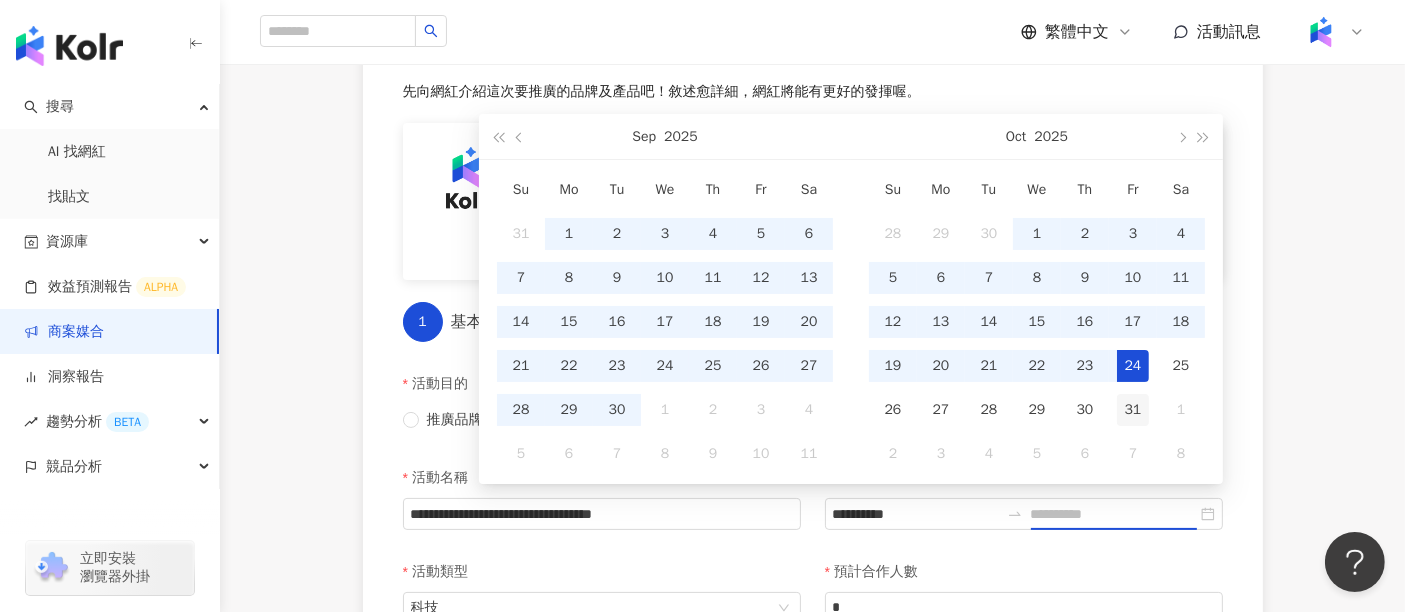 type on "**********" 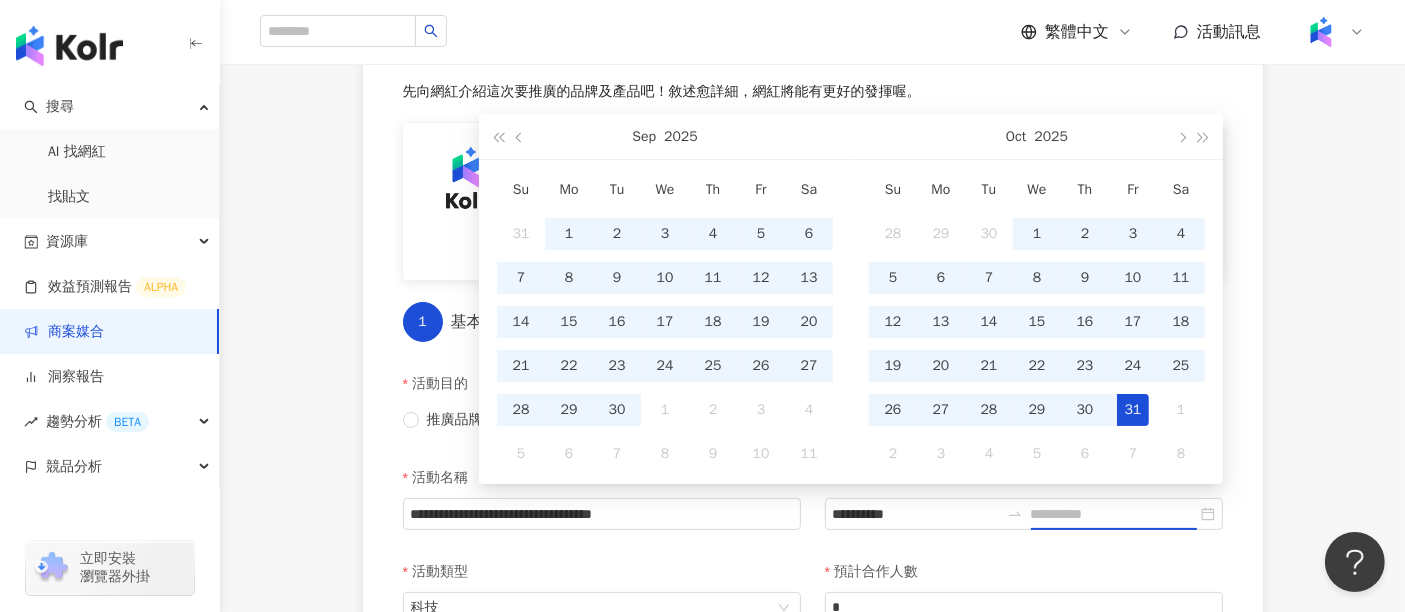 click on "31" at bounding box center (1133, 410) 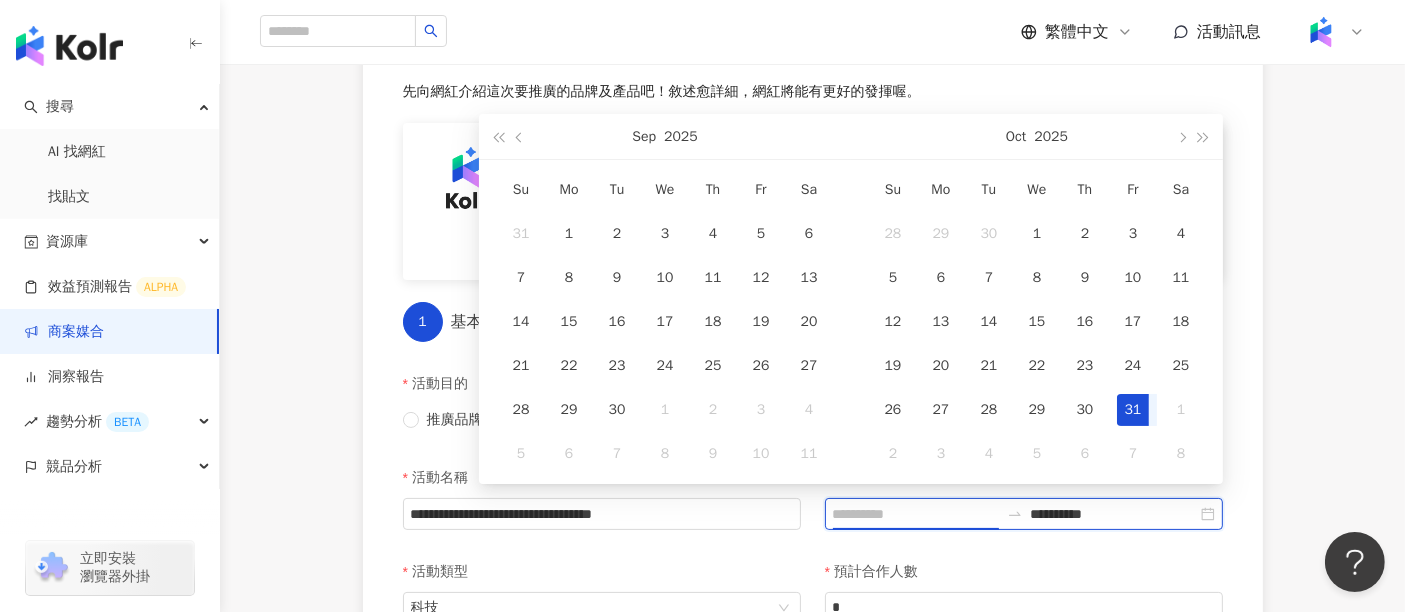 type on "**********" 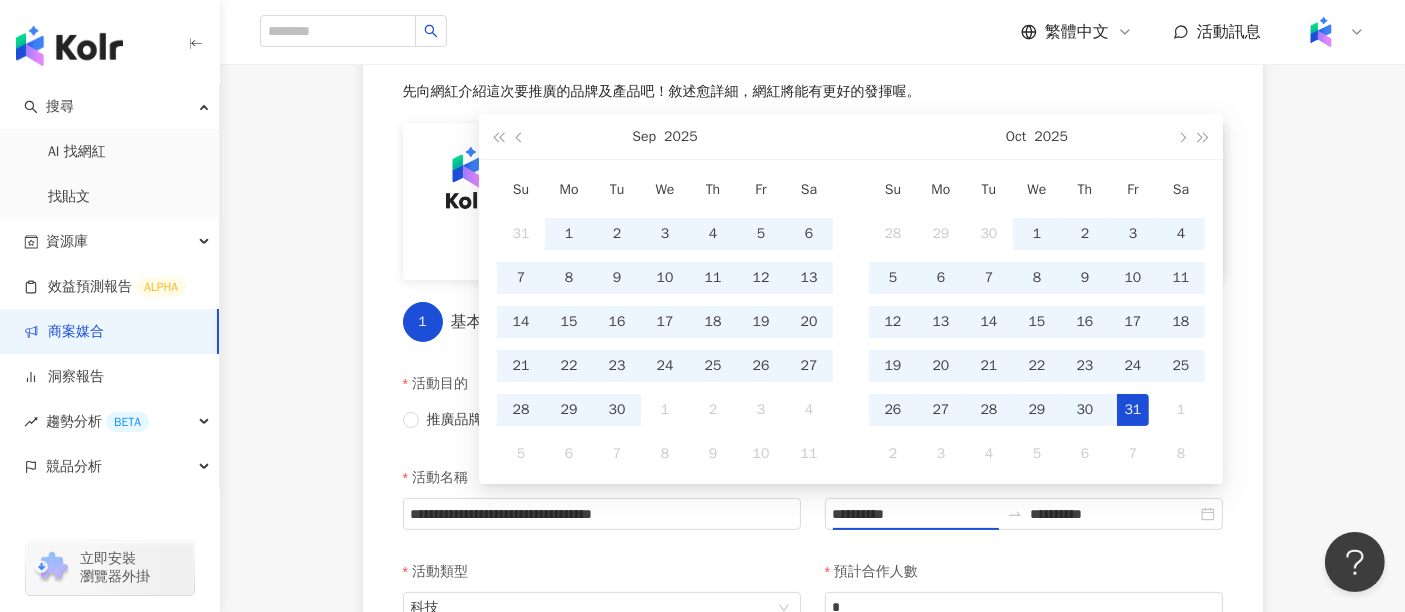 click on "**********" at bounding box center (812, 692) 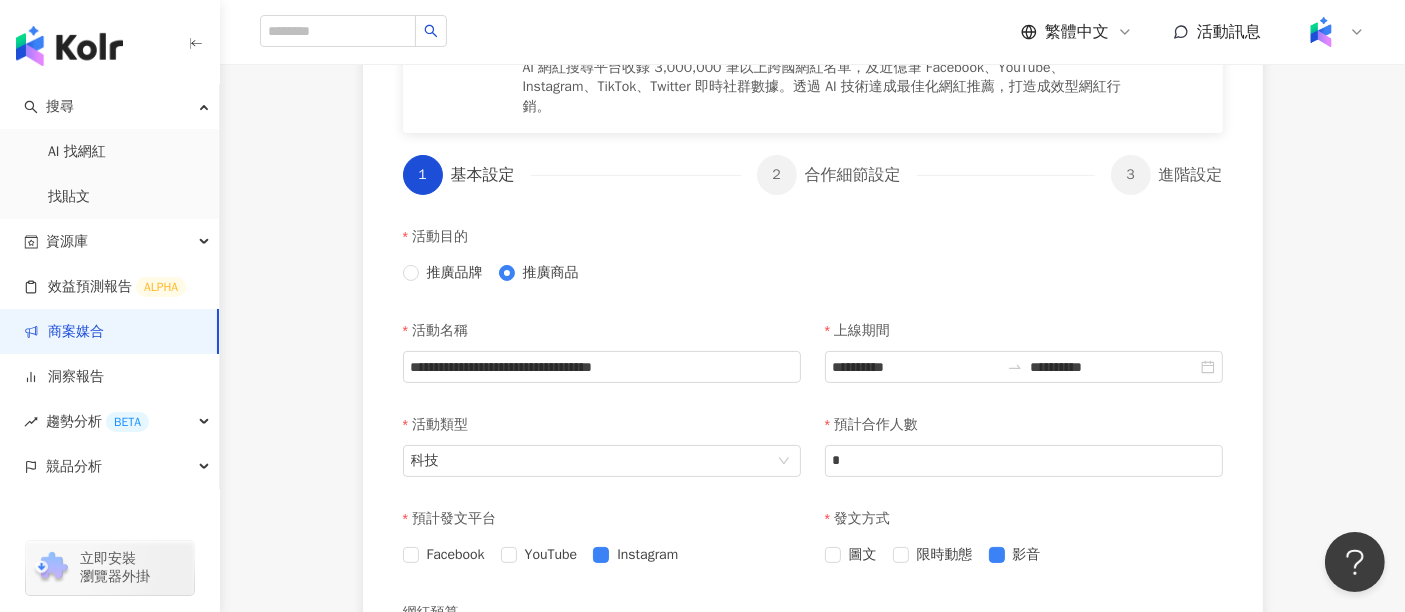 scroll, scrollTop: 444, scrollLeft: 0, axis: vertical 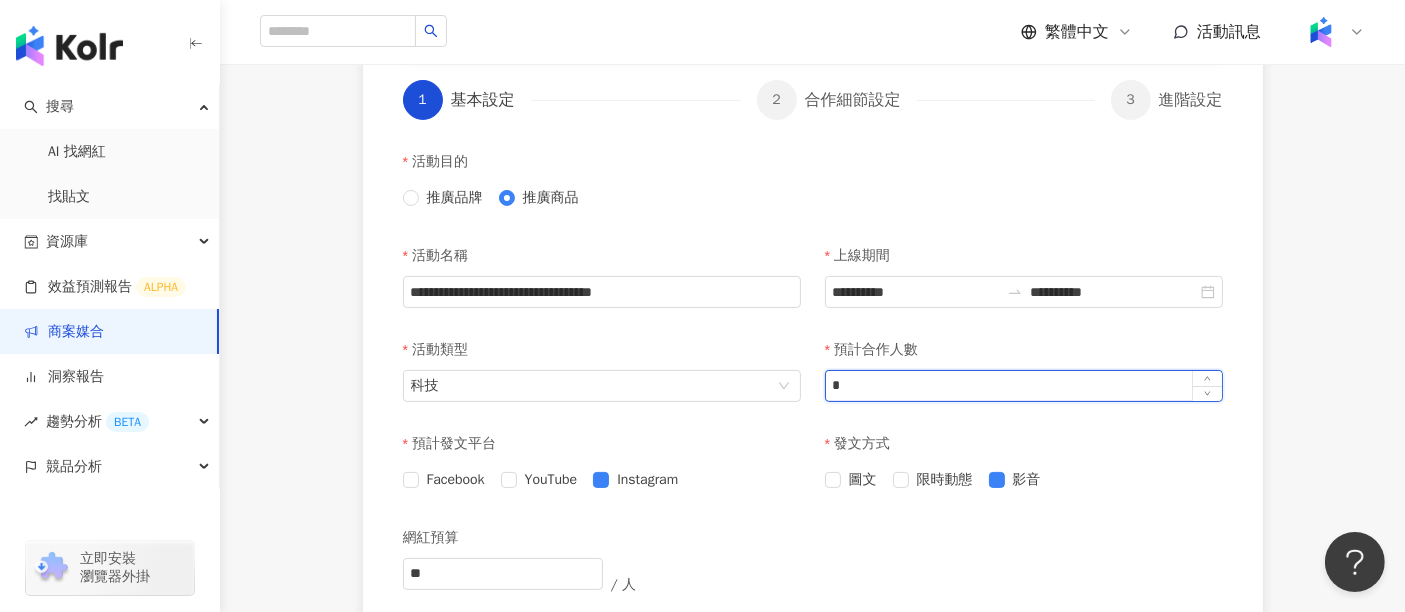 click on "*" at bounding box center (1024, 386) 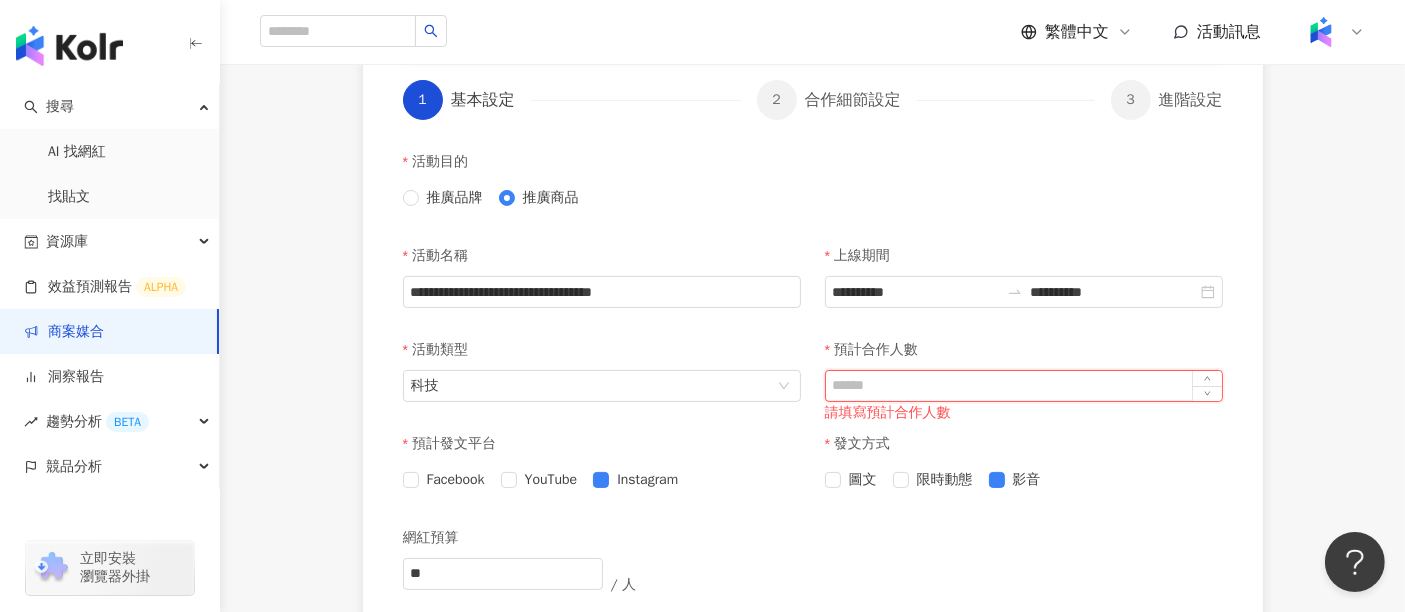 type on "*" 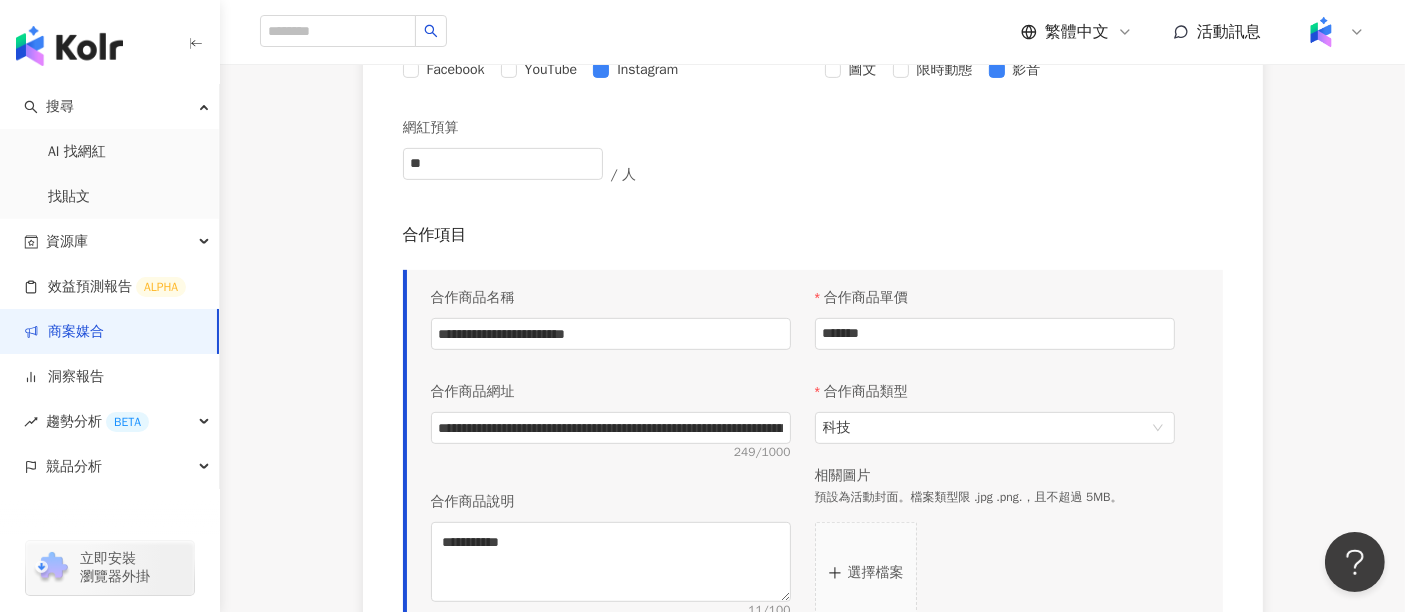 scroll, scrollTop: 888, scrollLeft: 0, axis: vertical 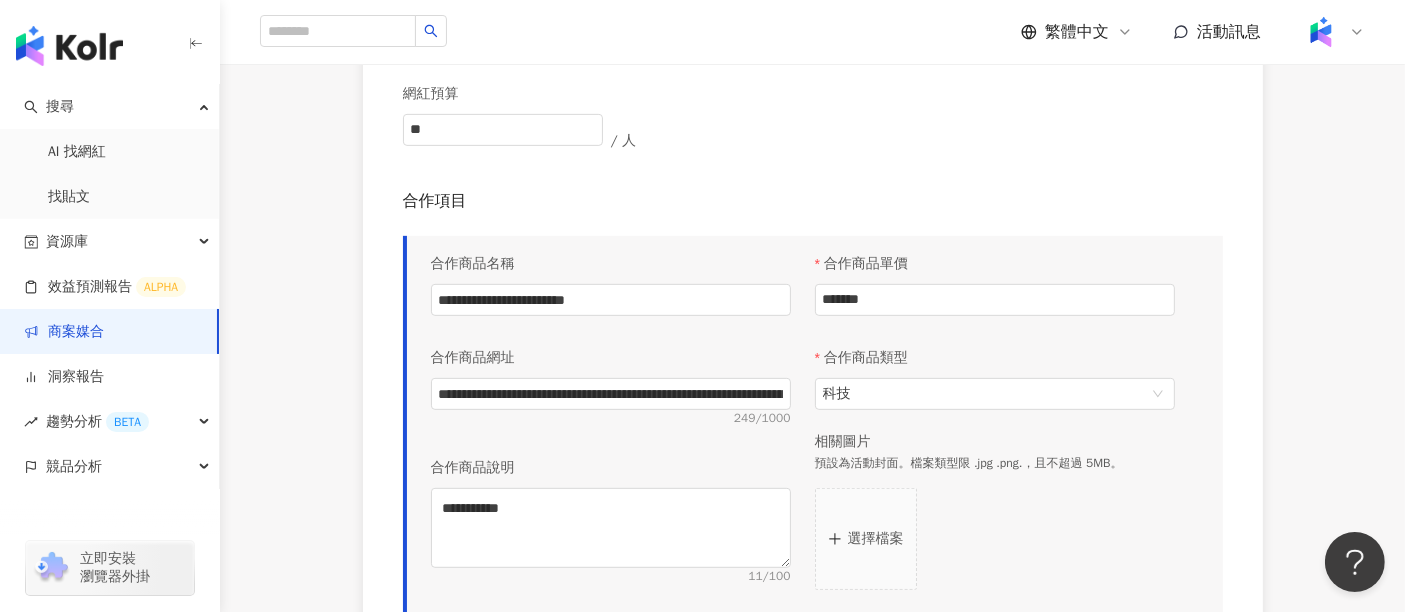type on "*" 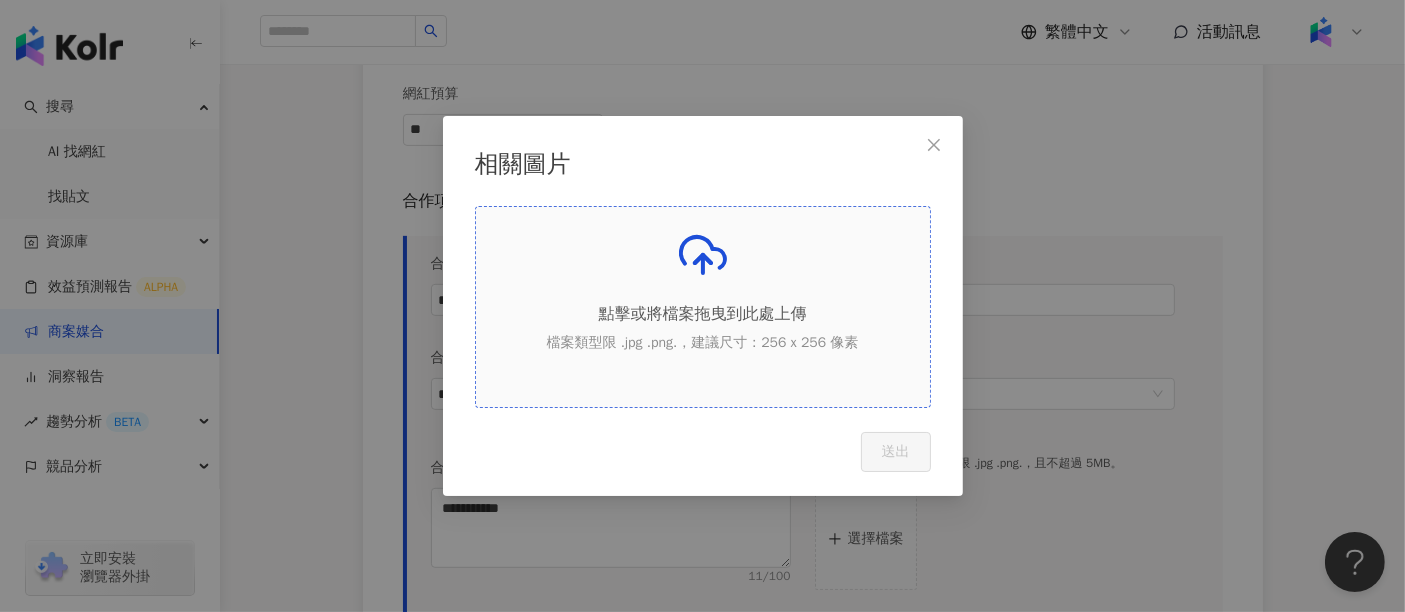 click on "點擊或將檔案拖曳到此處上傳 檔案類型限 .jpg .png.，建議尺寸：256 x 256 像素" at bounding box center [703, 299] 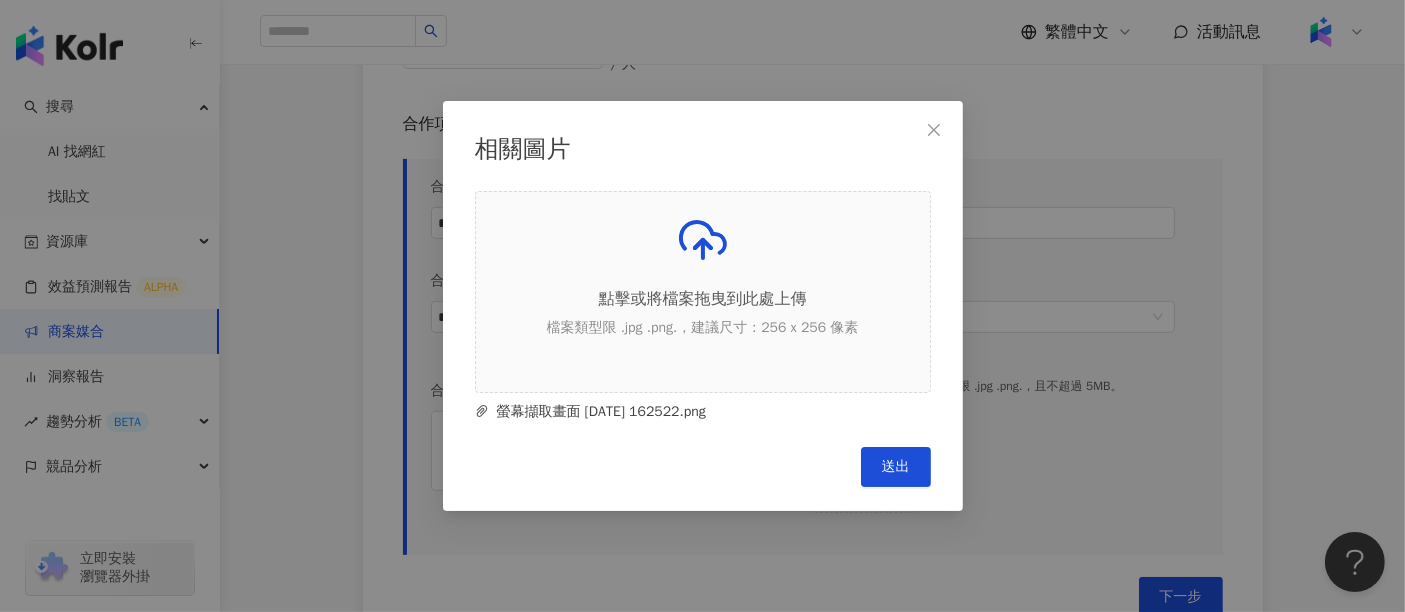 scroll, scrollTop: 1000, scrollLeft: 0, axis: vertical 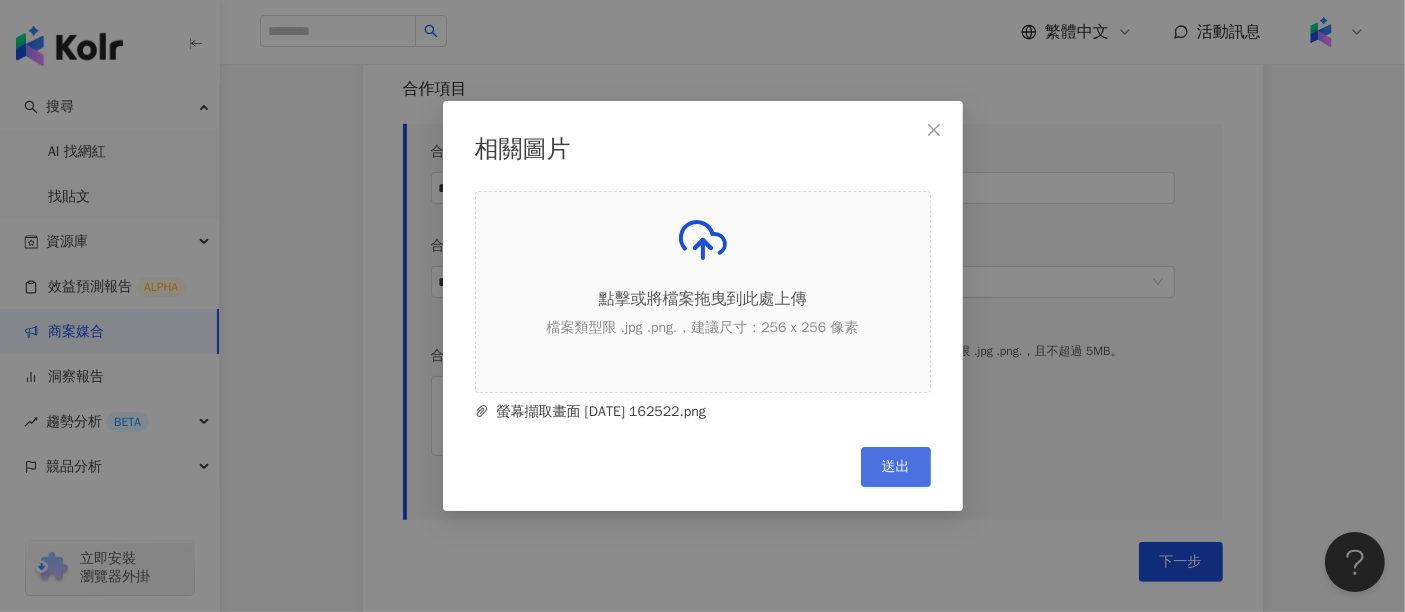 click on "送出" at bounding box center [896, 467] 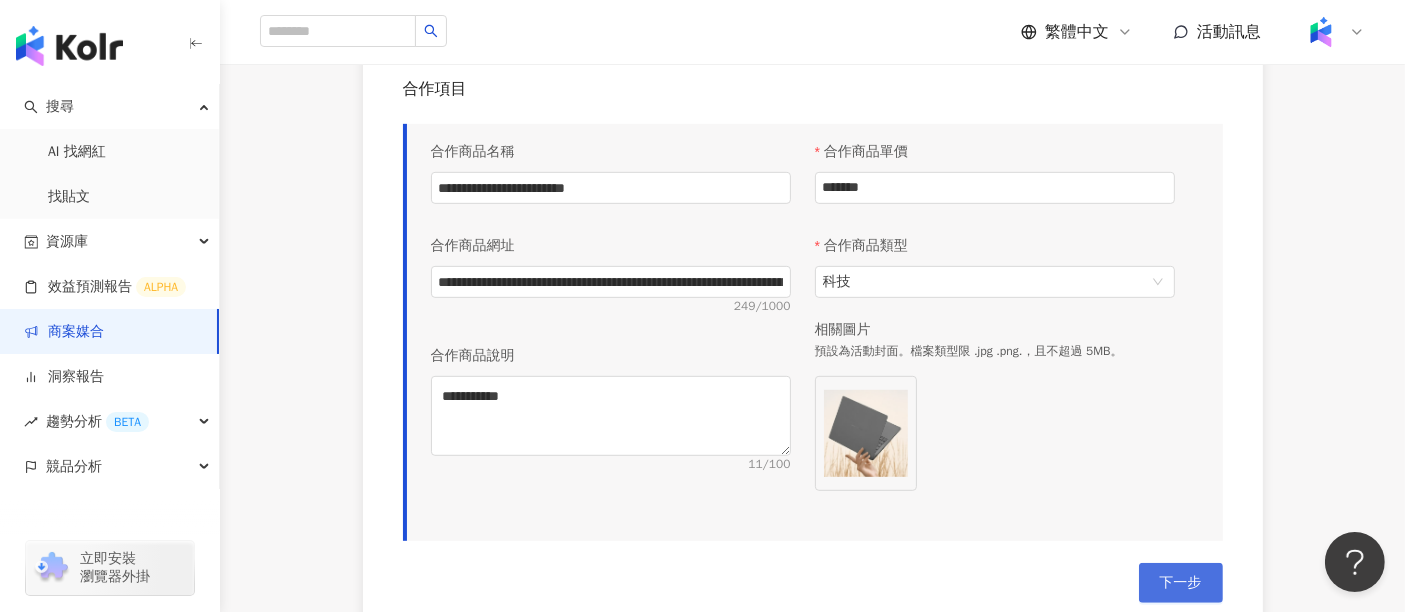 click on "下一步" at bounding box center [1181, 583] 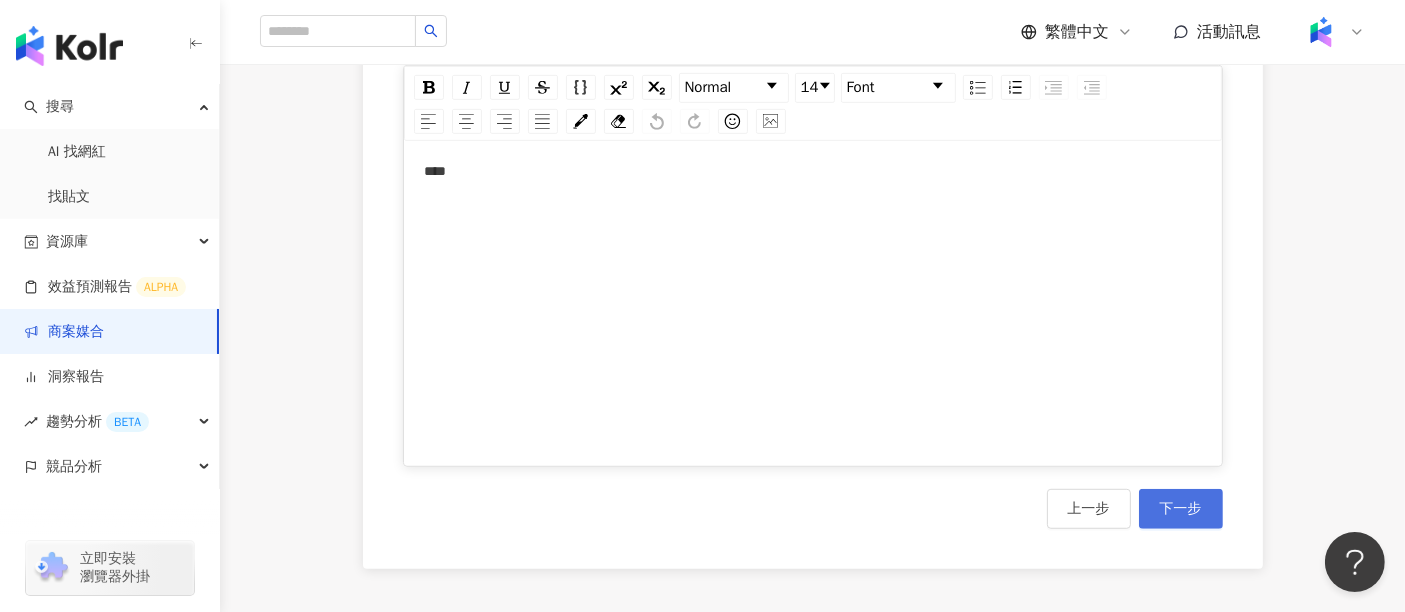 click on "下一步" at bounding box center [1181, 509] 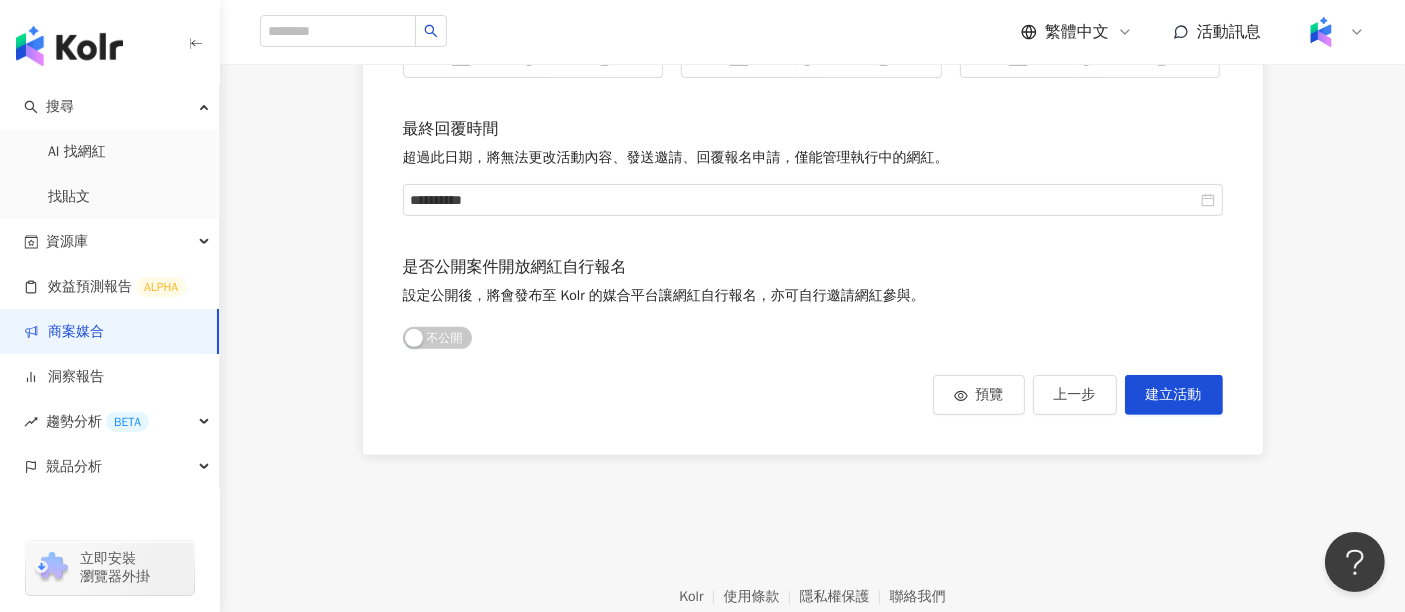 scroll, scrollTop: 663, scrollLeft: 0, axis: vertical 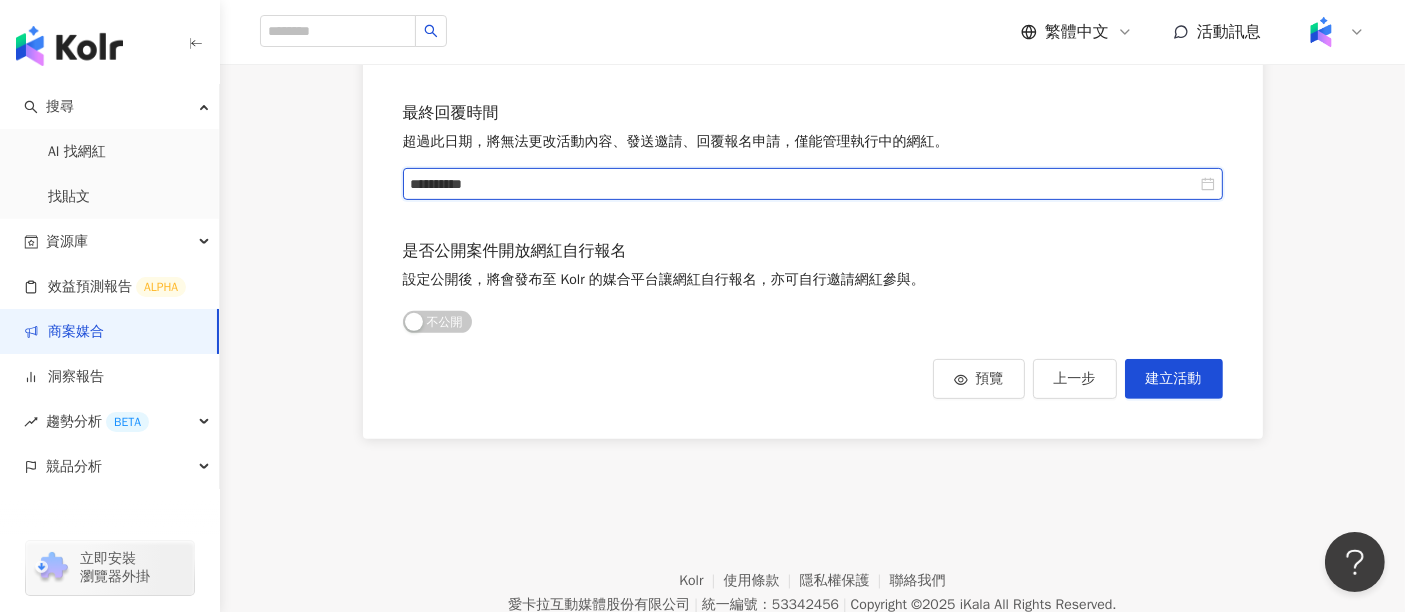 click on "**********" at bounding box center (804, 184) 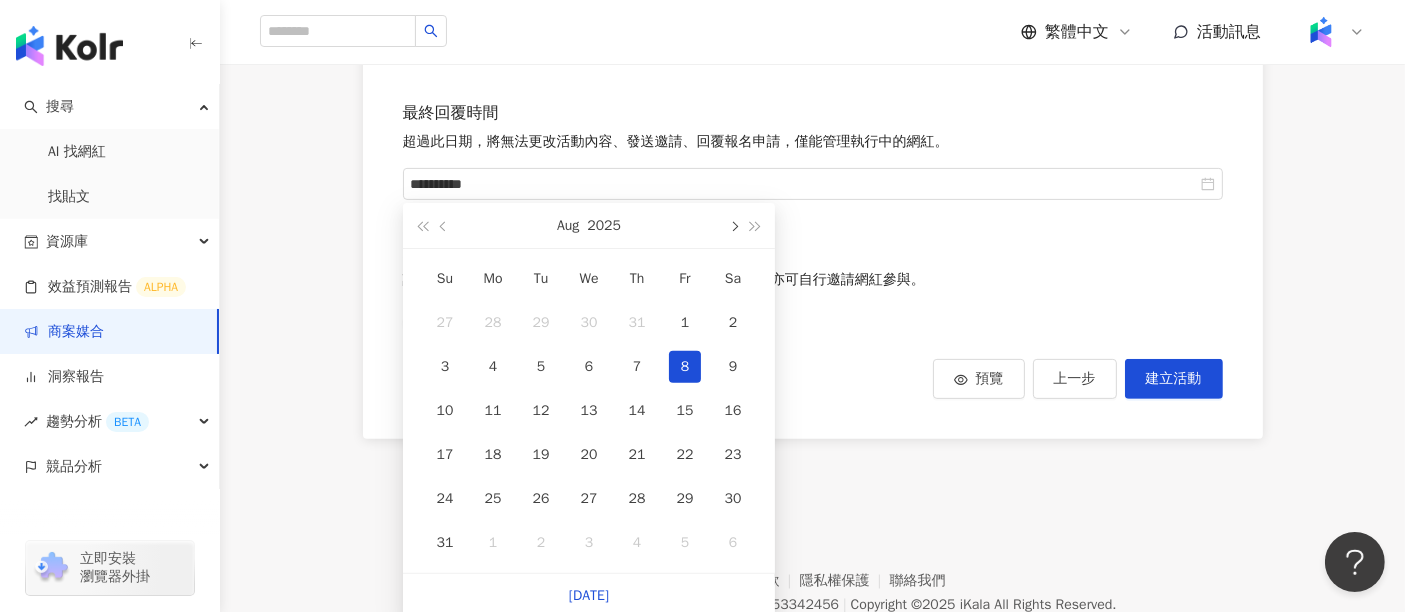 click at bounding box center (733, 227) 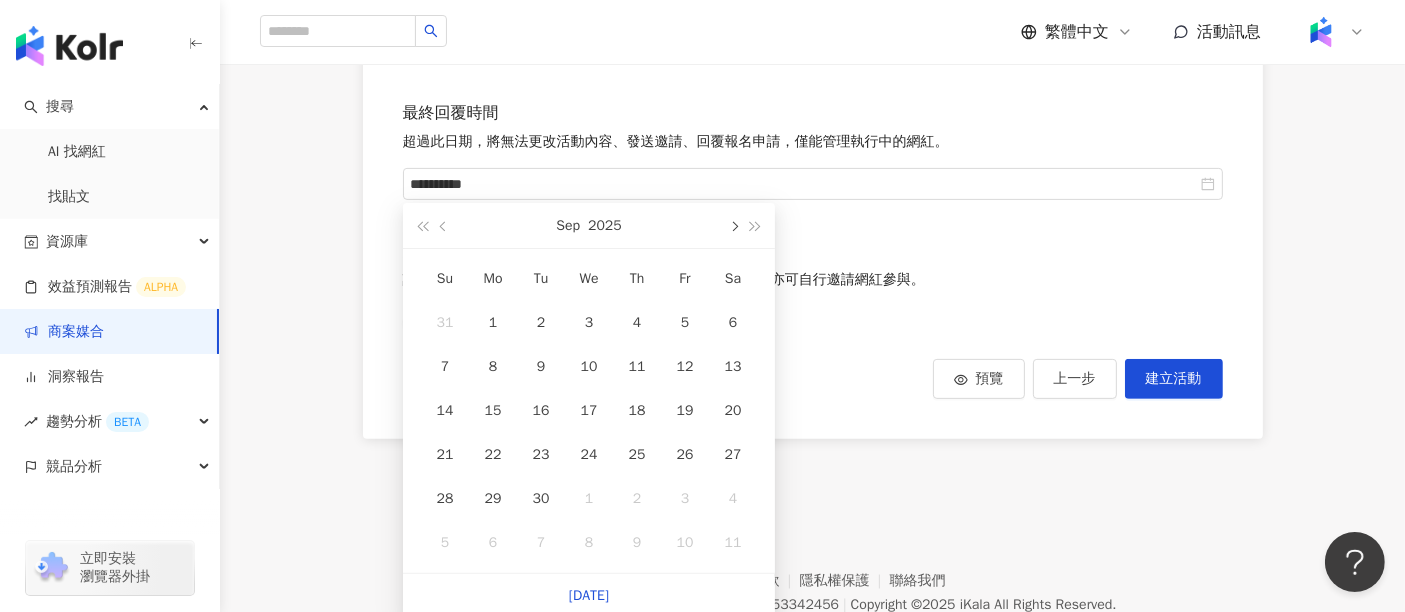 click at bounding box center (733, 227) 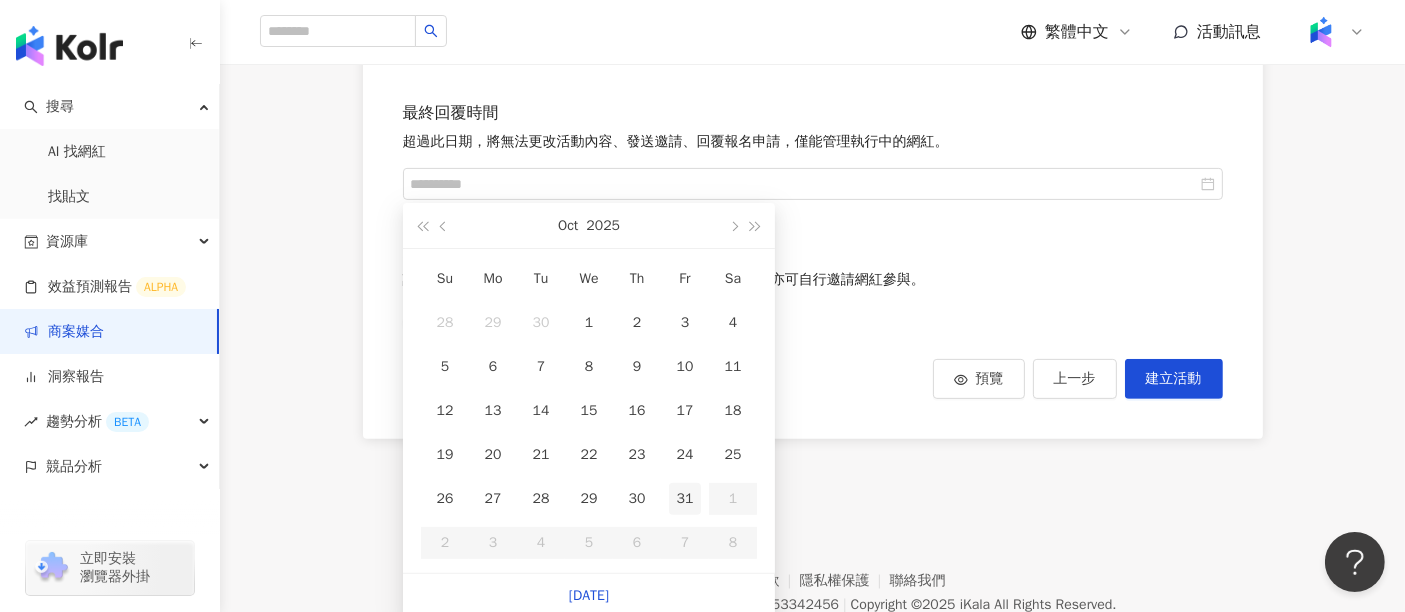 click on "31" at bounding box center [685, 499] 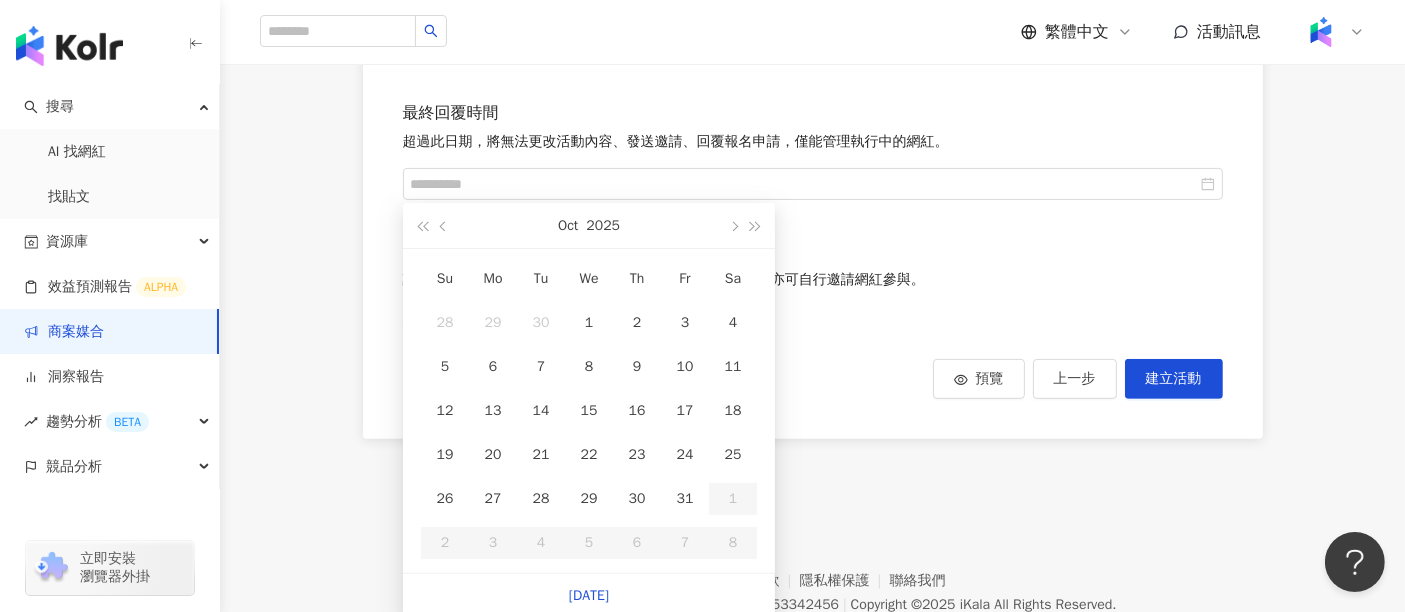 type on "**********" 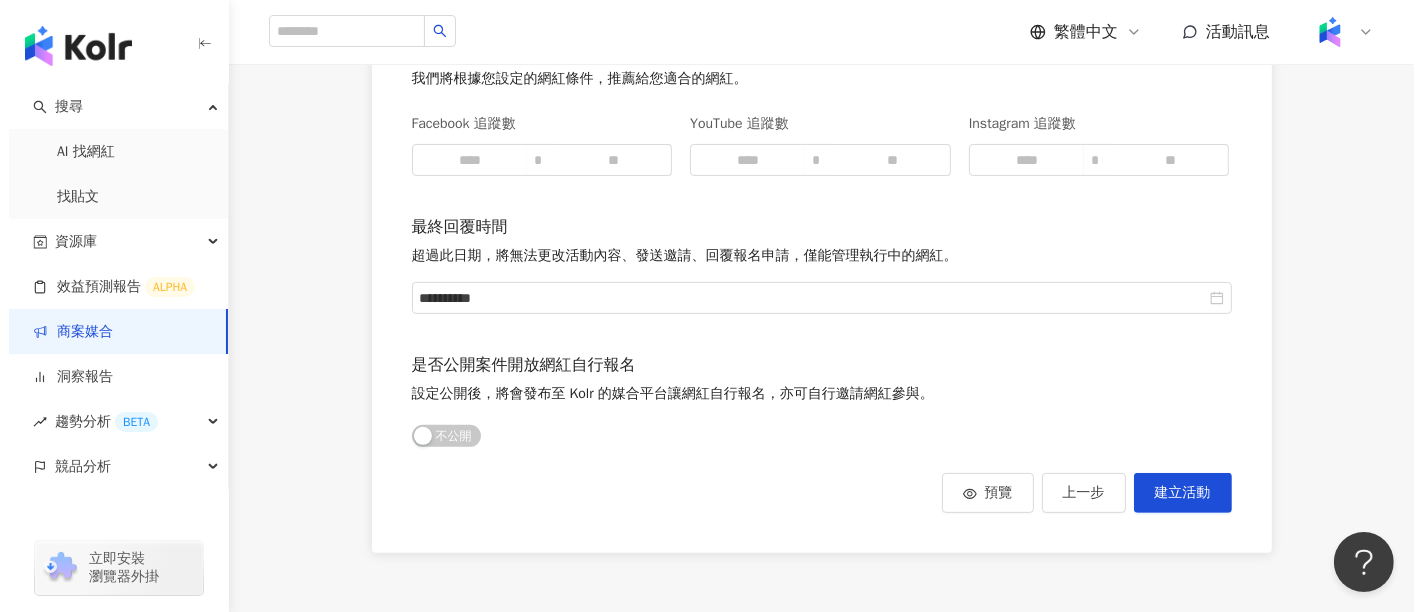 scroll, scrollTop: 751, scrollLeft: 0, axis: vertical 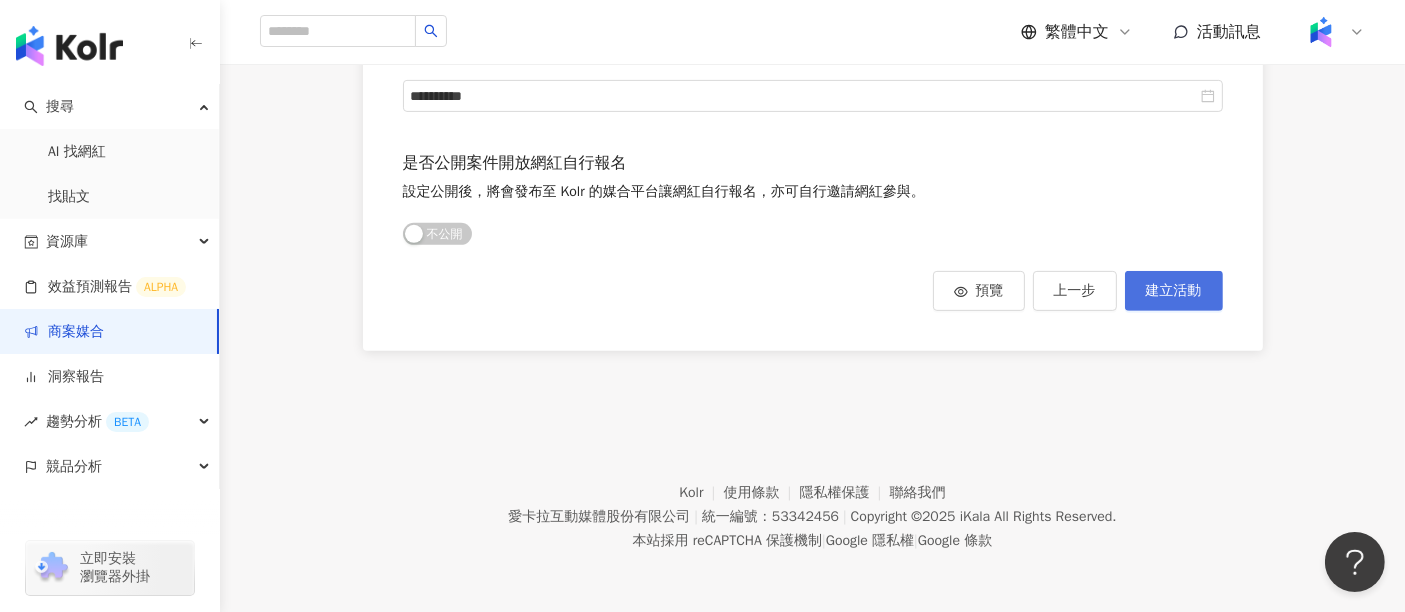 click on "建立活動" at bounding box center [1174, 291] 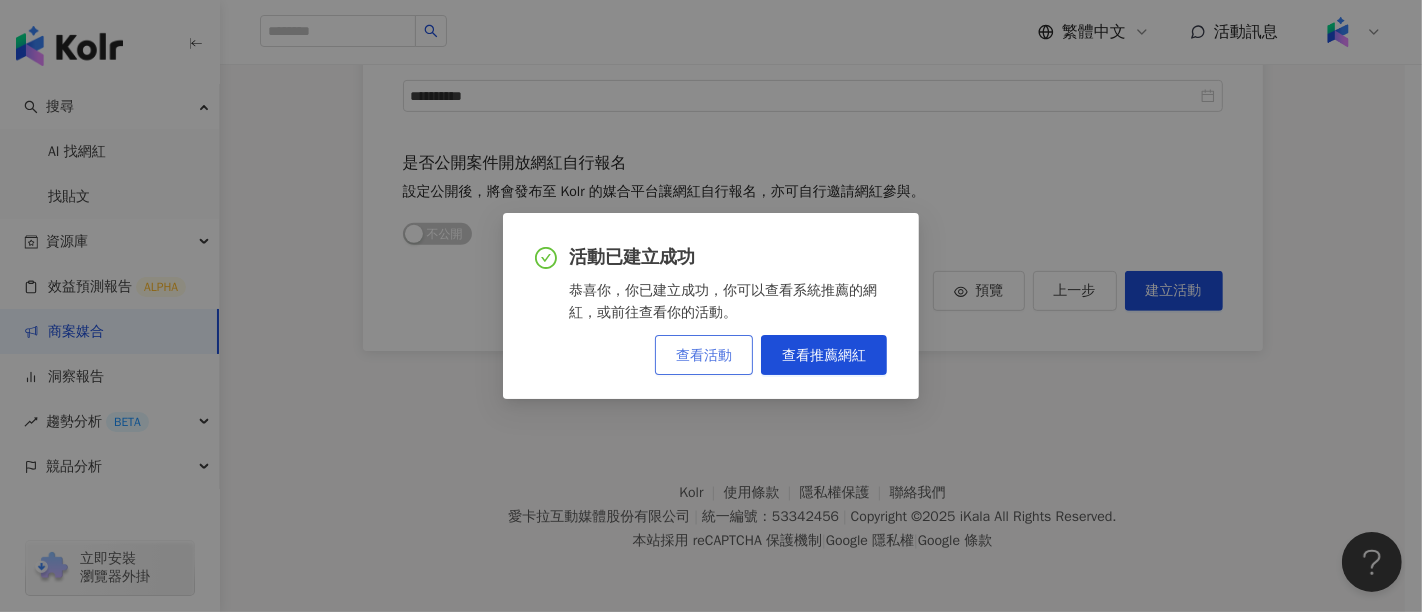 click on "查看活動" at bounding box center [704, 355] 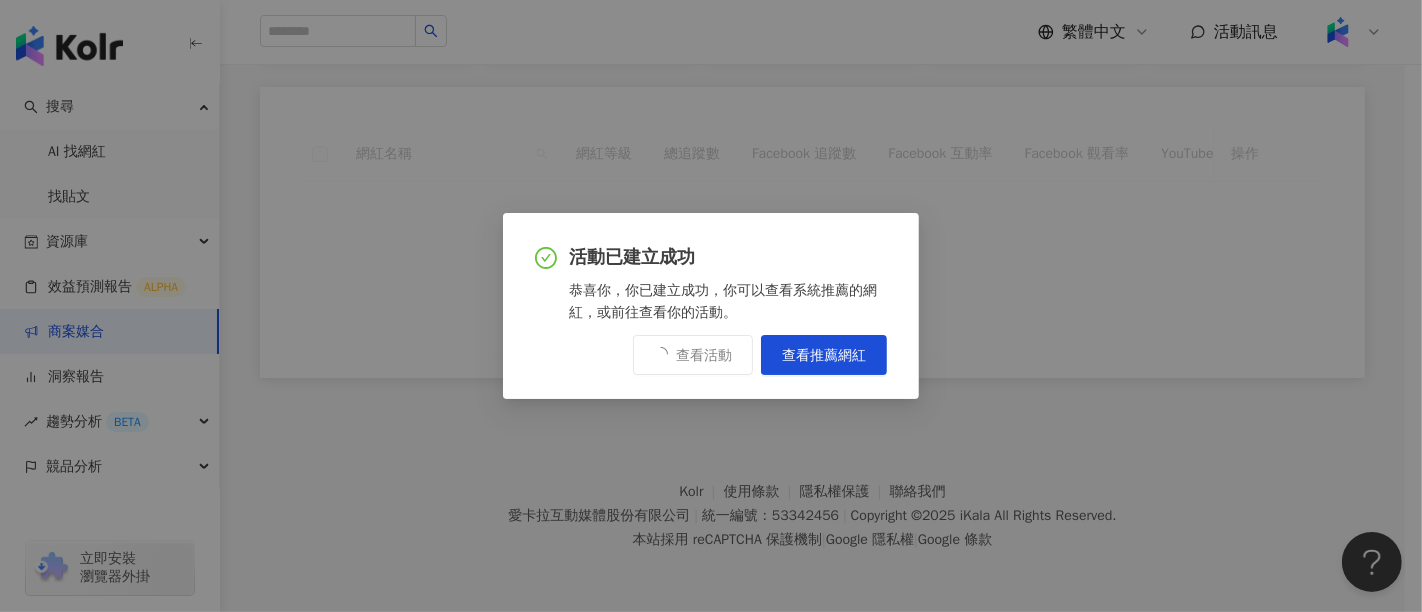 scroll, scrollTop: 0, scrollLeft: 0, axis: both 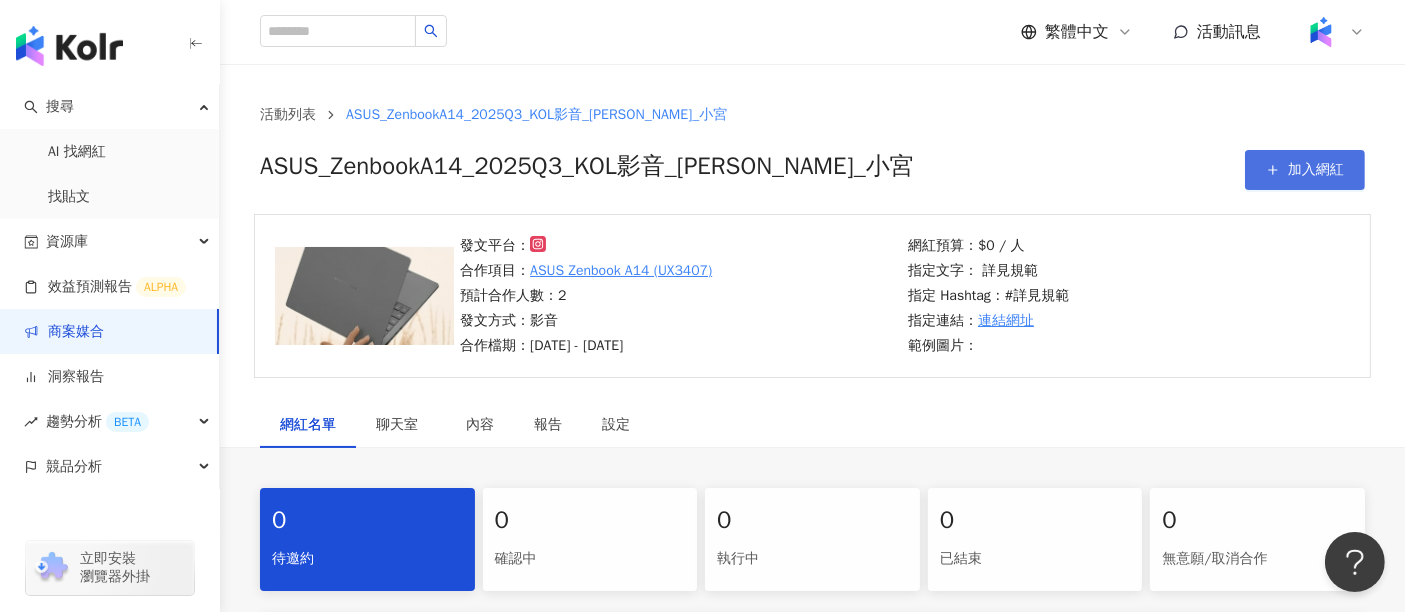 click on "加入網紅" at bounding box center [1316, 170] 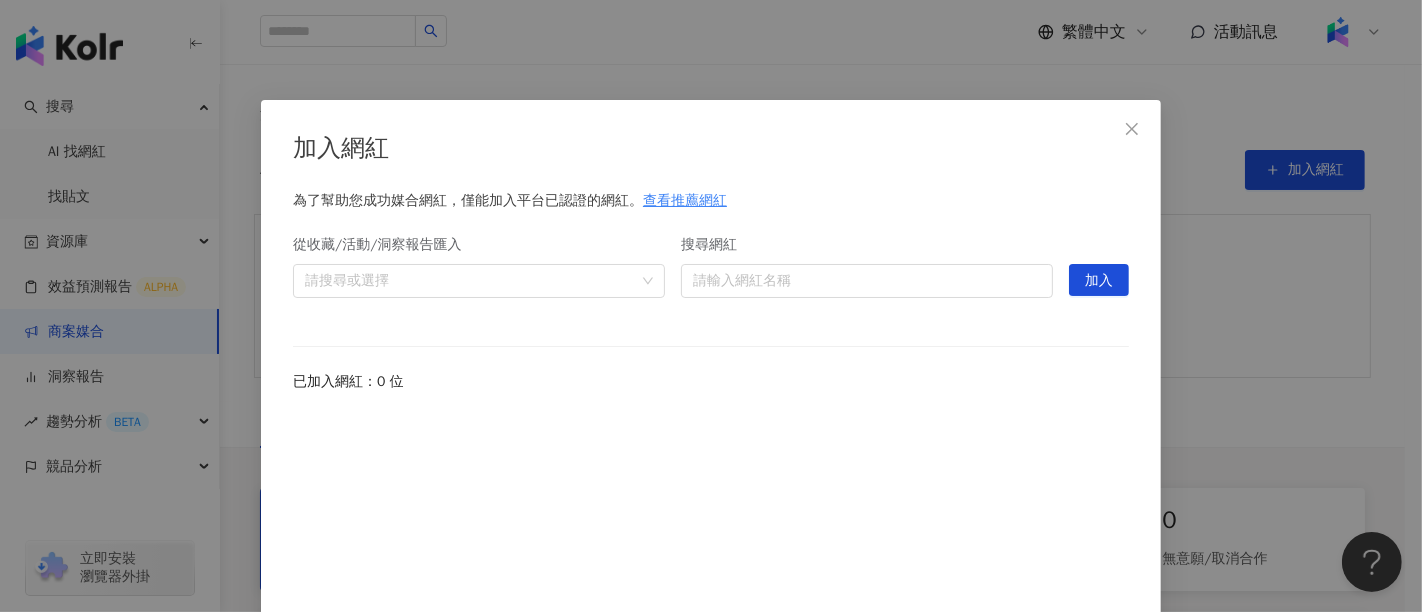 scroll, scrollTop: 72, scrollLeft: 0, axis: vertical 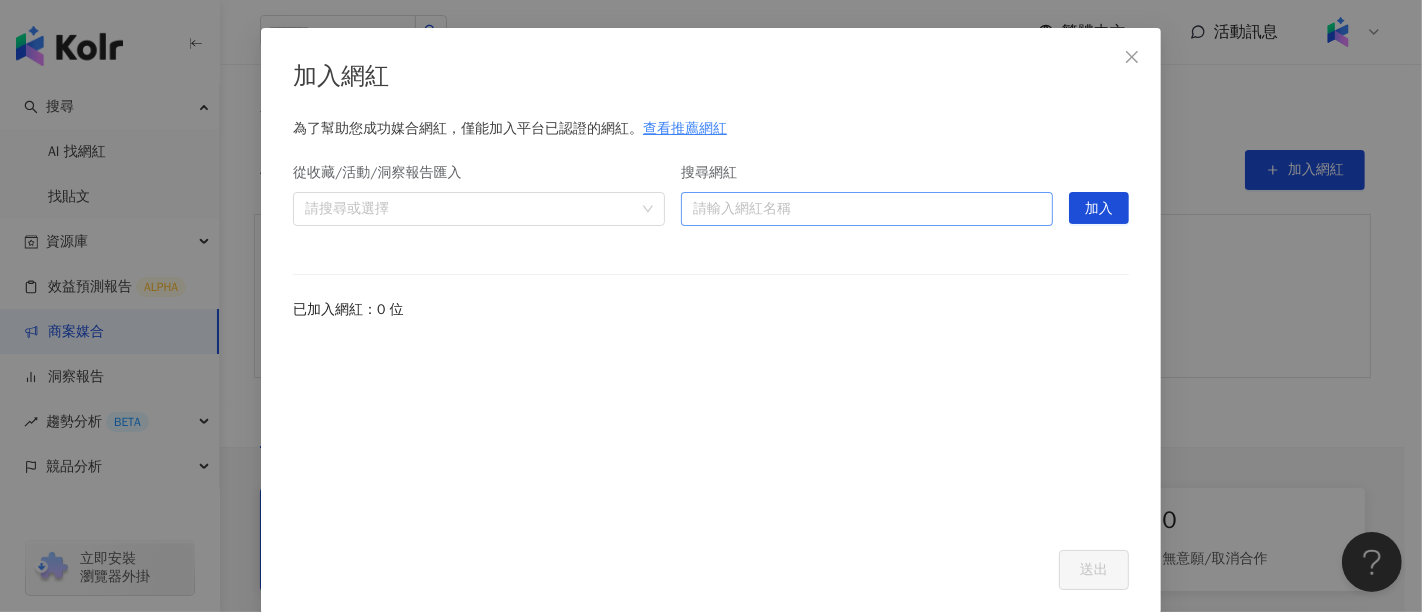 click on "搜尋網紅" at bounding box center [867, 209] 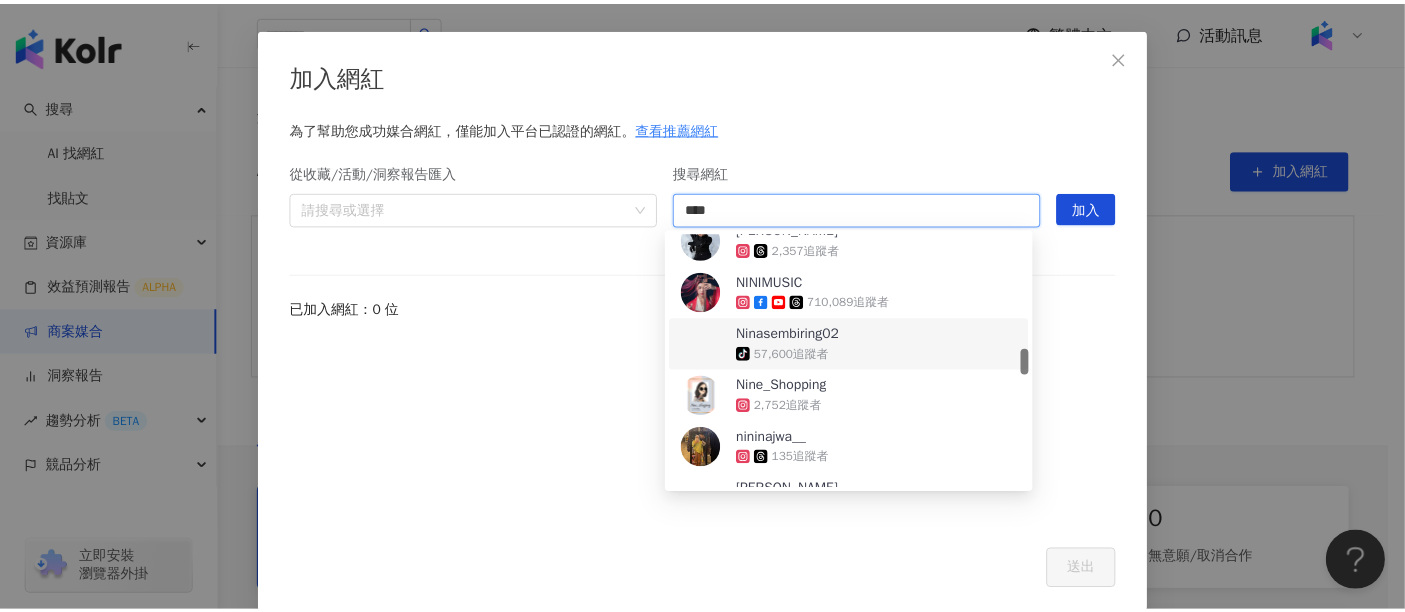 scroll, scrollTop: 1222, scrollLeft: 0, axis: vertical 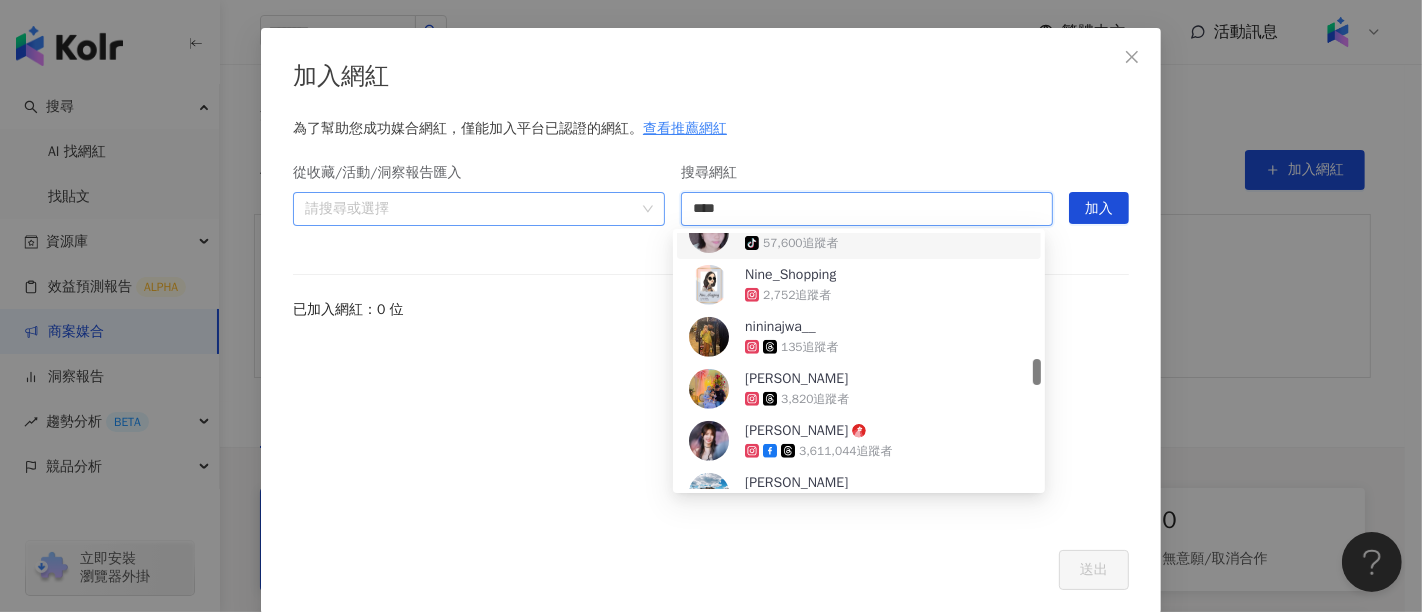 drag, startPoint x: 750, startPoint y: 215, endPoint x: 643, endPoint y: 215, distance: 107 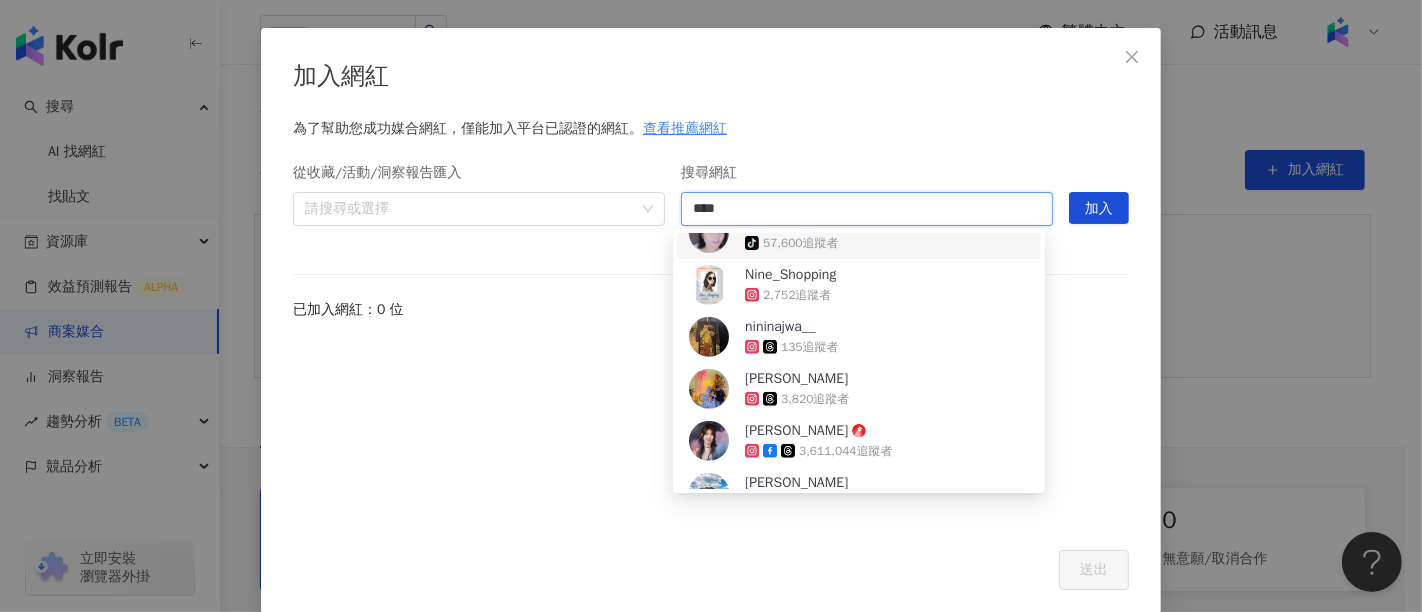 type on "****" 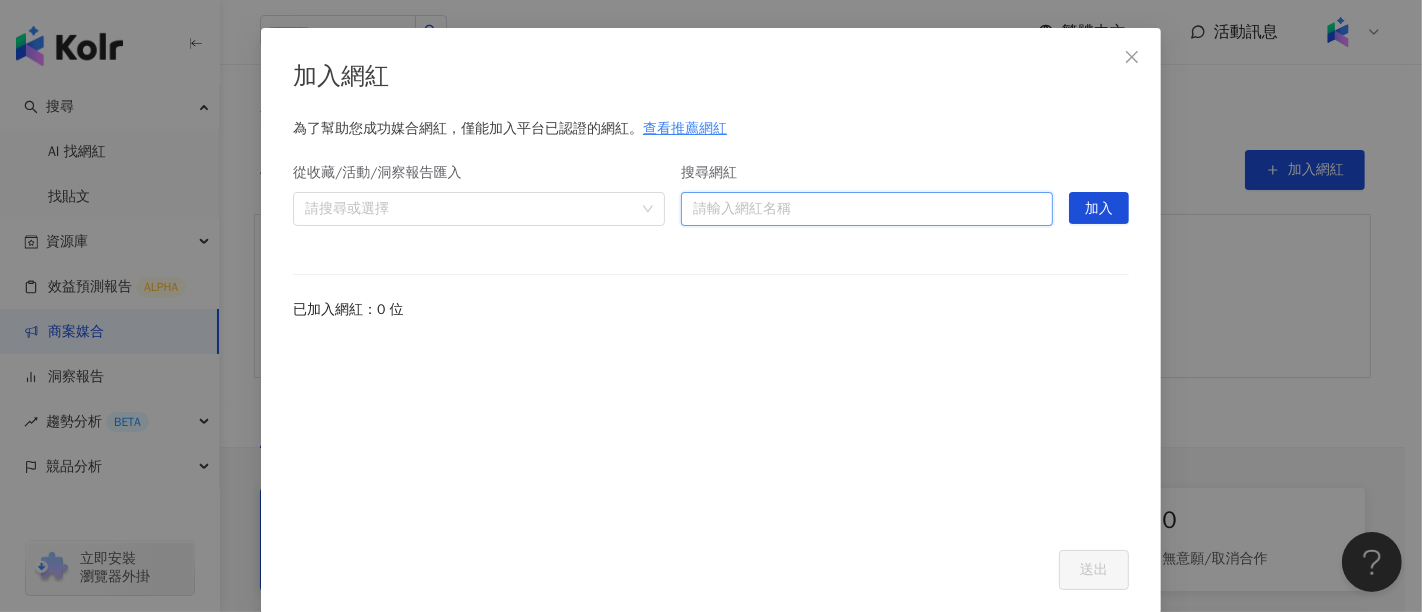 paste on "********" 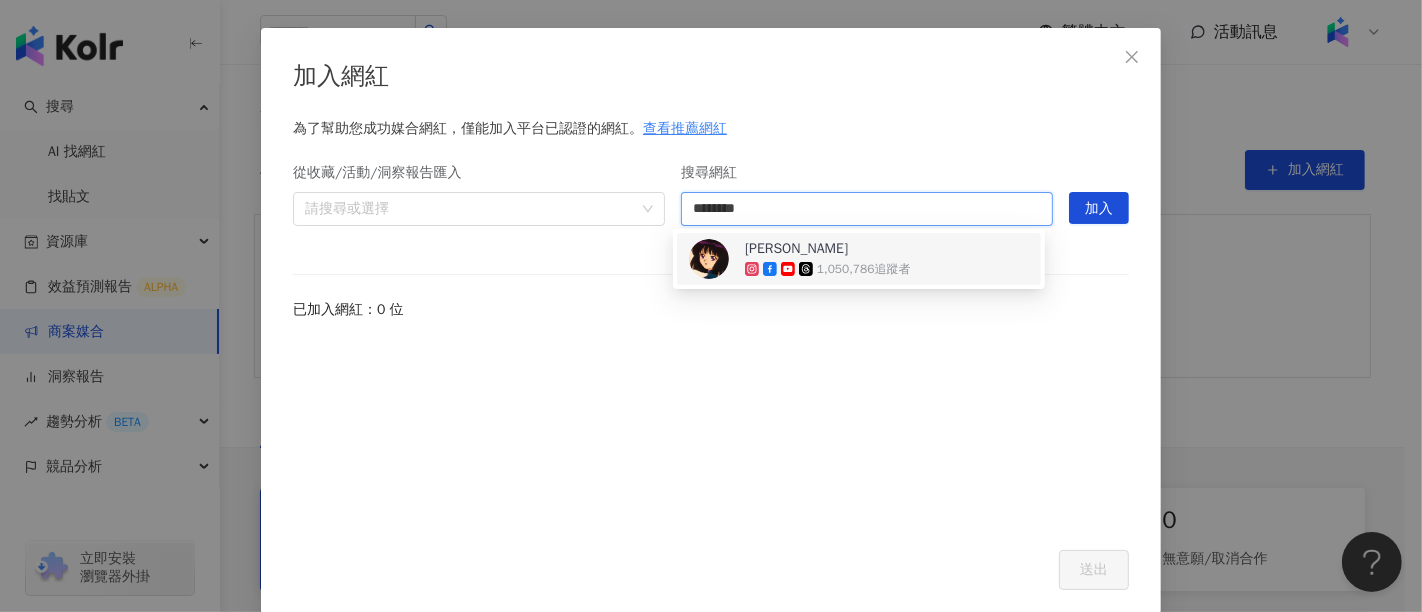click on "1,050,786 追蹤者" at bounding box center (864, 269) 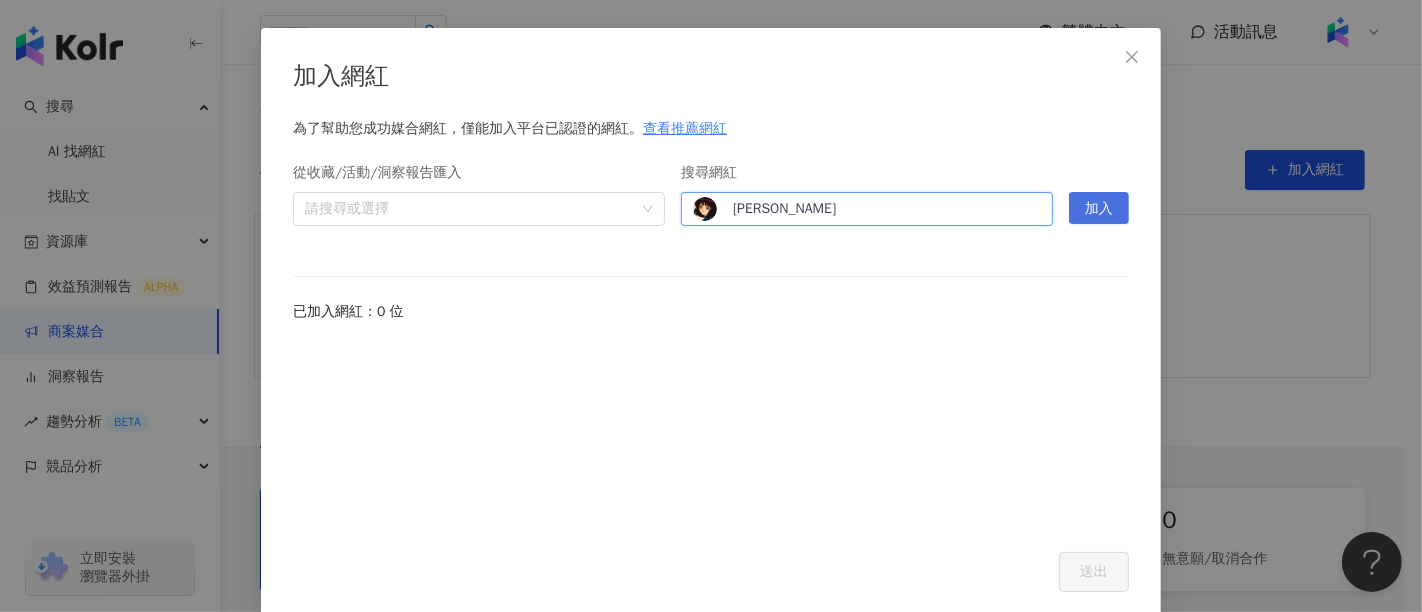 click on "加入" at bounding box center (1099, 209) 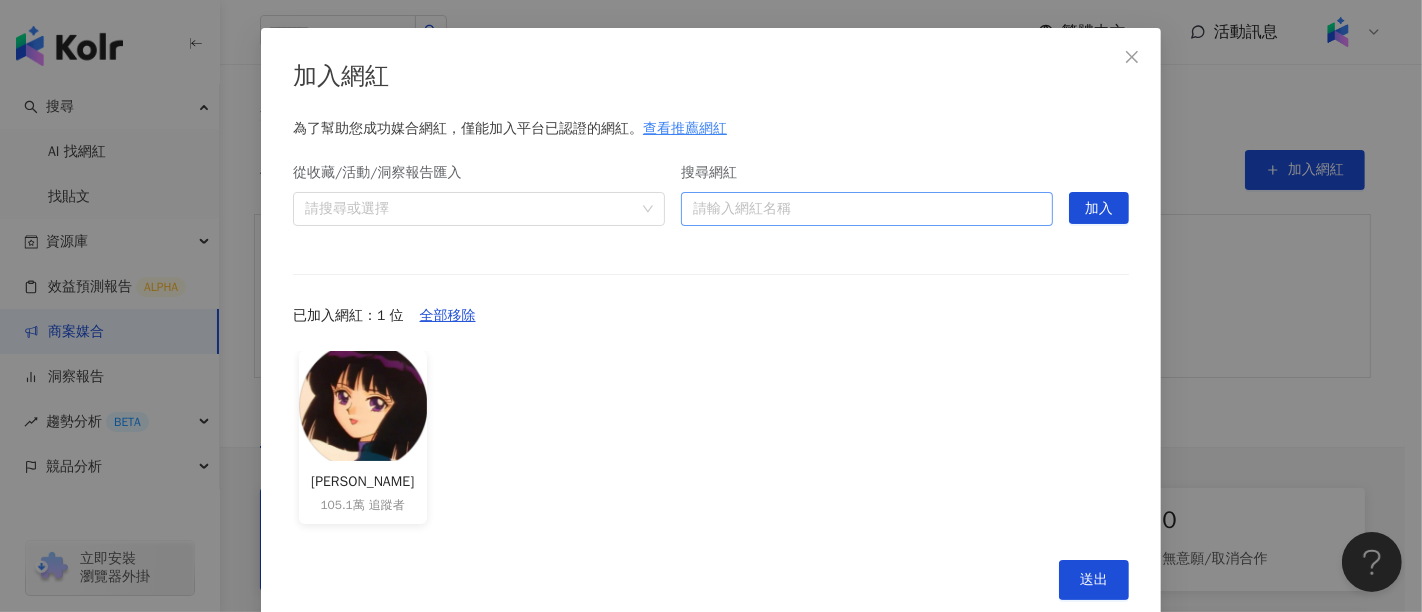 click on "搜尋網紅" at bounding box center [867, 209] 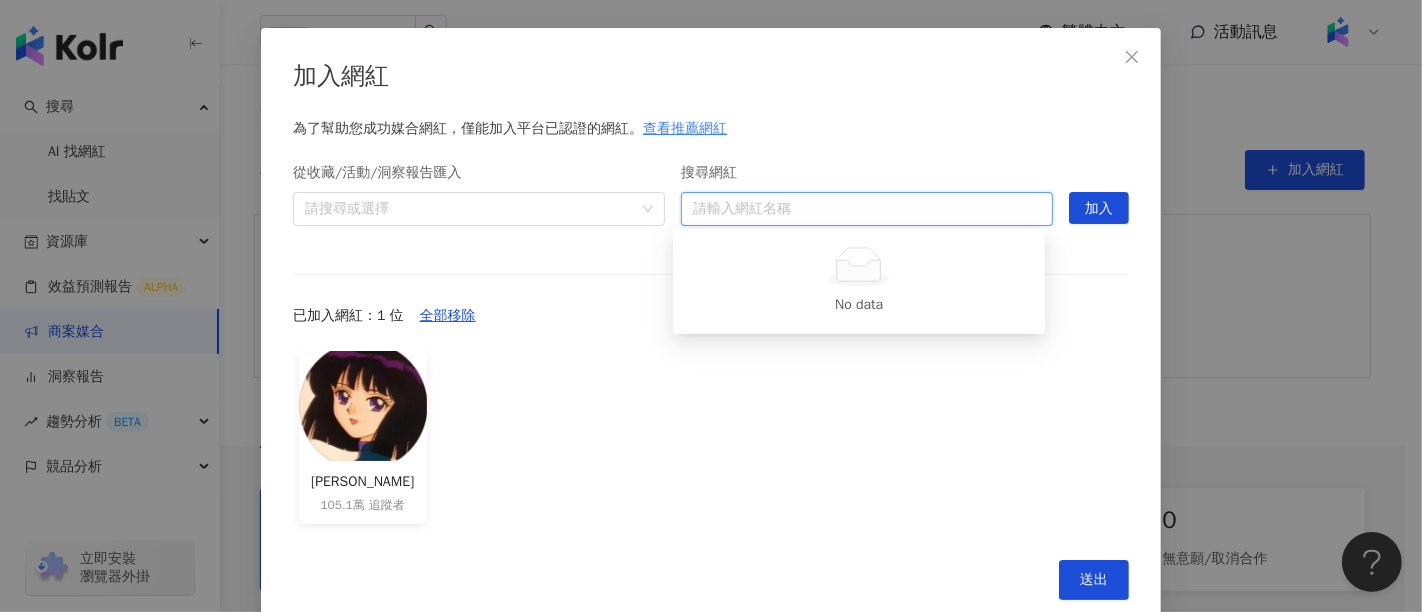 type on "*" 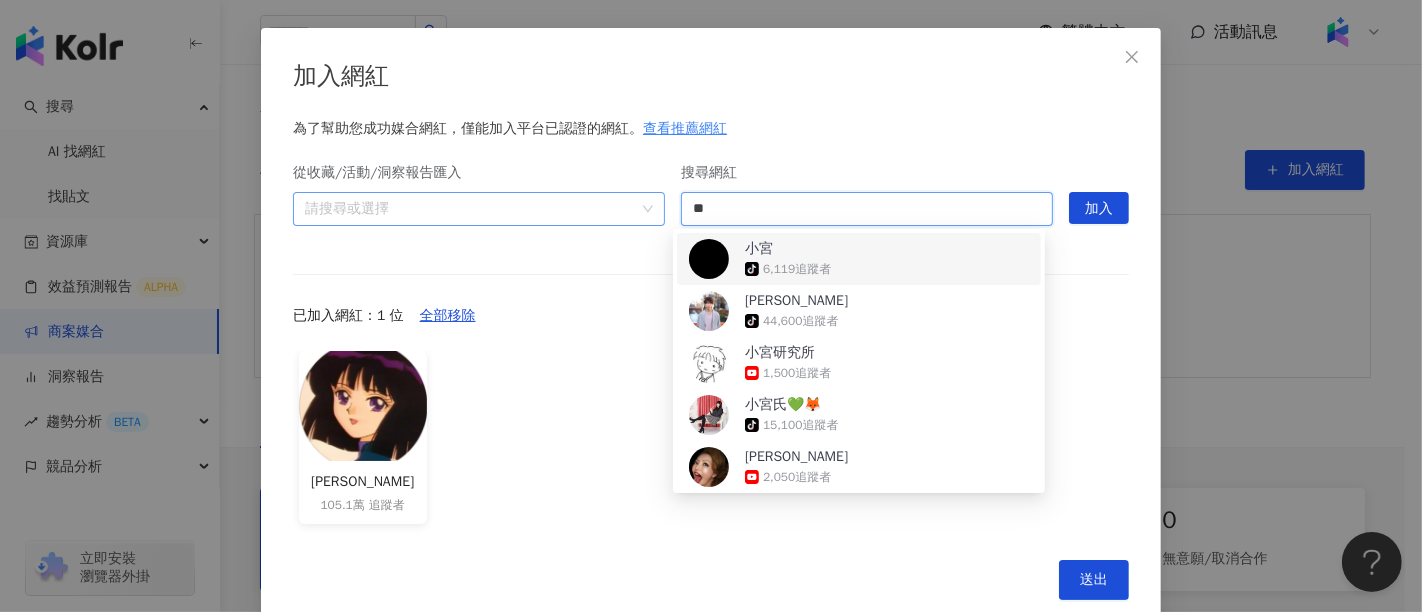 drag, startPoint x: 768, startPoint y: 215, endPoint x: 643, endPoint y: 207, distance: 125.25574 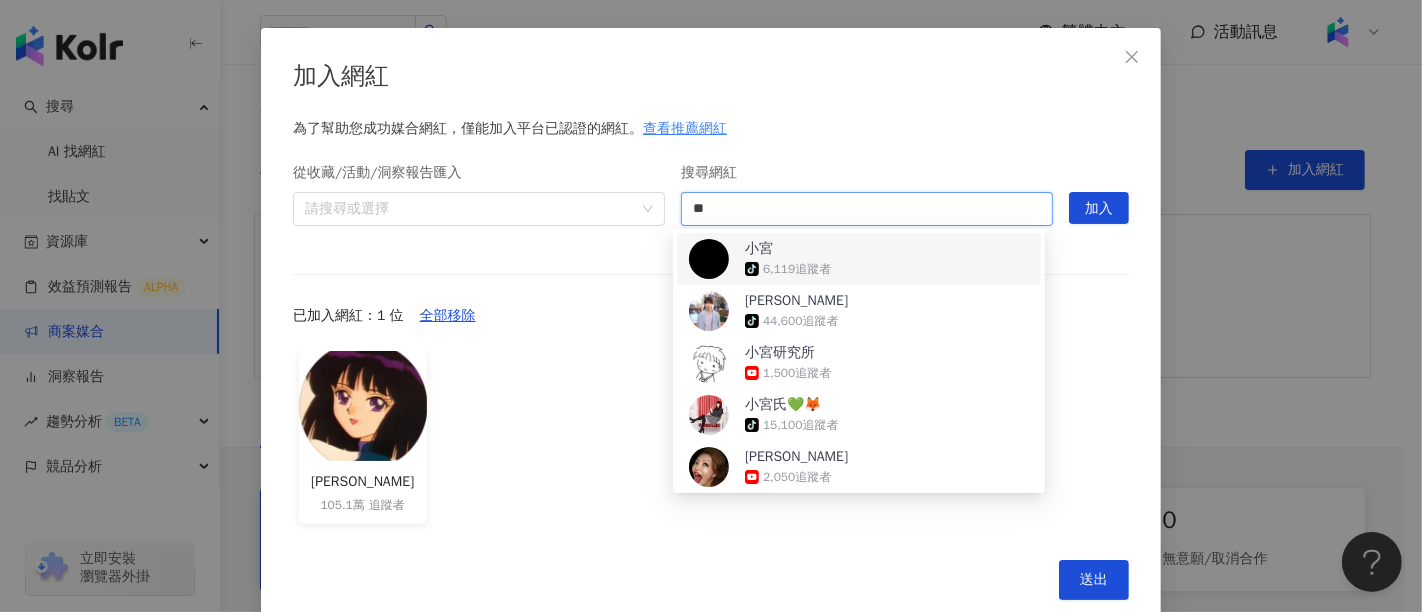 type on "**" 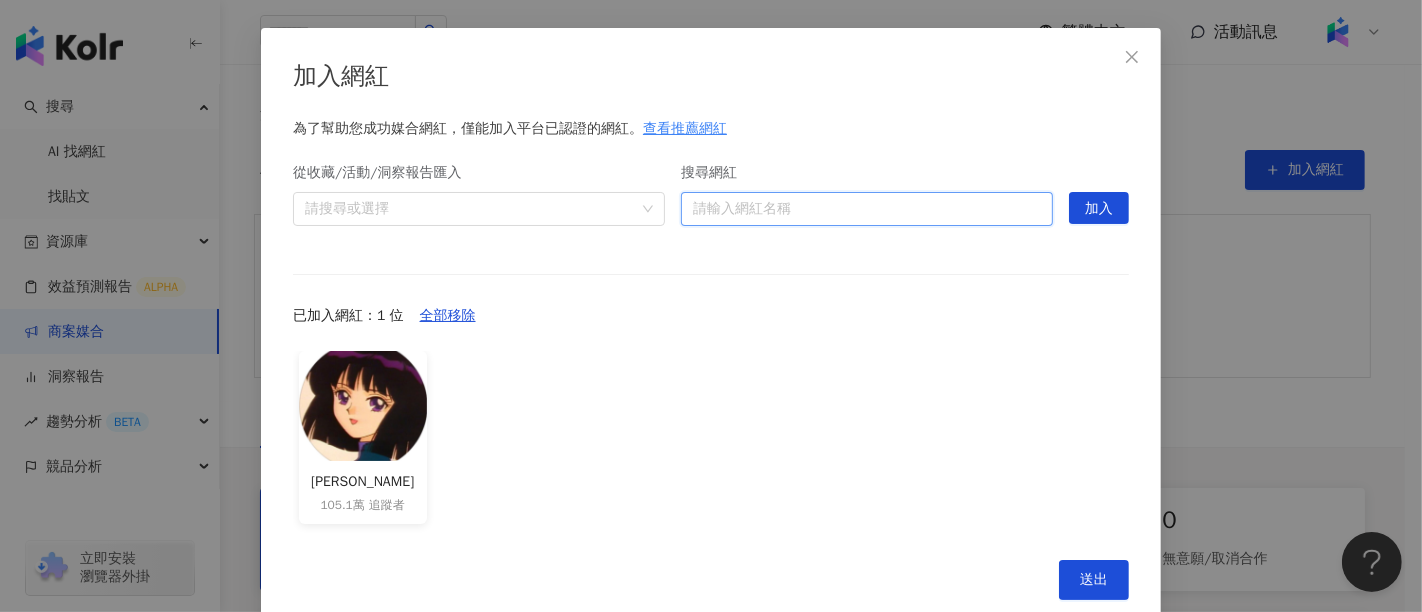 paste on "**********" 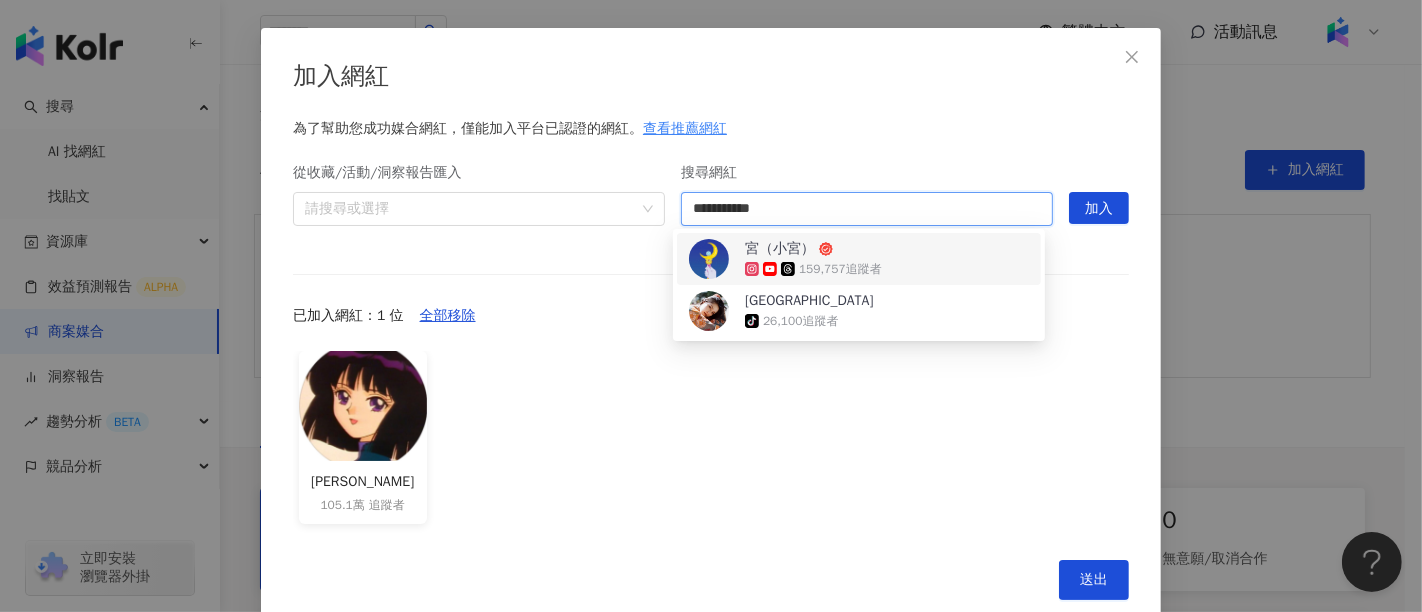 click on "159,757 追蹤者" at bounding box center (813, 269) 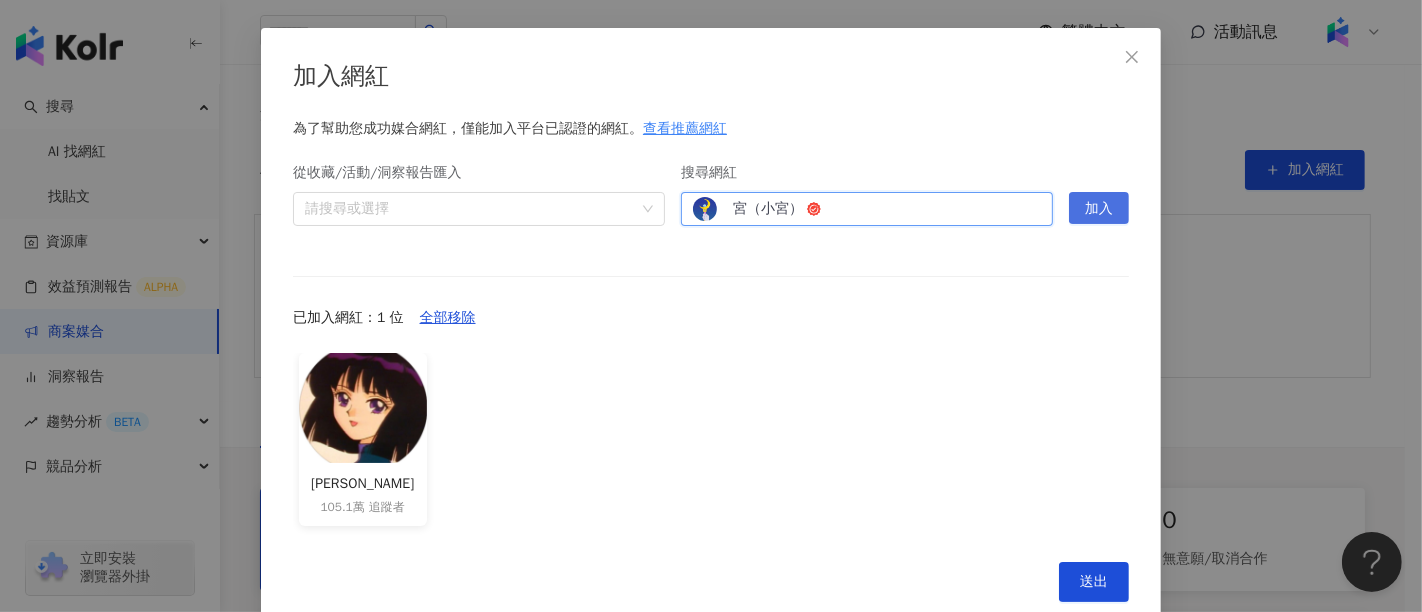 click on "加入" at bounding box center [1099, 209] 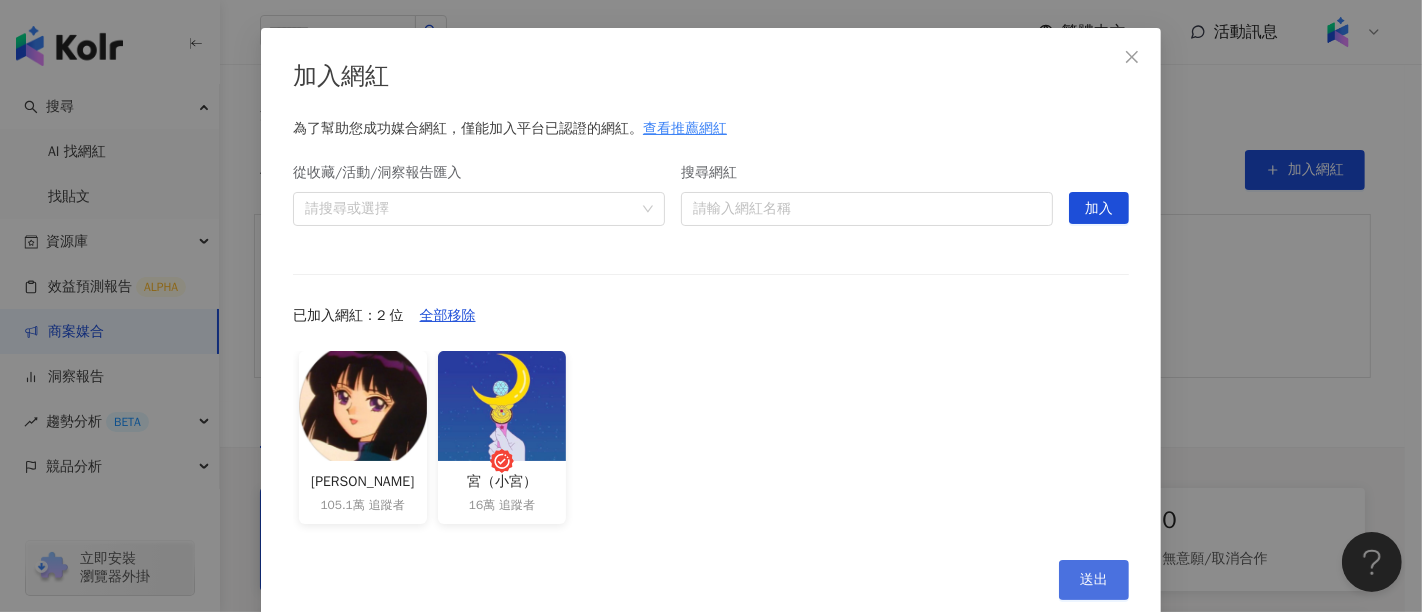 click on "送出" at bounding box center (1094, 580) 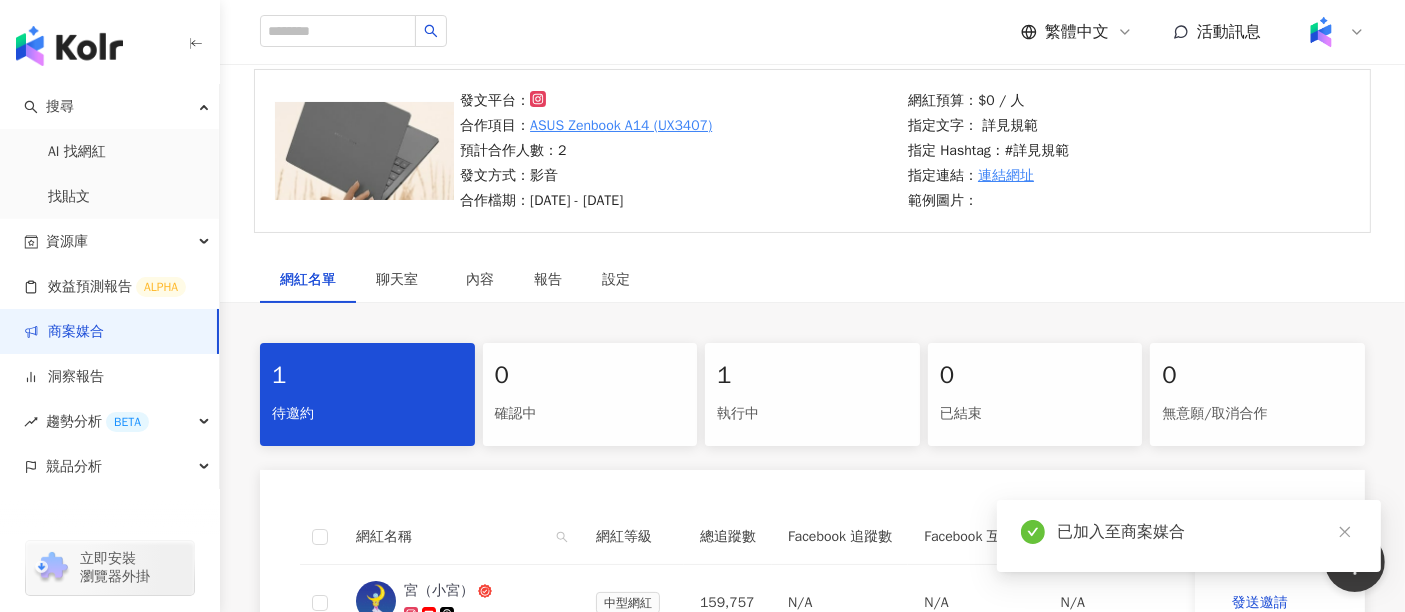 scroll, scrollTop: 333, scrollLeft: 0, axis: vertical 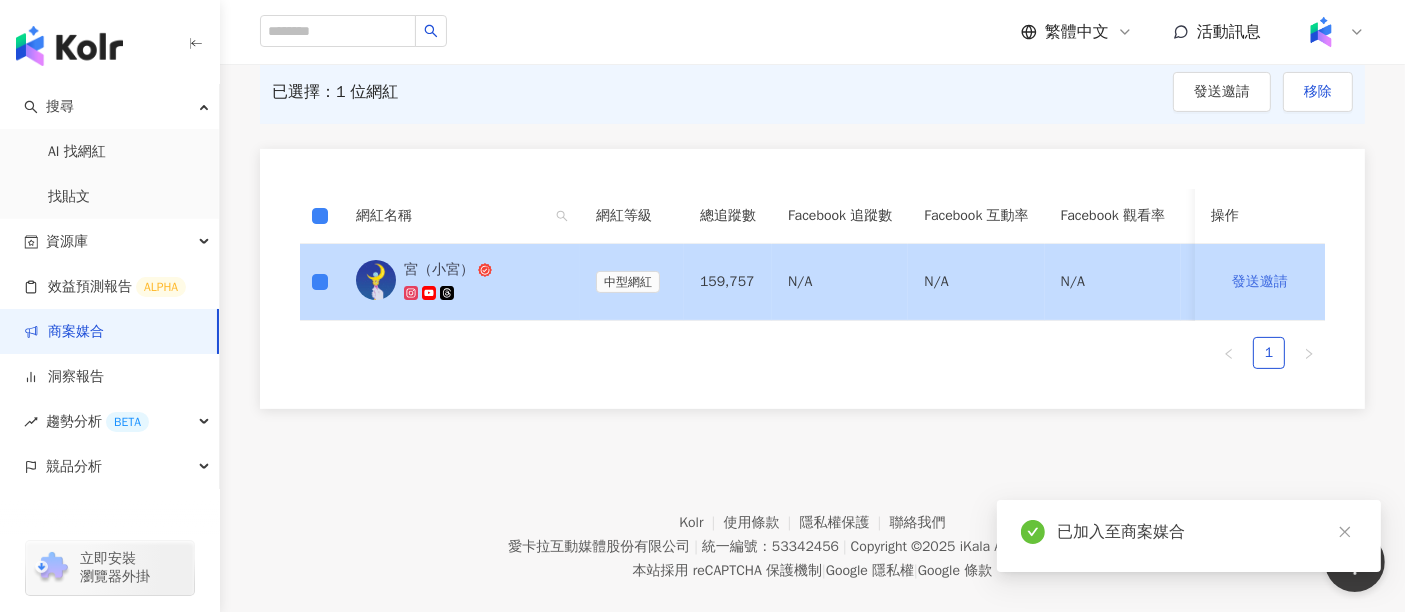 click on "發送邀請" at bounding box center [1260, 282] 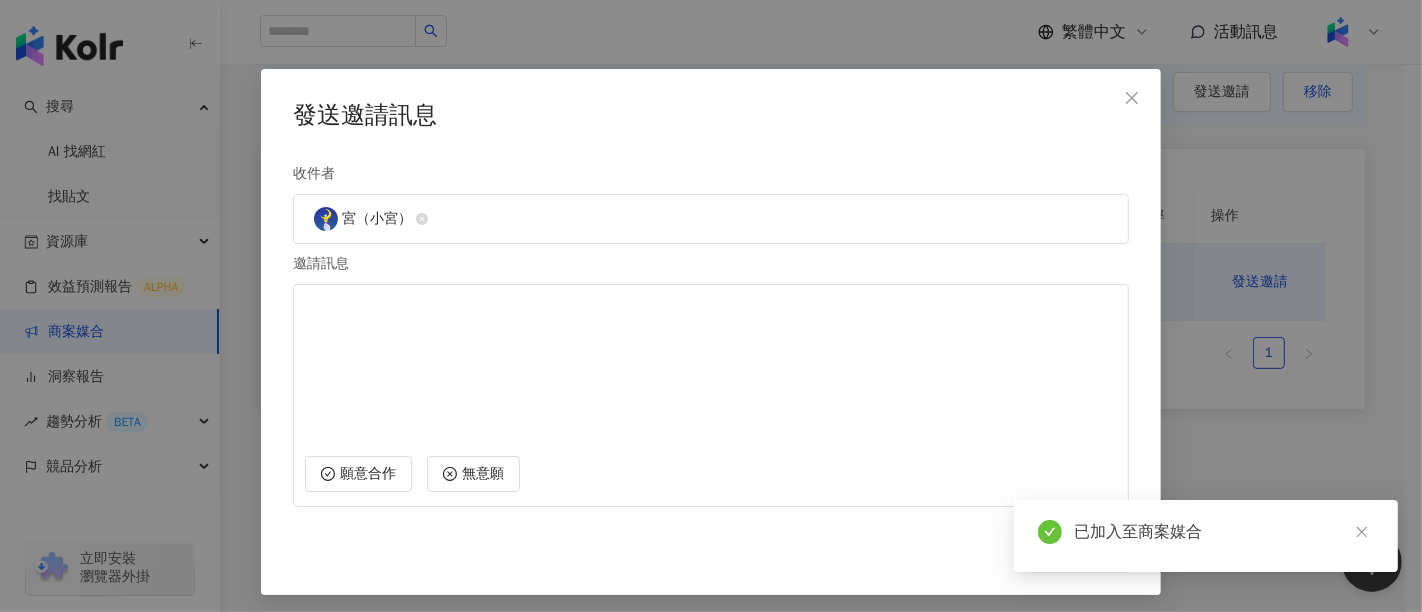 scroll, scrollTop: 35, scrollLeft: 0, axis: vertical 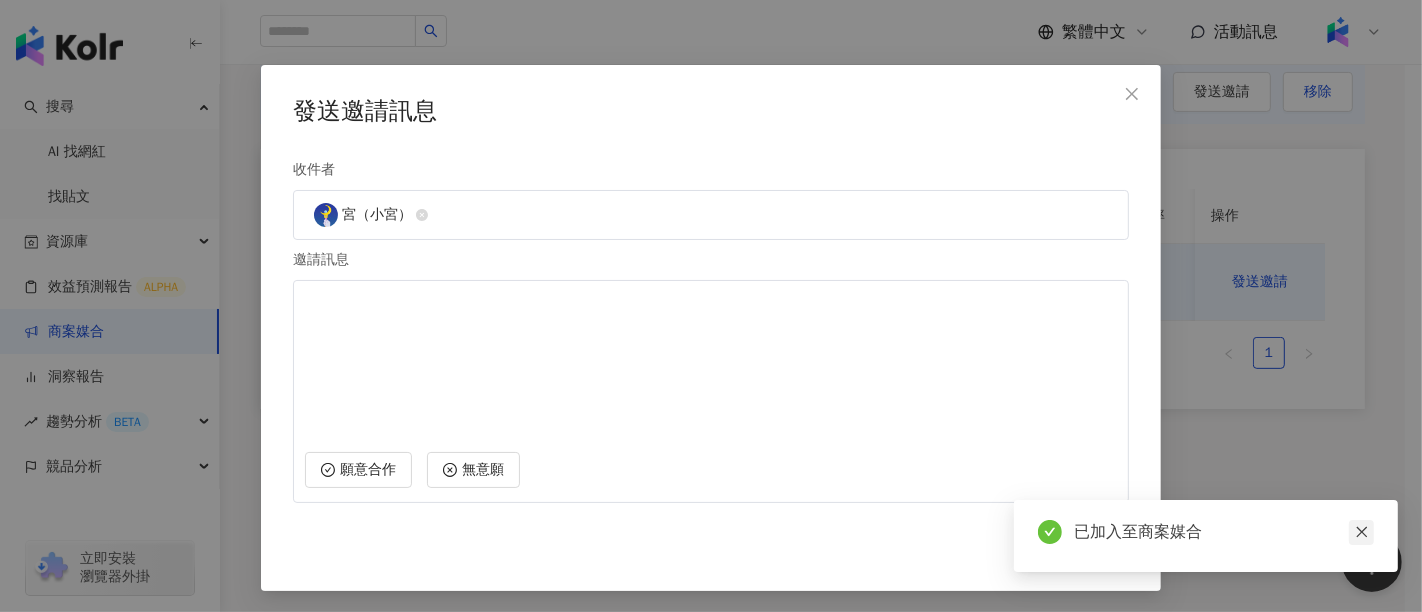 click 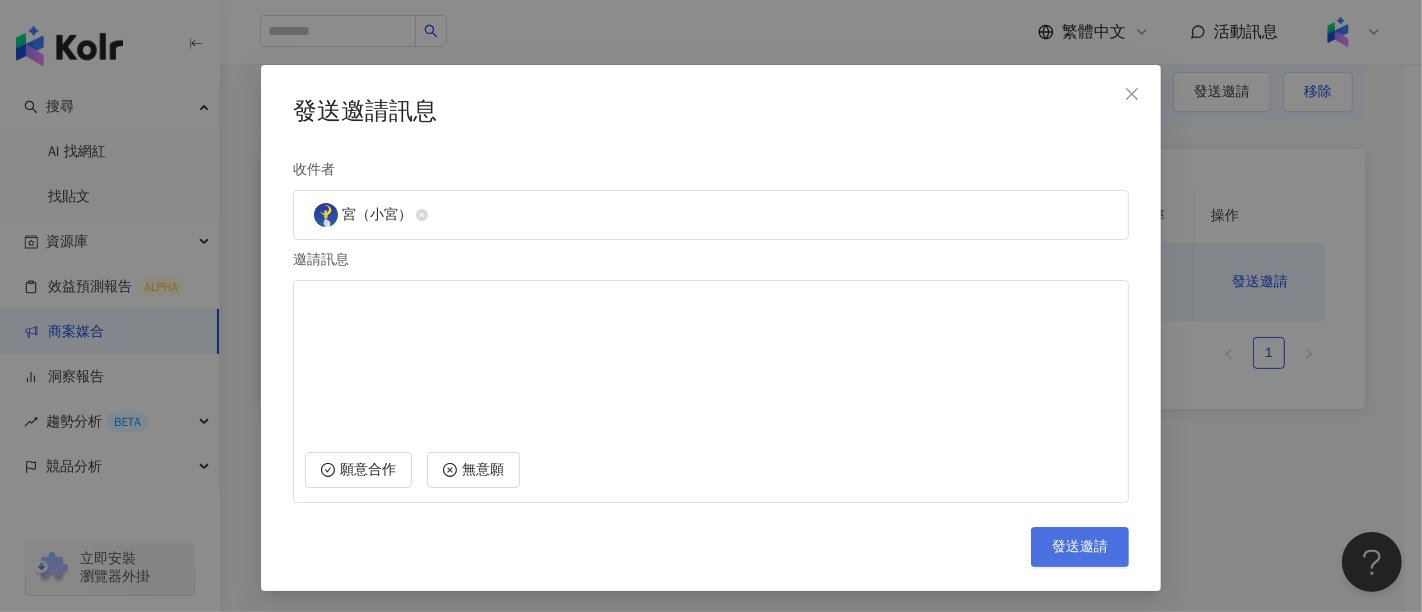 click on "發送邀請" at bounding box center [1080, 547] 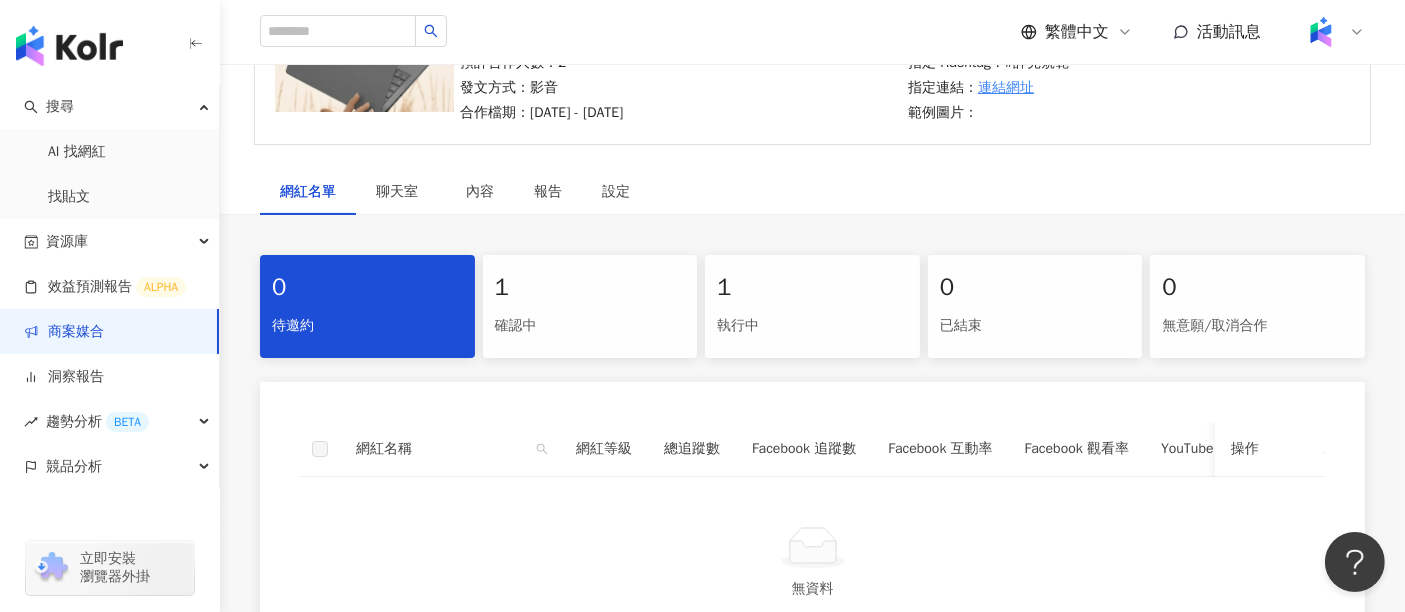 scroll, scrollTop: 314, scrollLeft: 0, axis: vertical 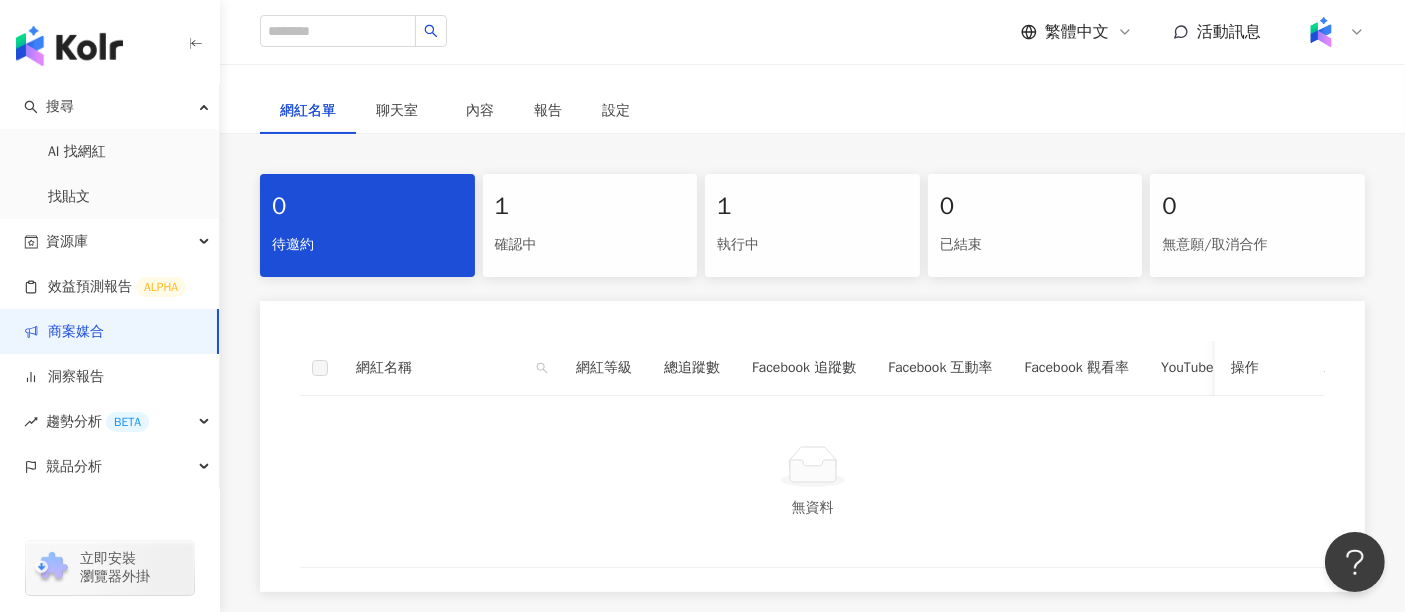 click on "1 確認中" at bounding box center (590, 225) 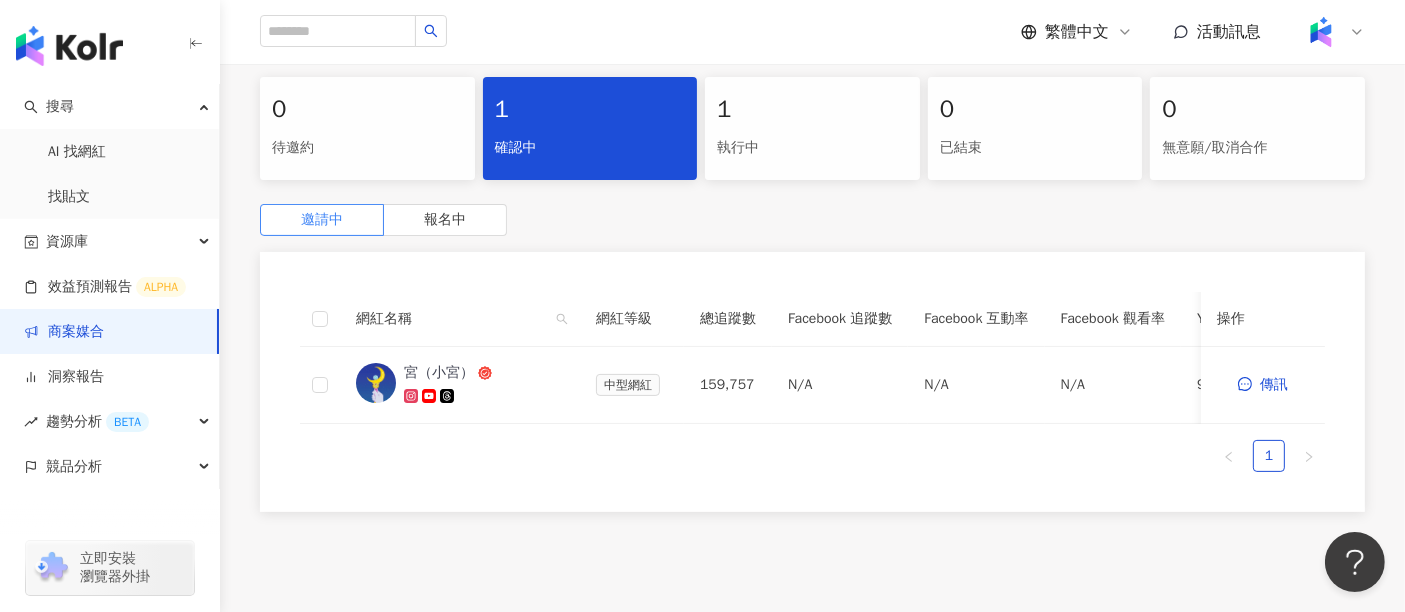 scroll, scrollTop: 536, scrollLeft: 0, axis: vertical 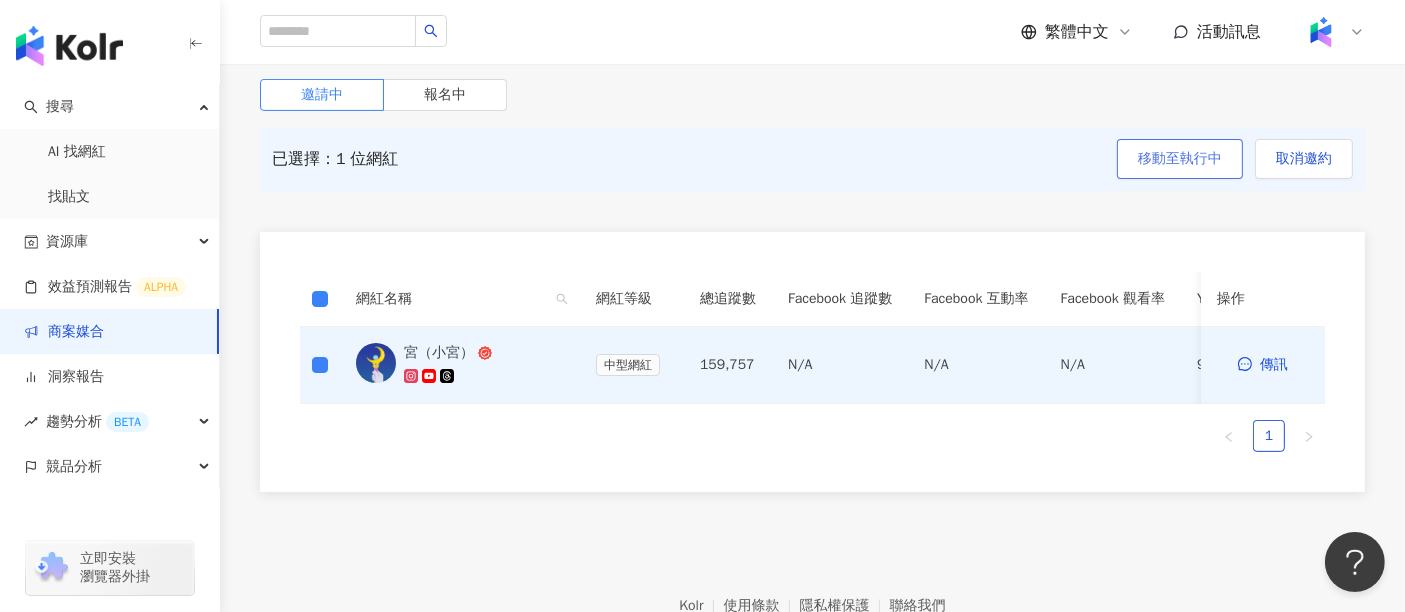 click on "移動至執行中" at bounding box center (1180, 159) 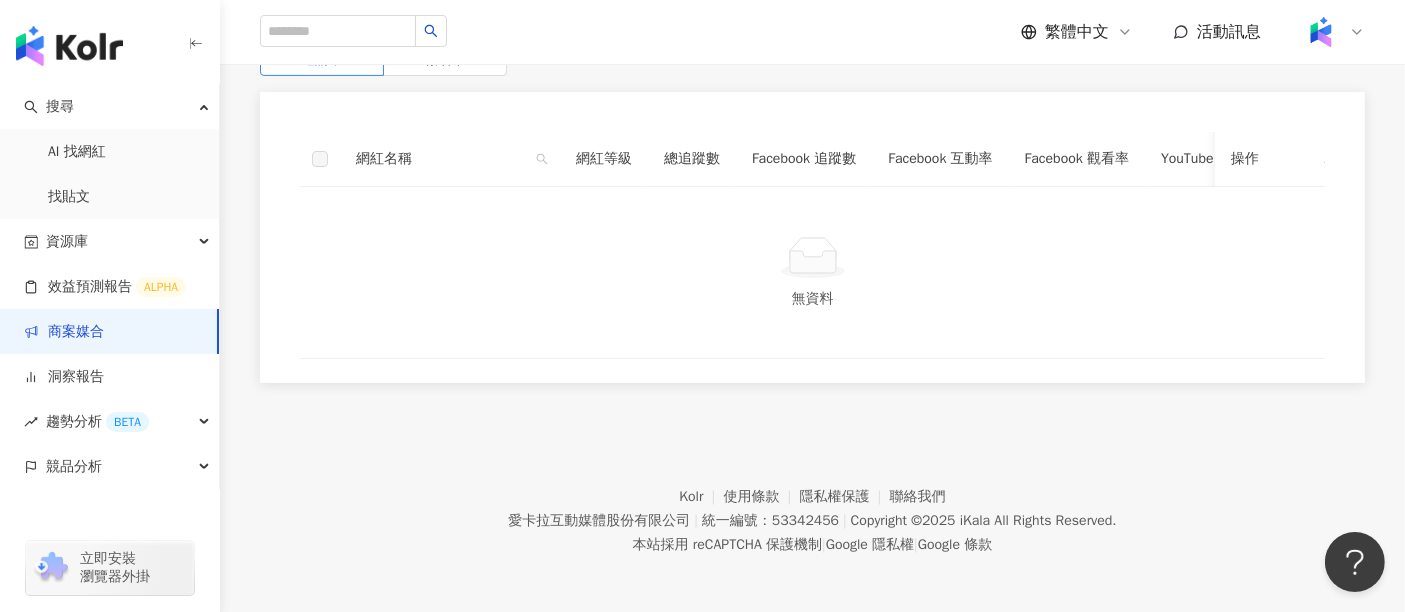 scroll, scrollTop: 257, scrollLeft: 0, axis: vertical 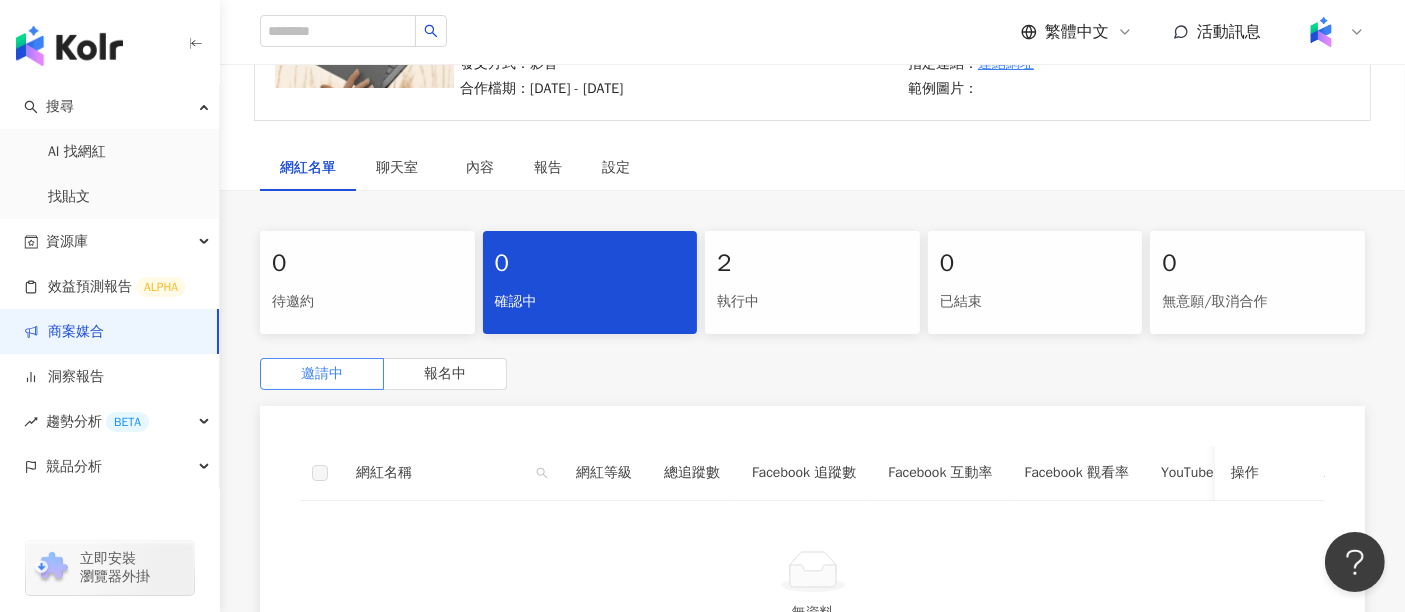 click on "2" at bounding box center [812, 264] 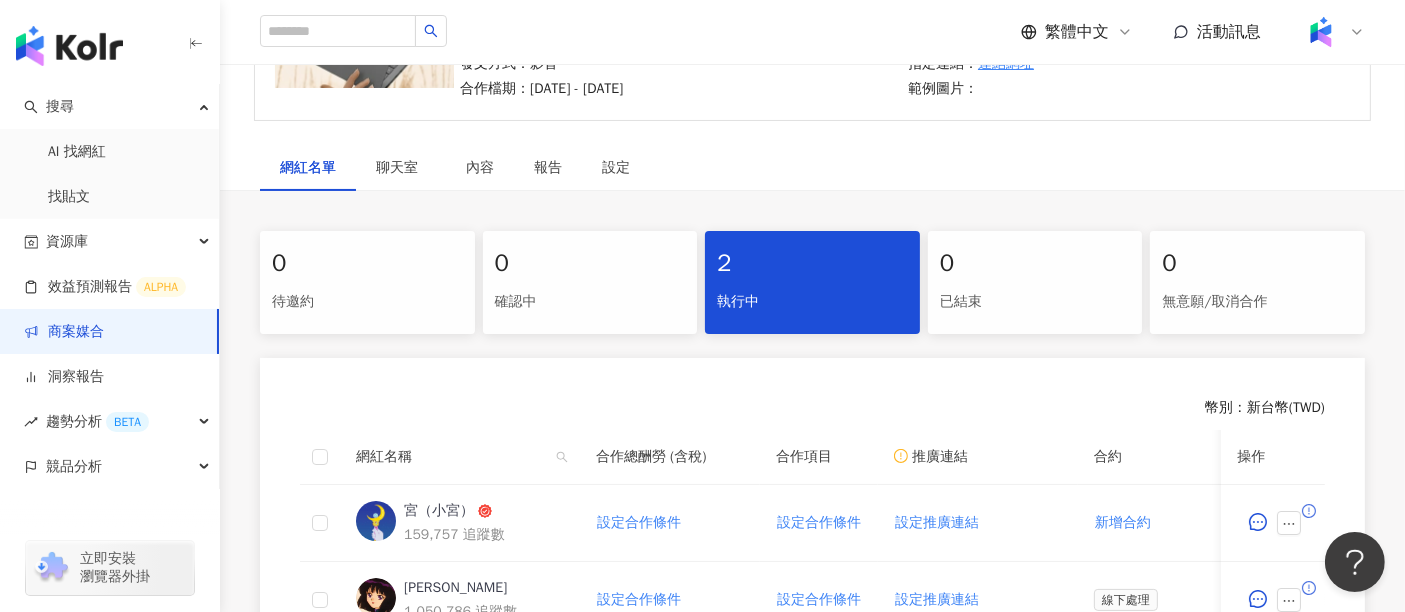 scroll, scrollTop: 480, scrollLeft: 0, axis: vertical 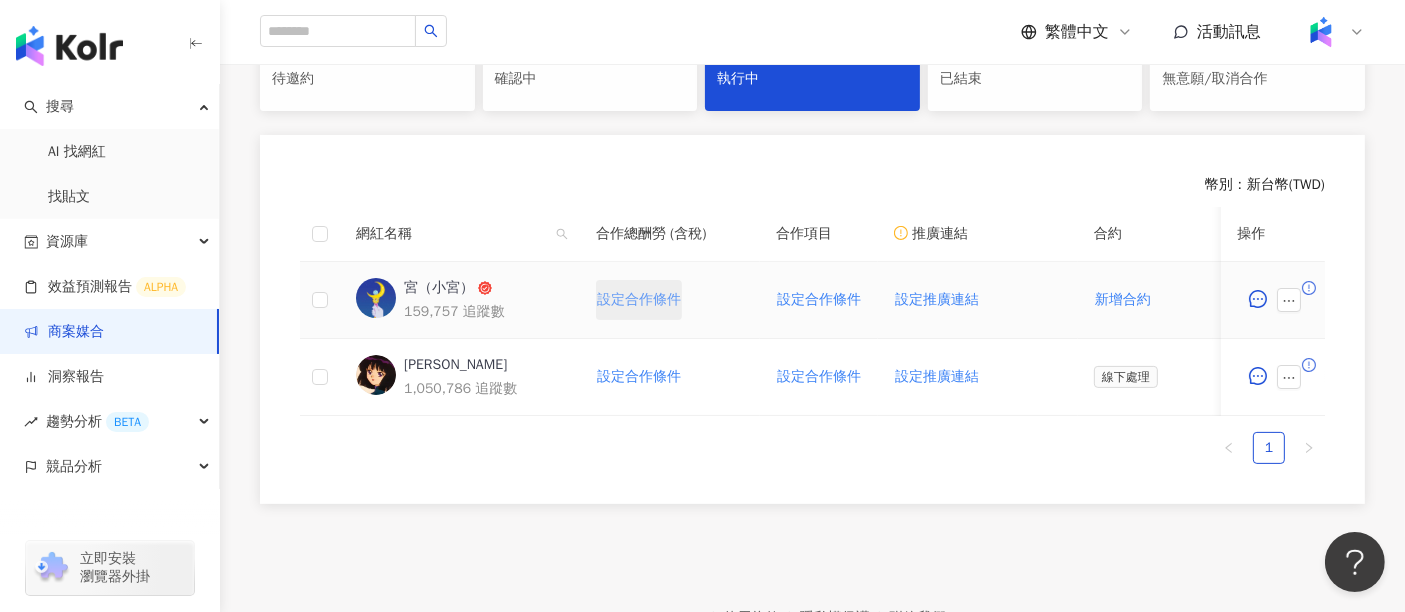 click on "設定合作條件" at bounding box center [639, 300] 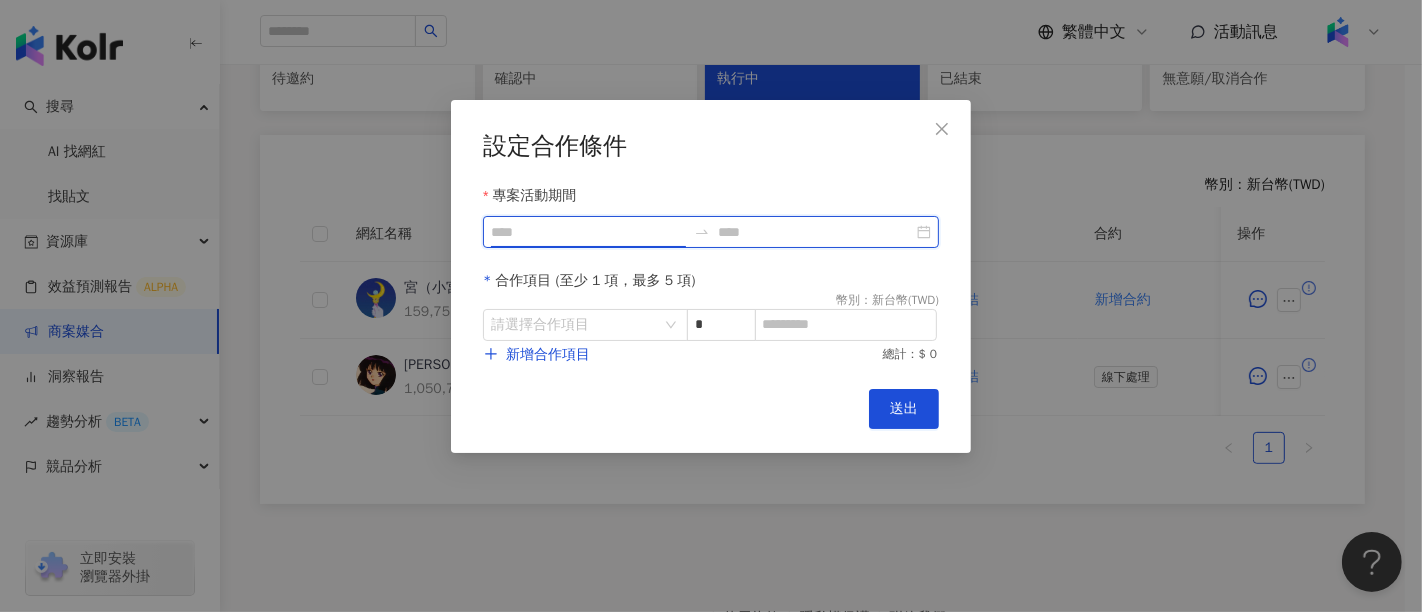 click on "專案活動期間" at bounding box center [588, 232] 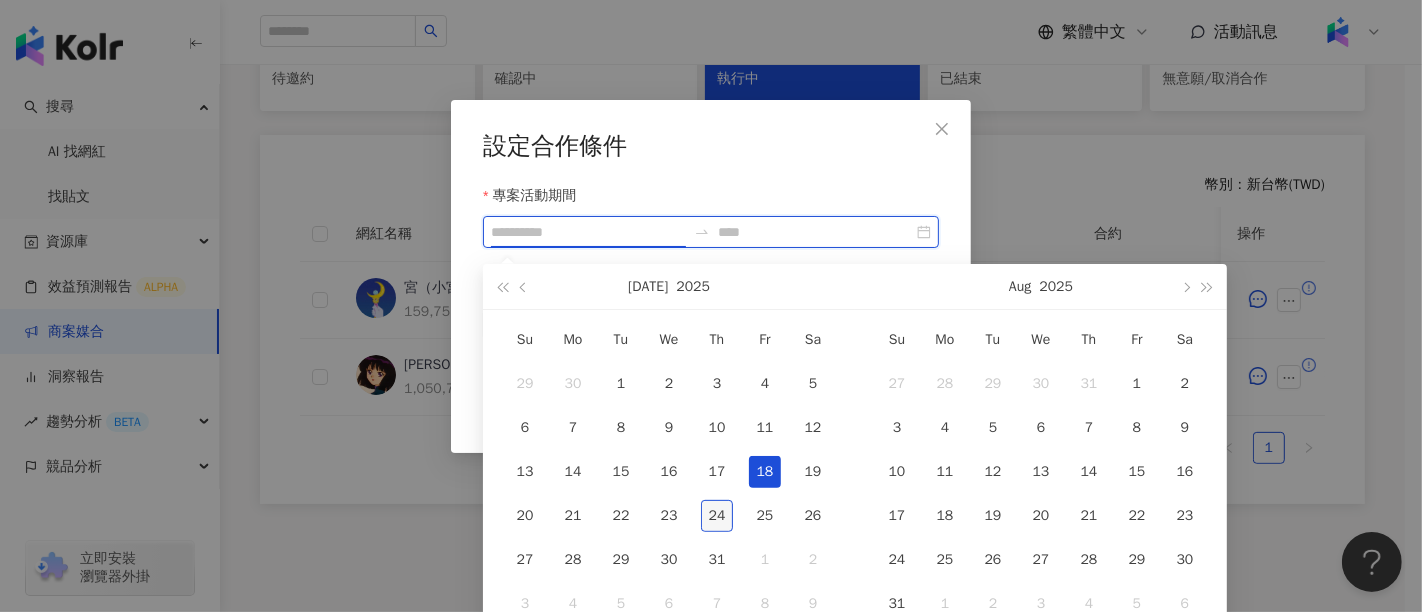 type on "**********" 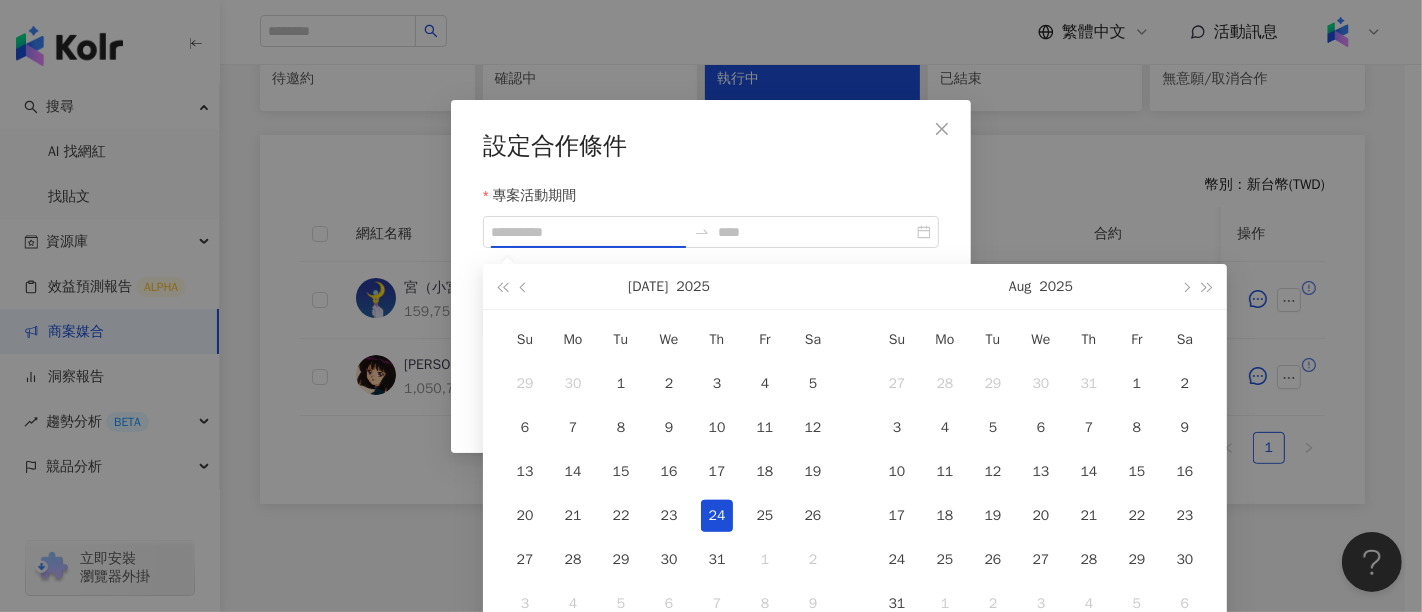 click on "24" at bounding box center [717, 516] 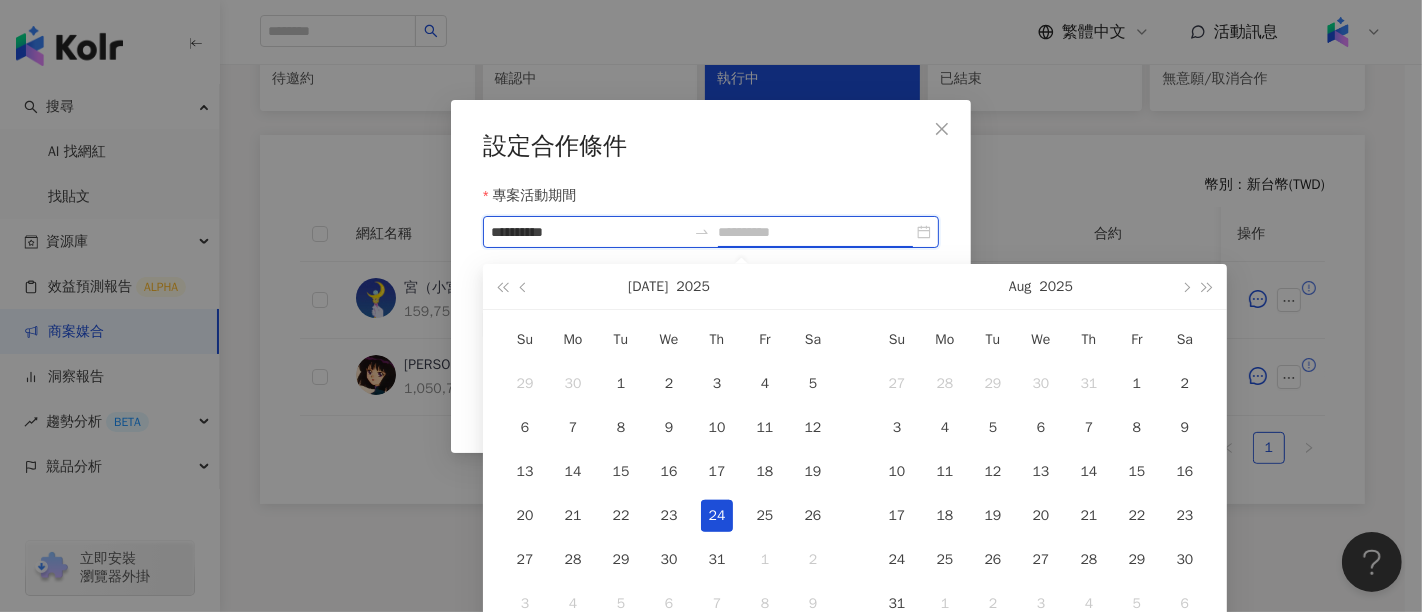 type on "**********" 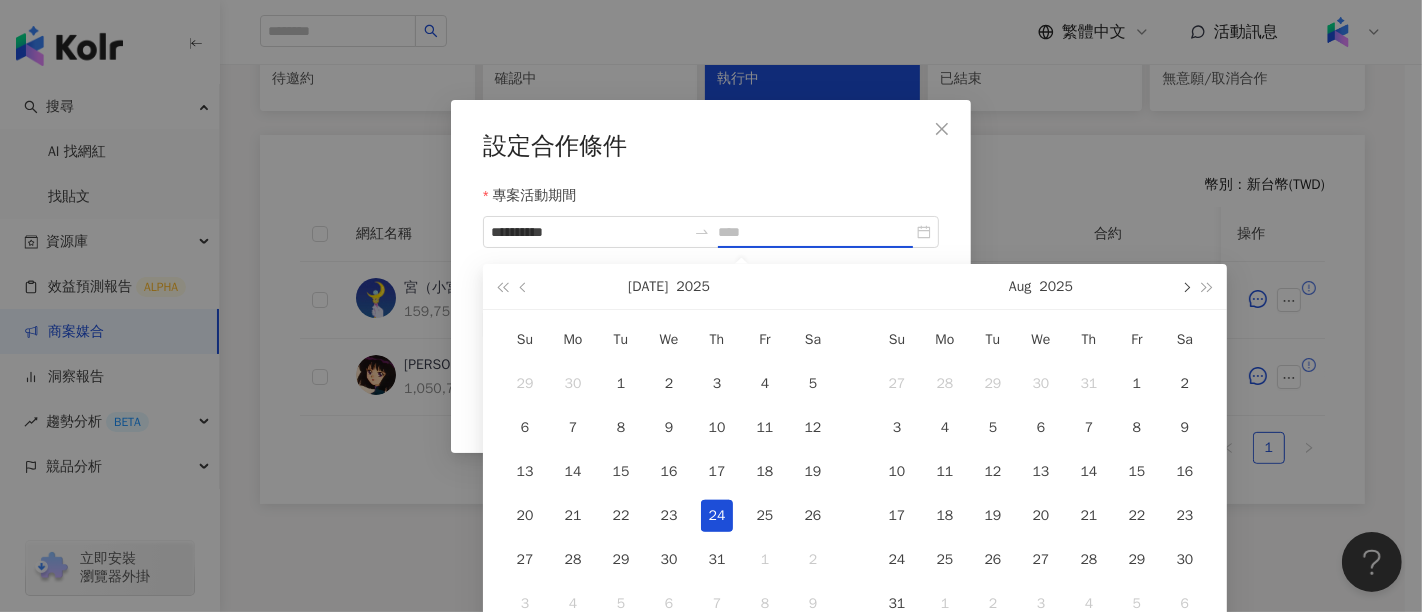 click at bounding box center (1185, 287) 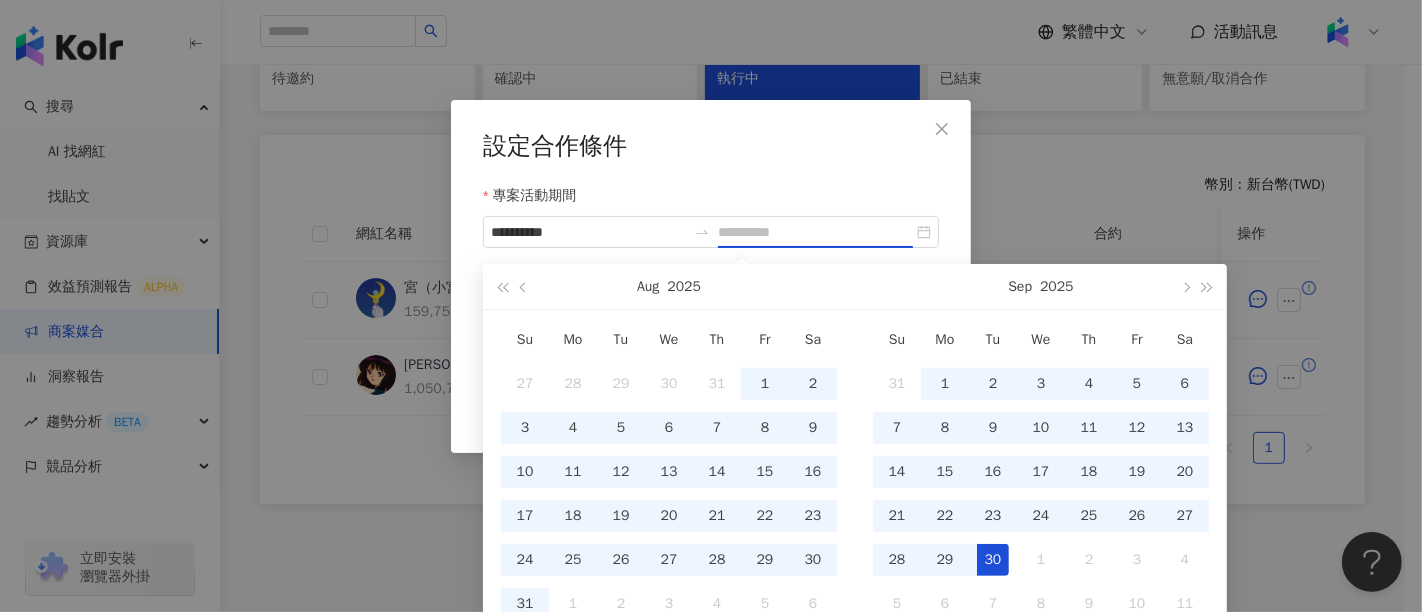 click on "30" at bounding box center (993, 560) 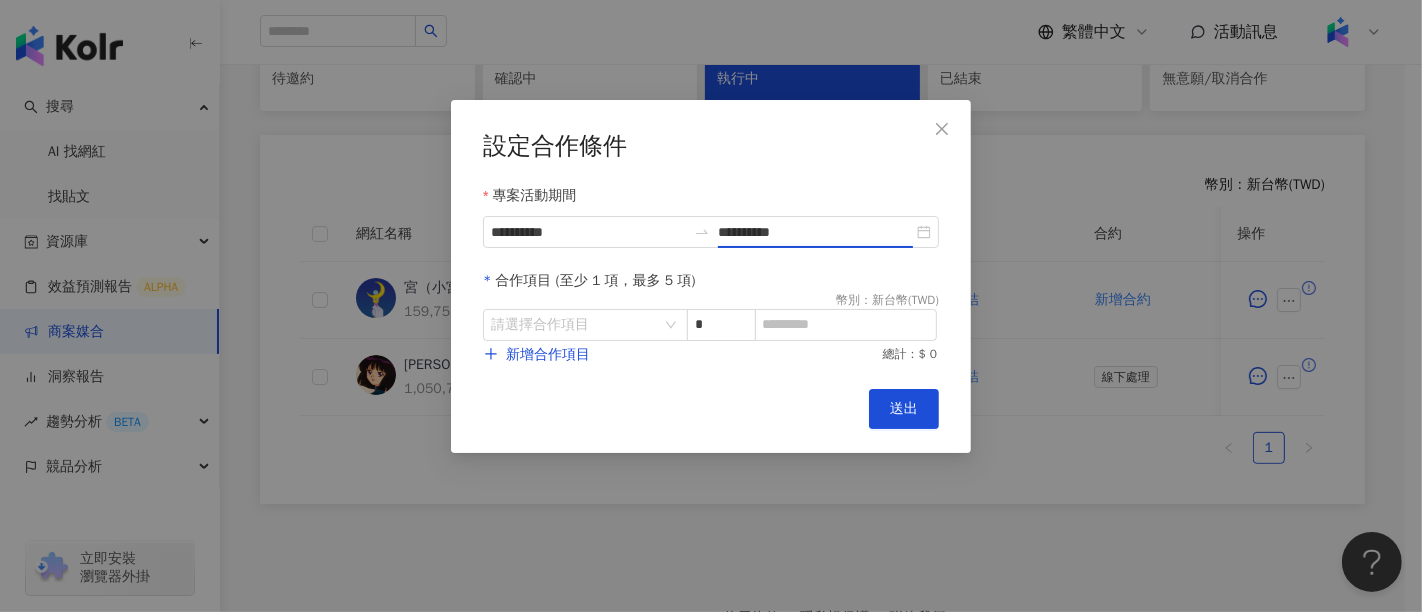 type on "**********" 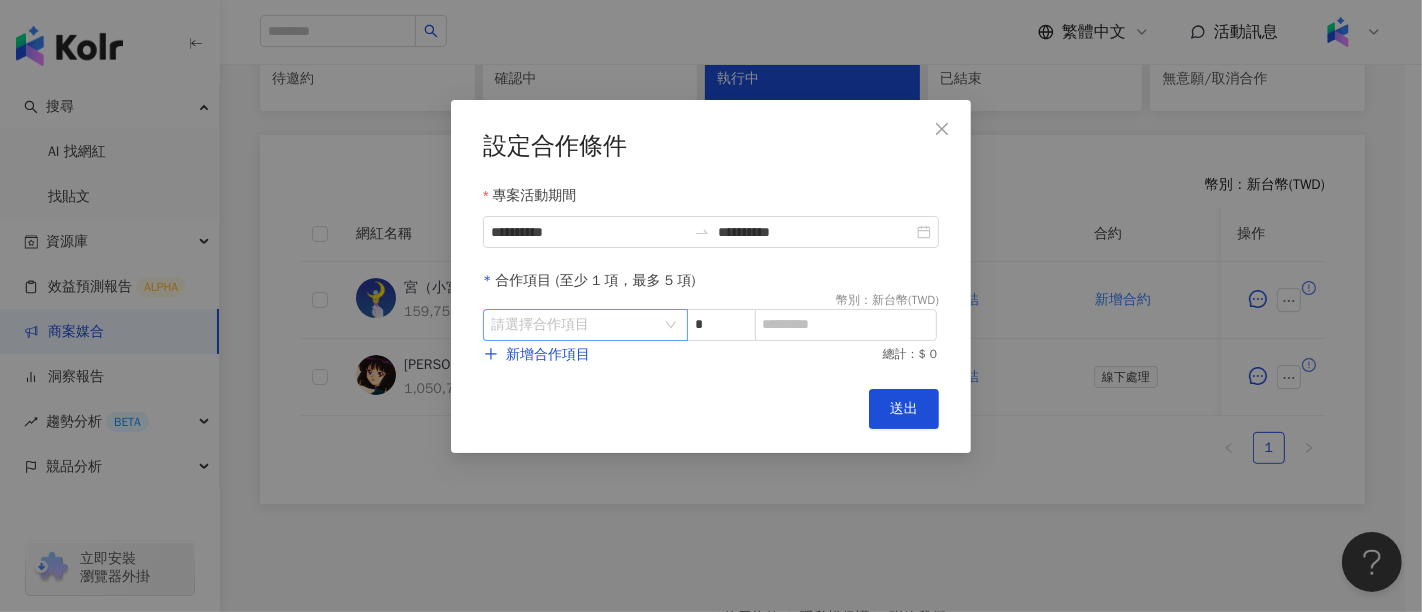 click at bounding box center (575, 325) 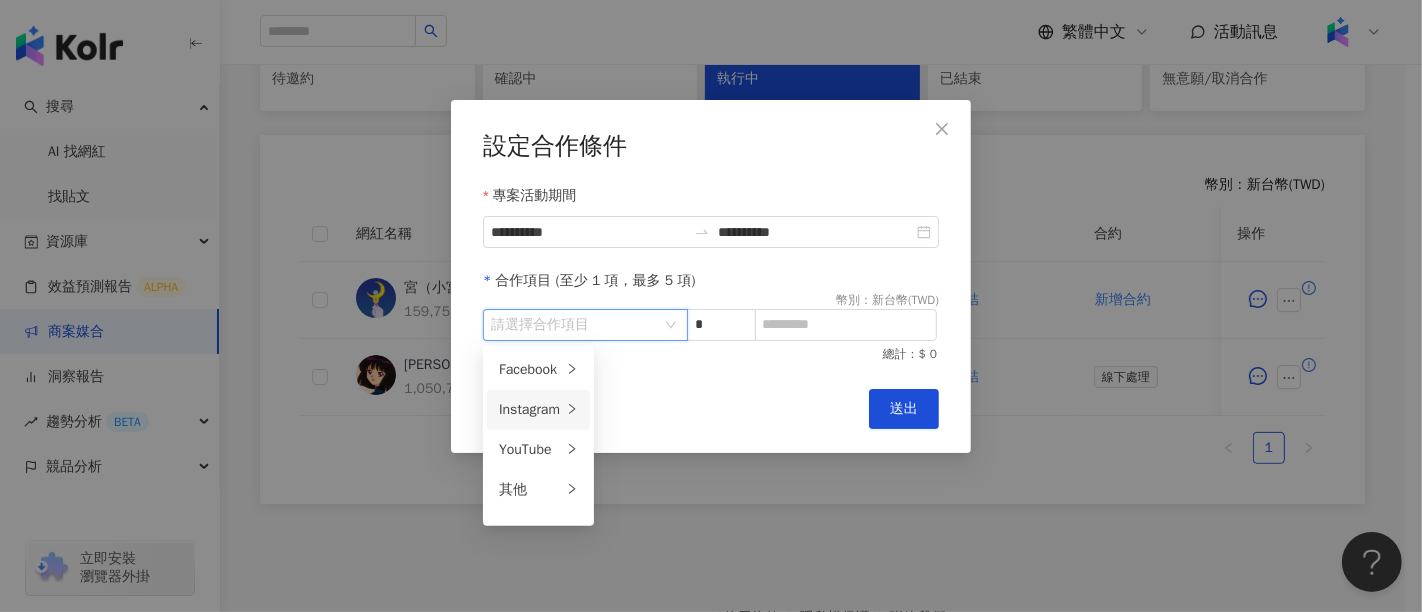 click on "Instagram" at bounding box center [530, 410] 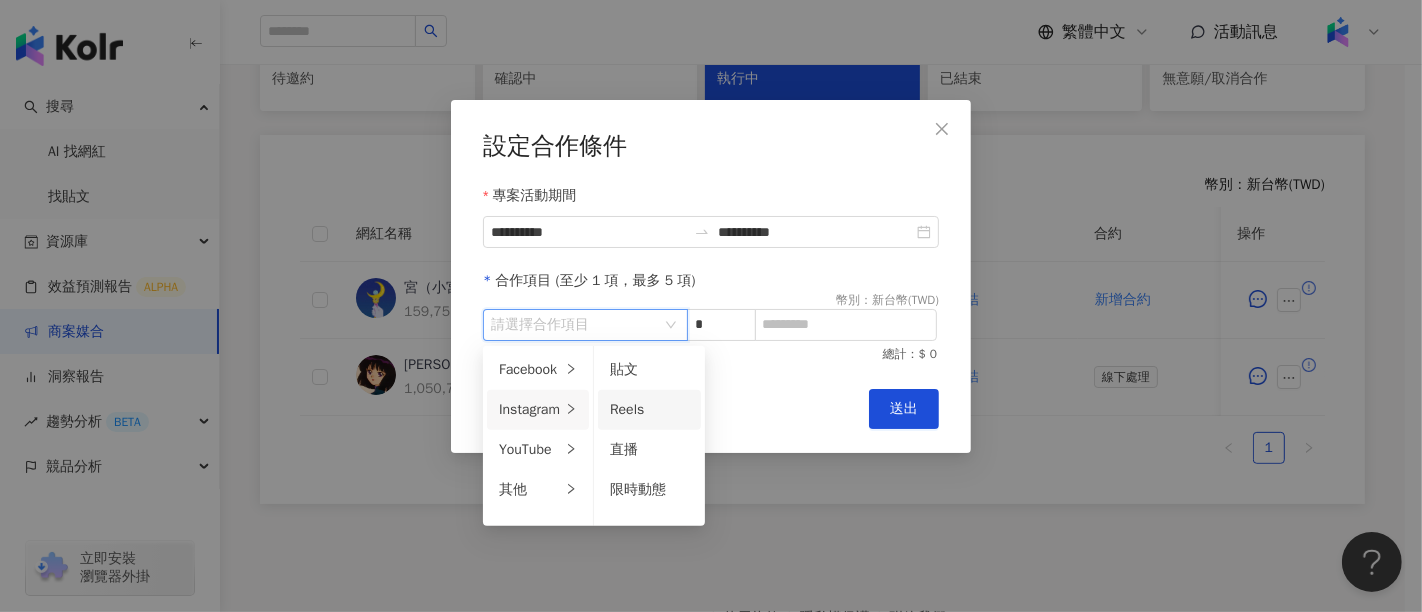 click on "Reels" at bounding box center [627, 409] 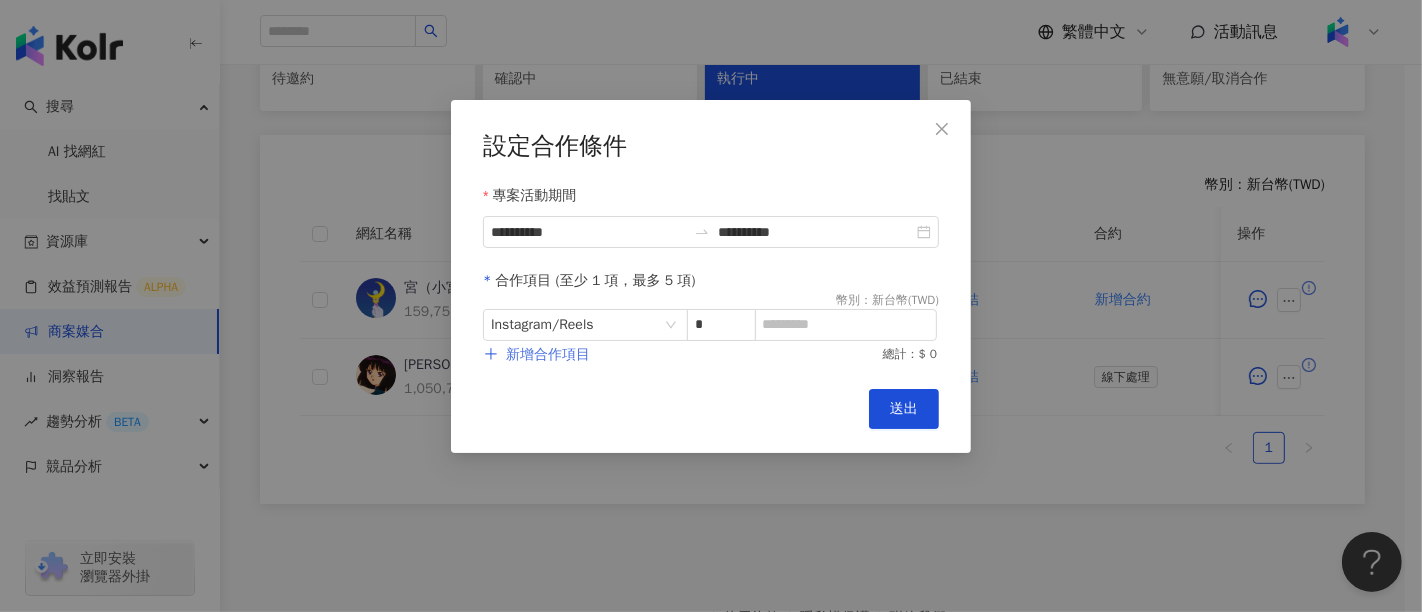 click on "新增合作項目" at bounding box center (548, 355) 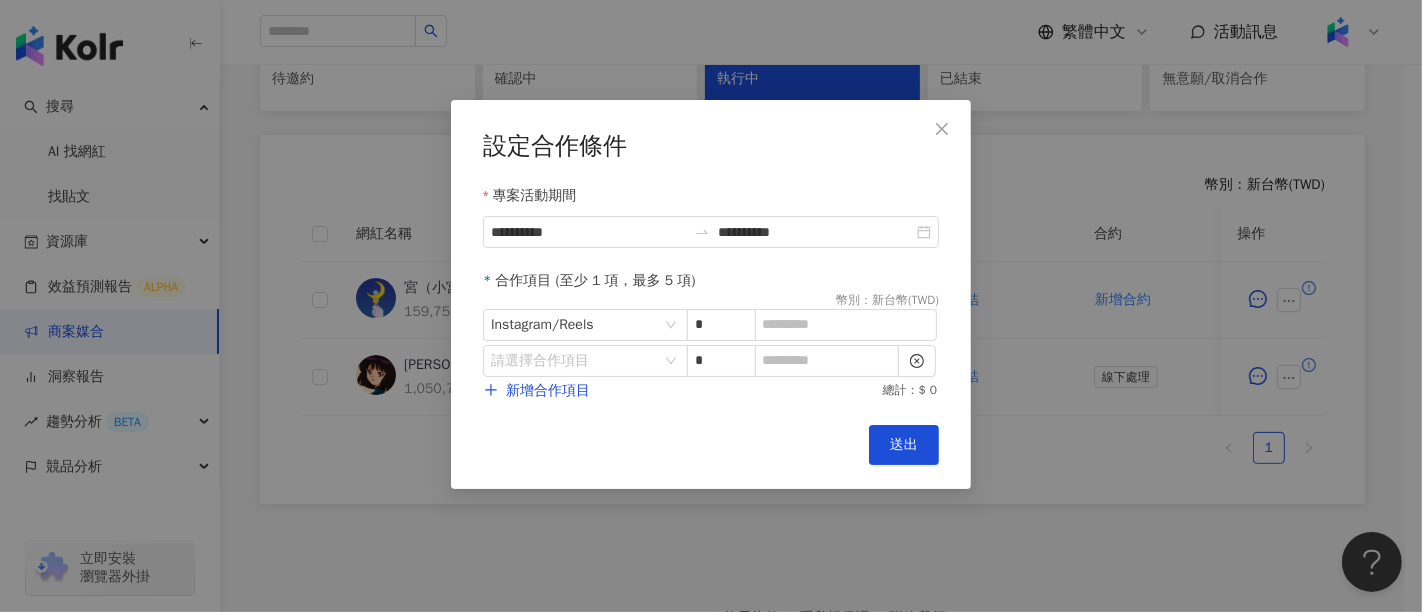 click on "**********" at bounding box center [711, 266] 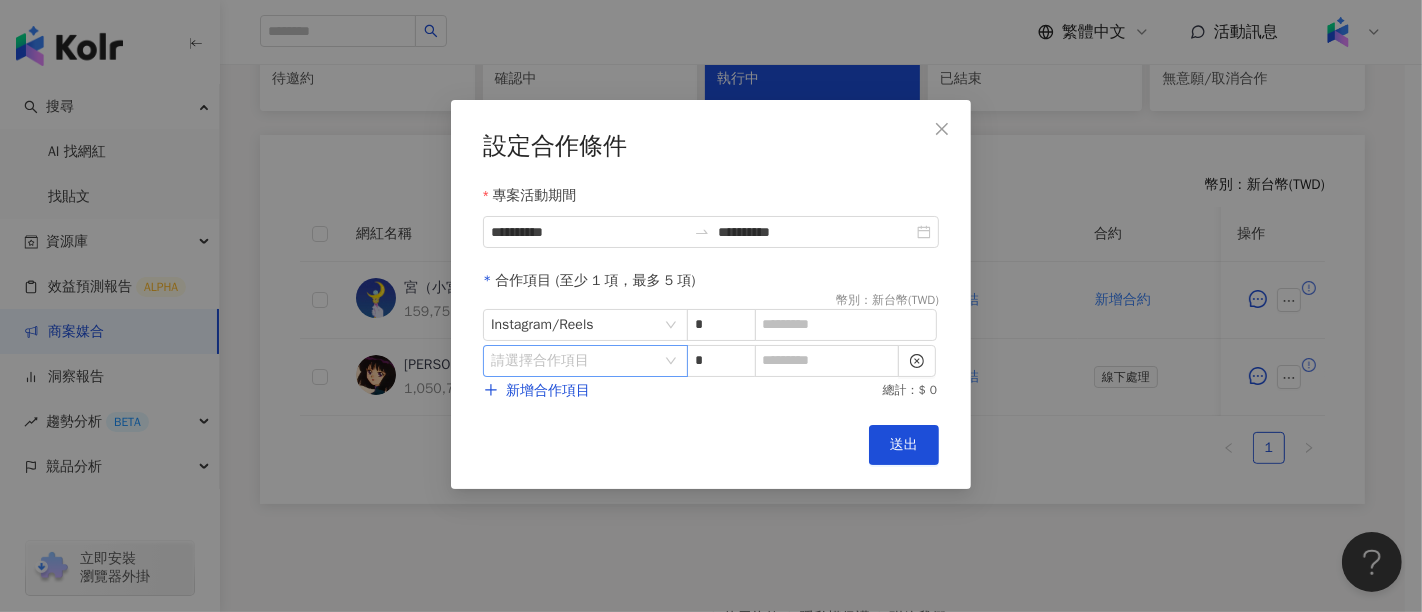 click at bounding box center [575, 361] 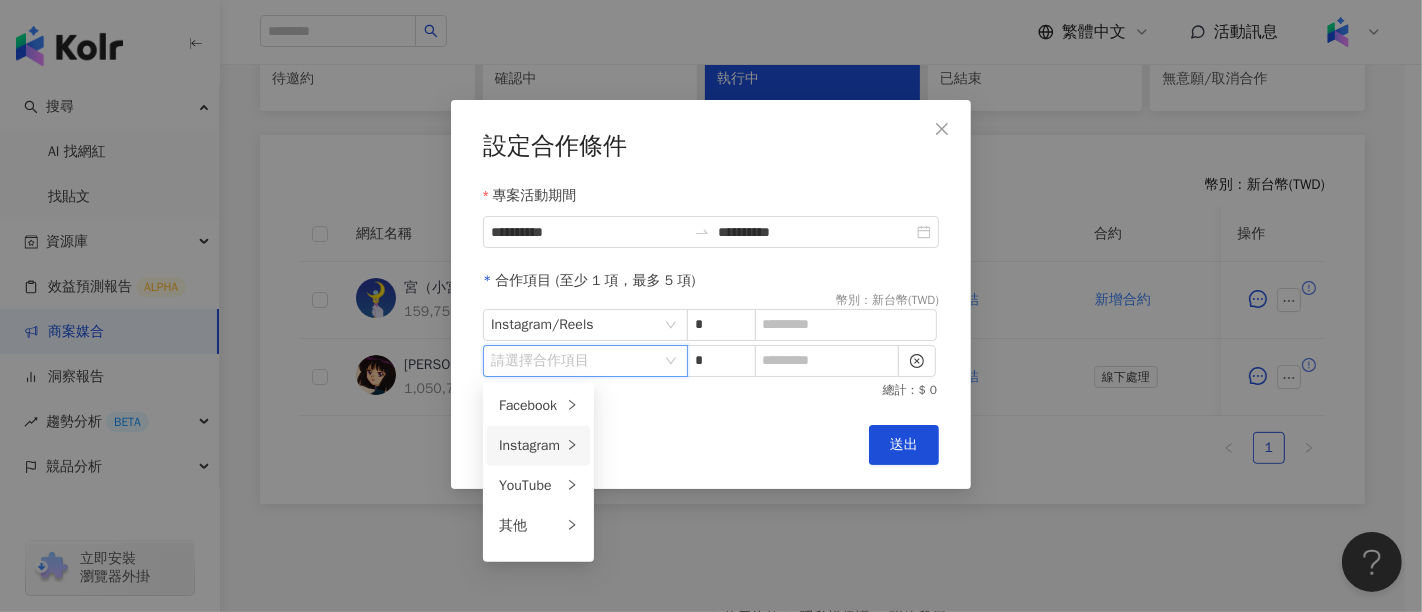 click on "Instagram" at bounding box center (530, 446) 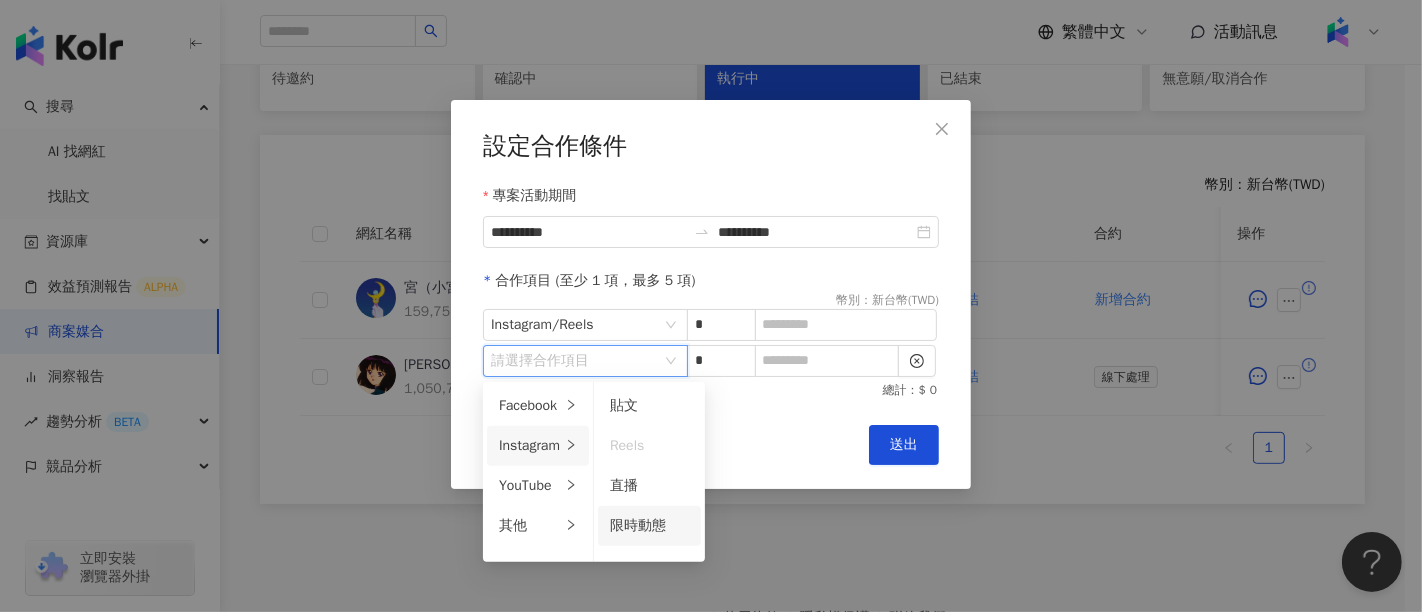 click on "限時動態" at bounding box center [638, 525] 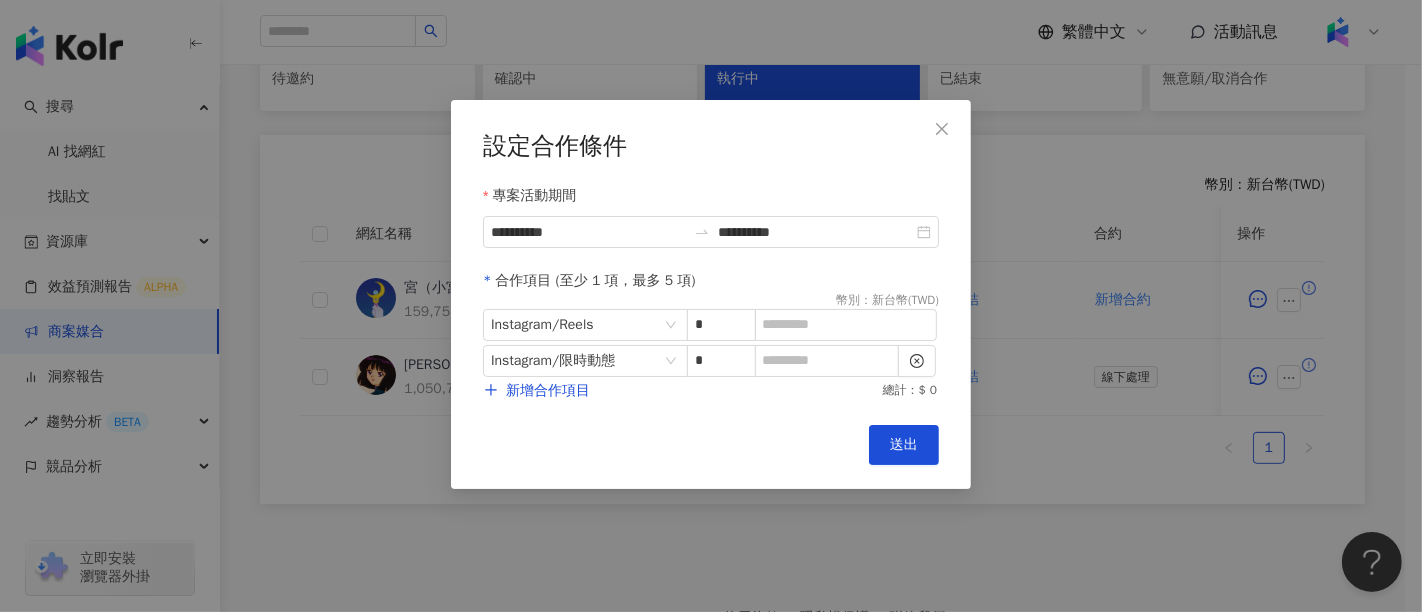 click on "**********" at bounding box center [711, 294] 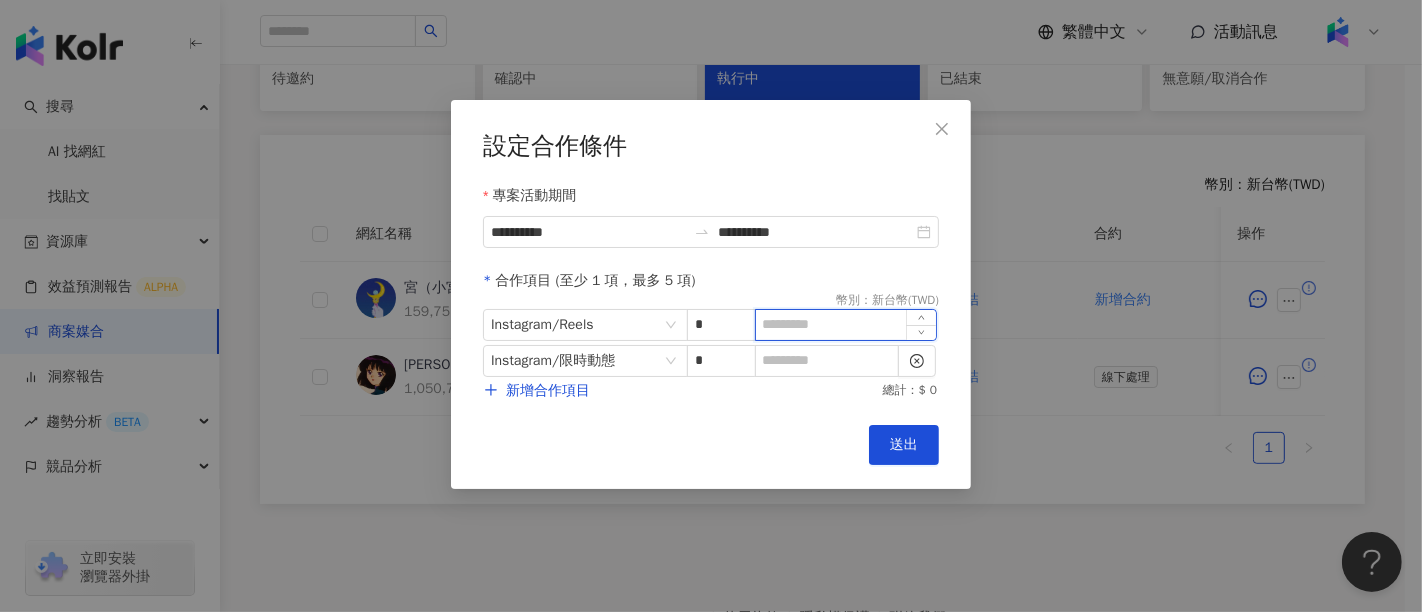 click at bounding box center [846, 325] 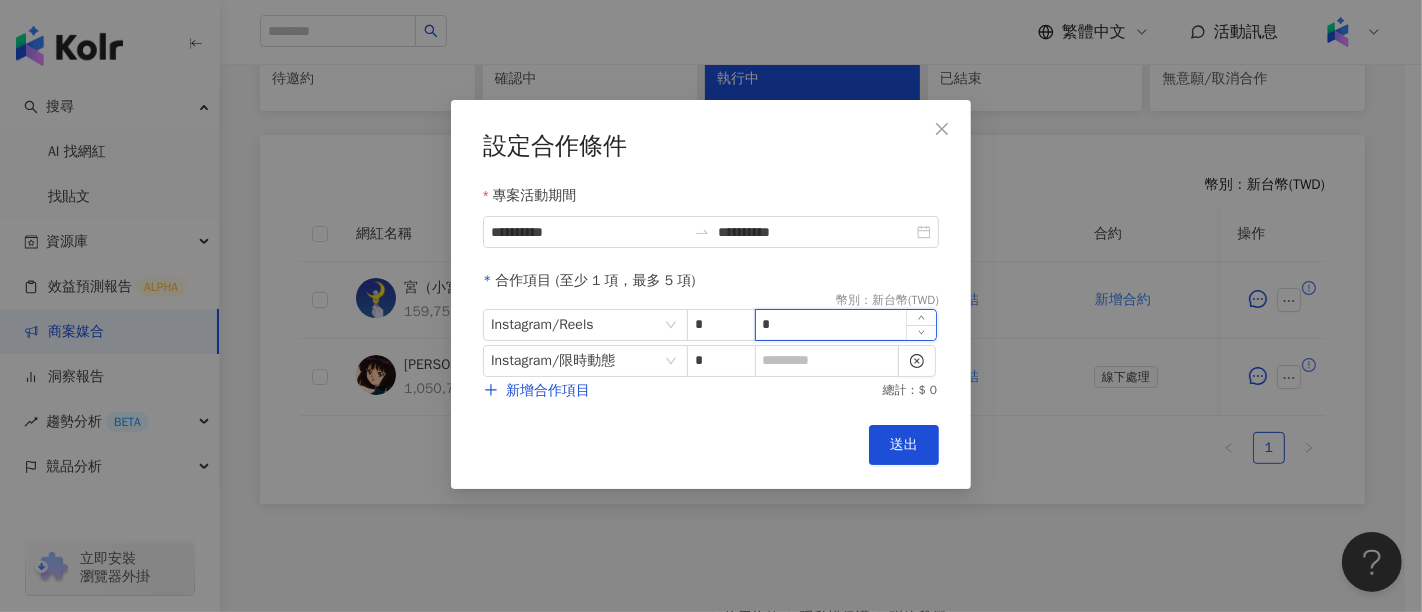 type on "**" 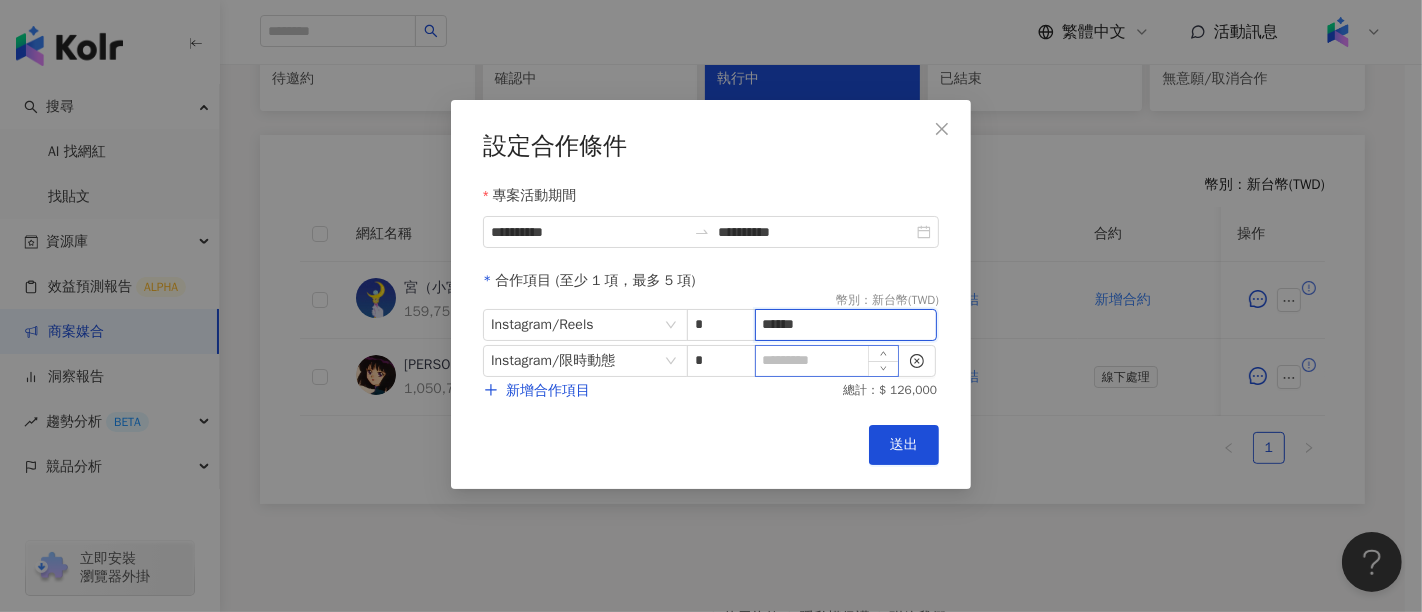 type on "******" 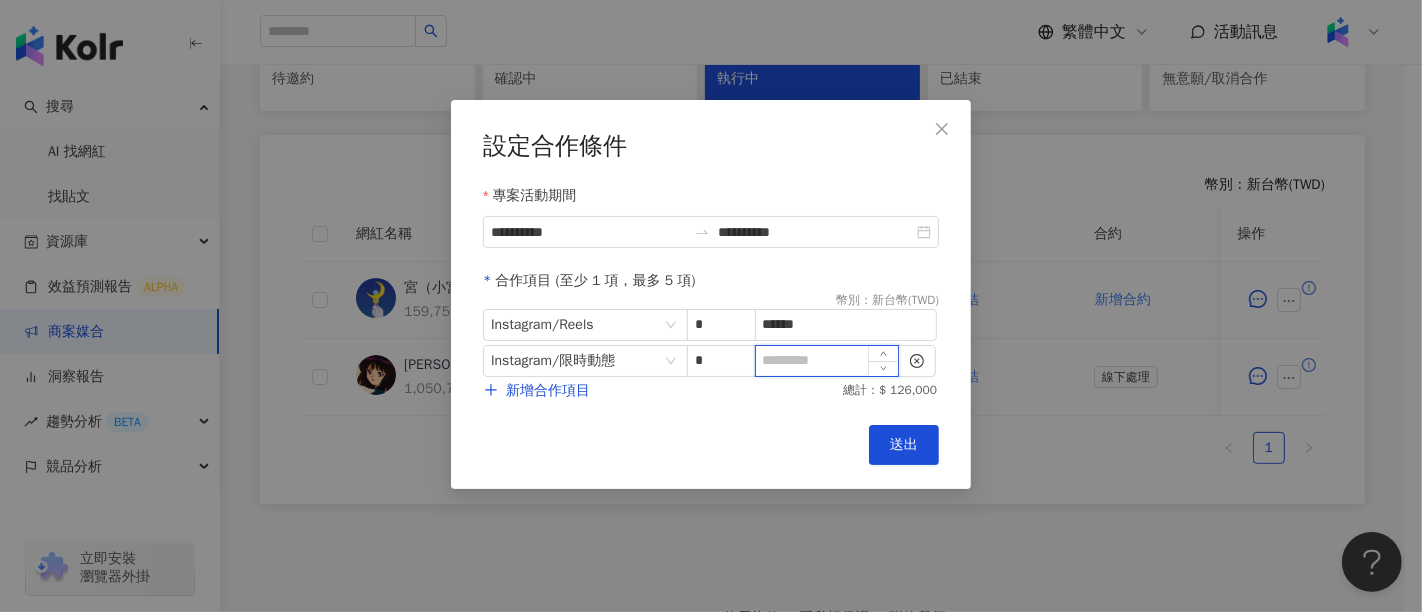 click at bounding box center (827, 361) 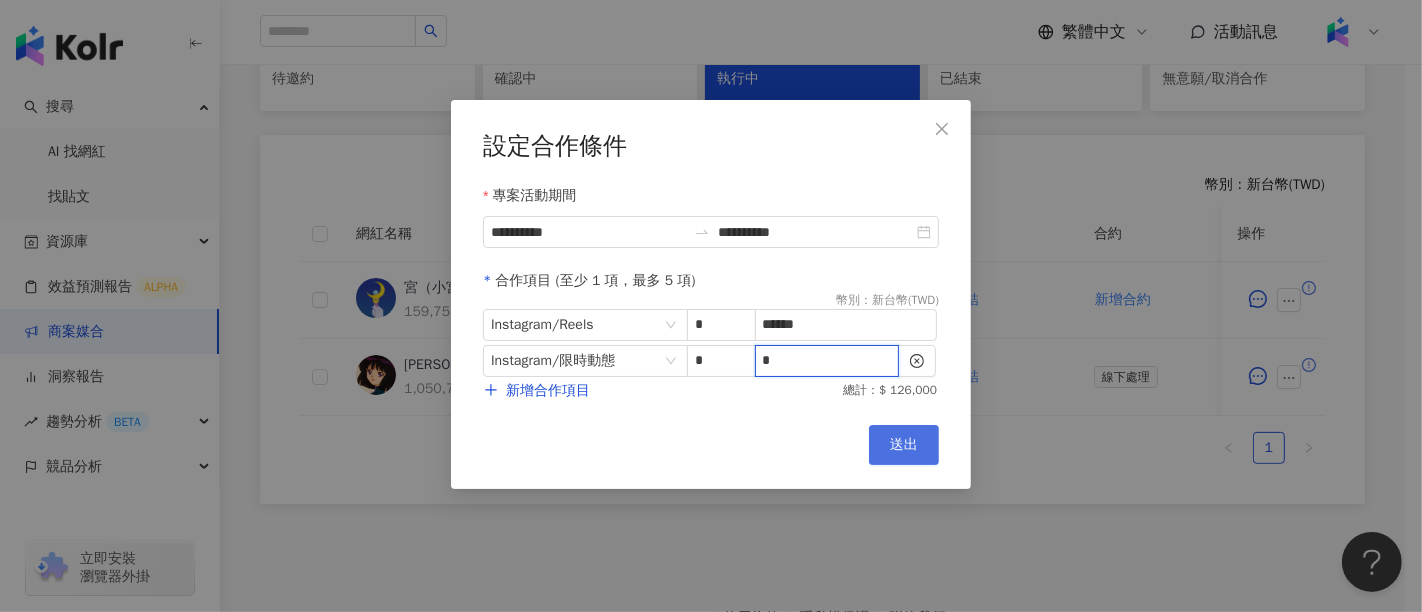 type on "*" 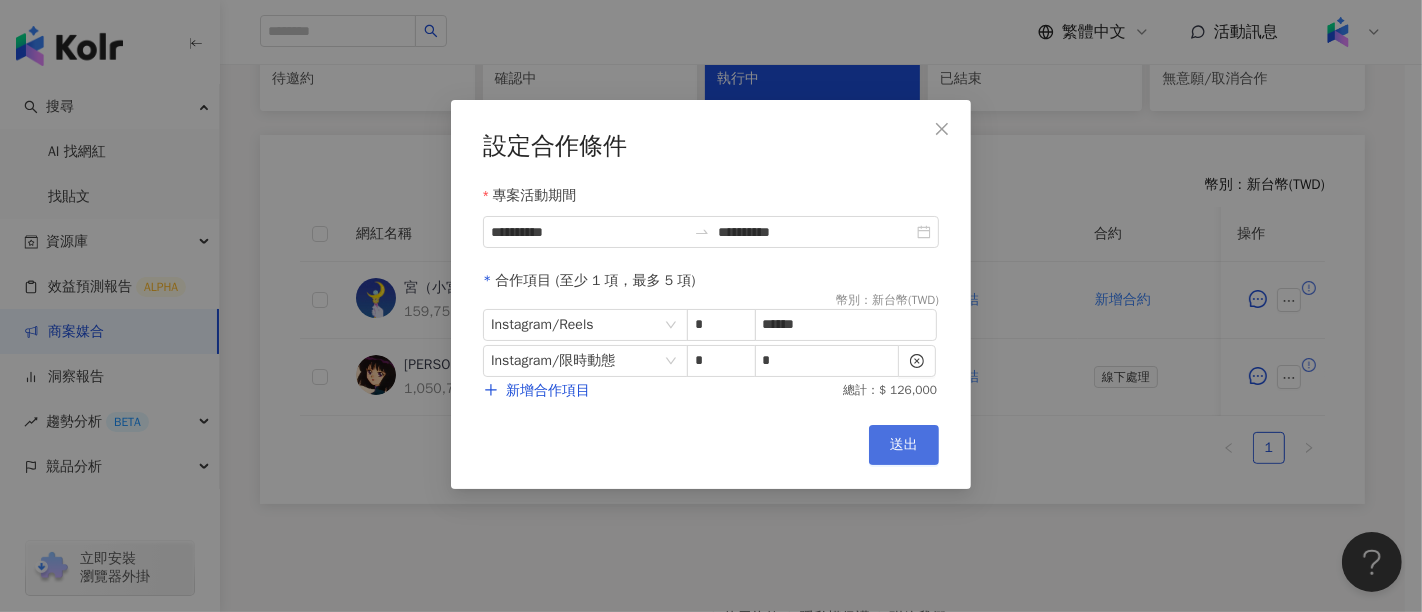 click on "送出" at bounding box center (904, 445) 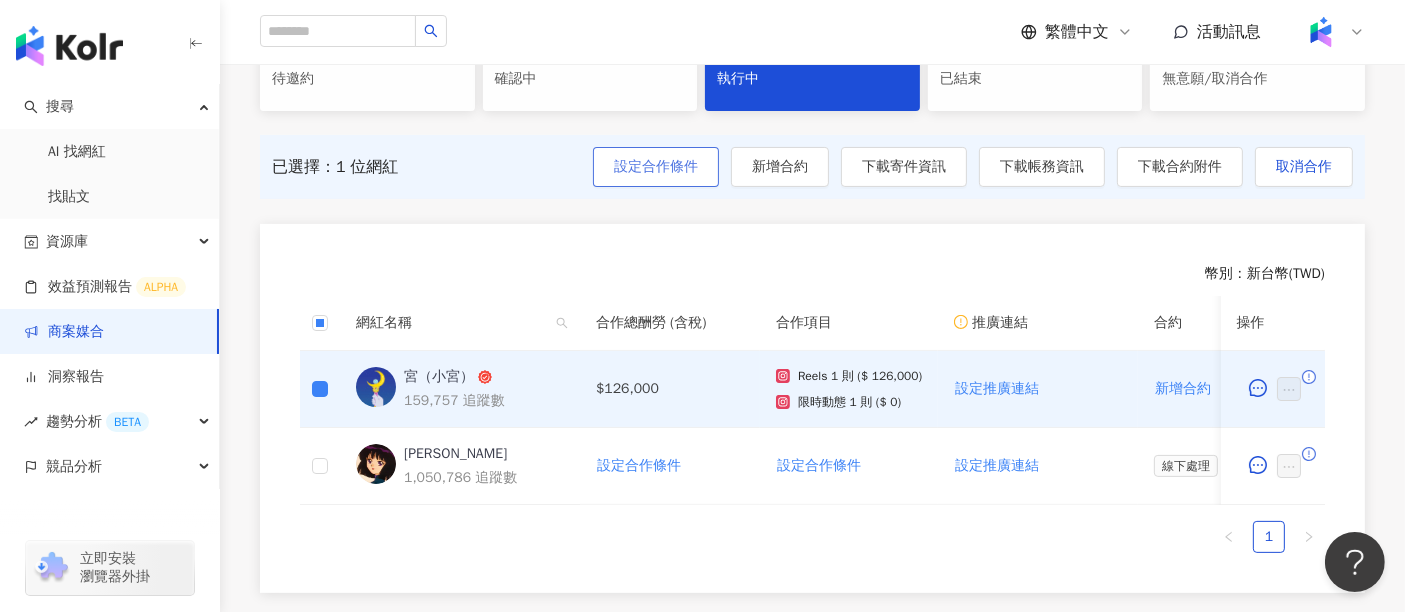 click on "設定合作條件" at bounding box center (656, 167) 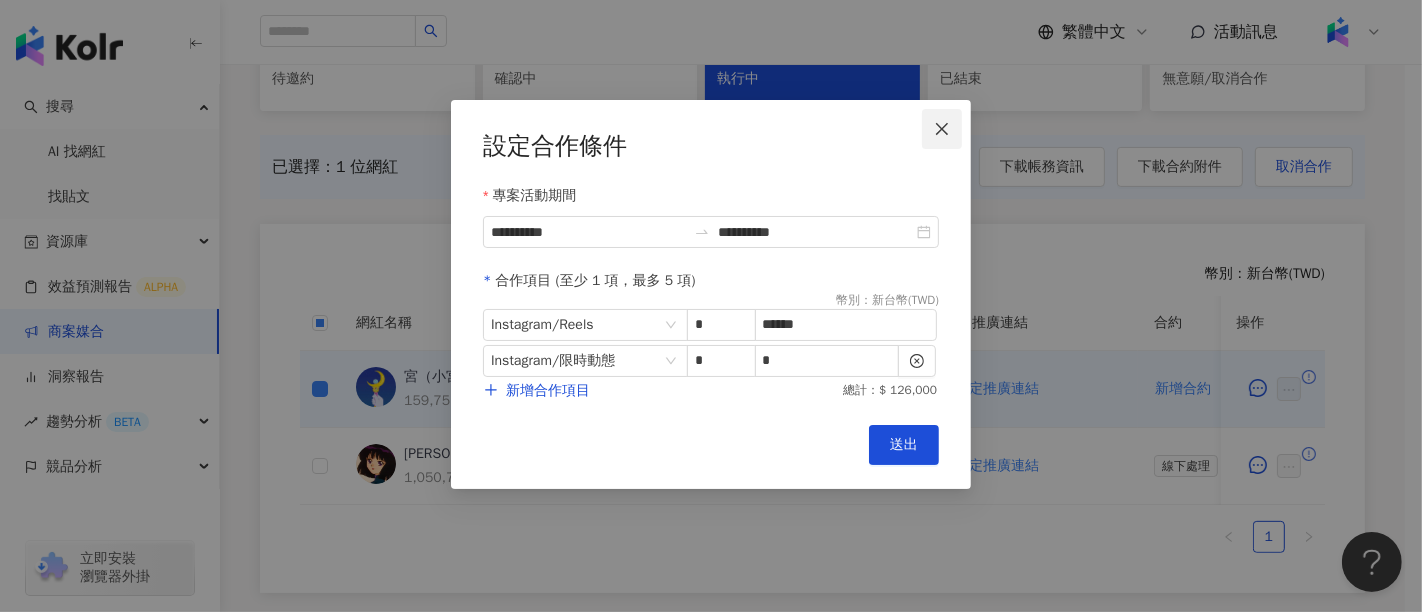 click at bounding box center (942, 129) 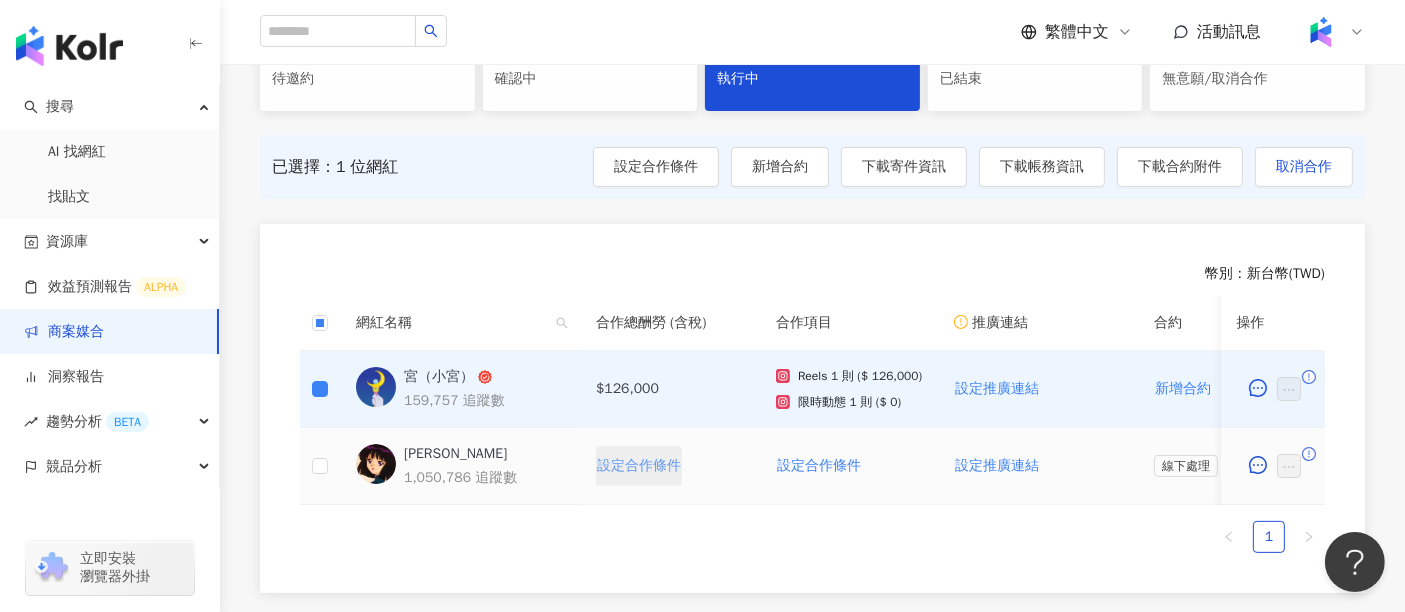 click on "設定合作條件" at bounding box center [639, 466] 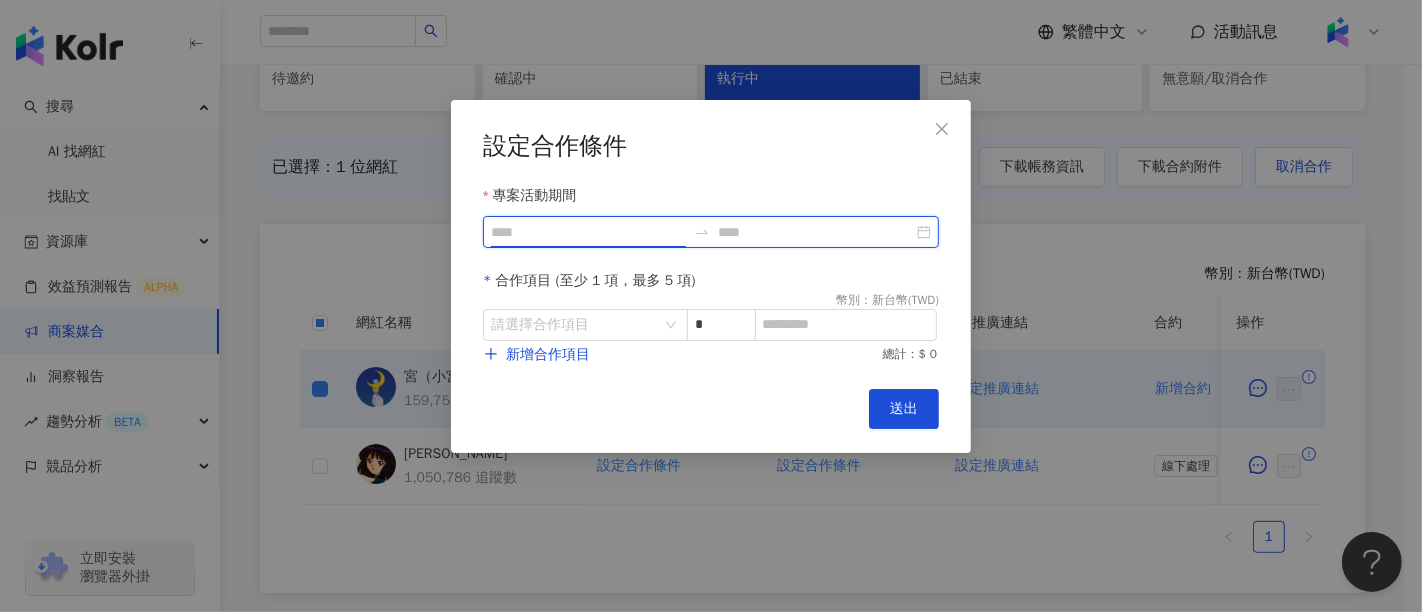 click on "專案活動期間" at bounding box center (588, 232) 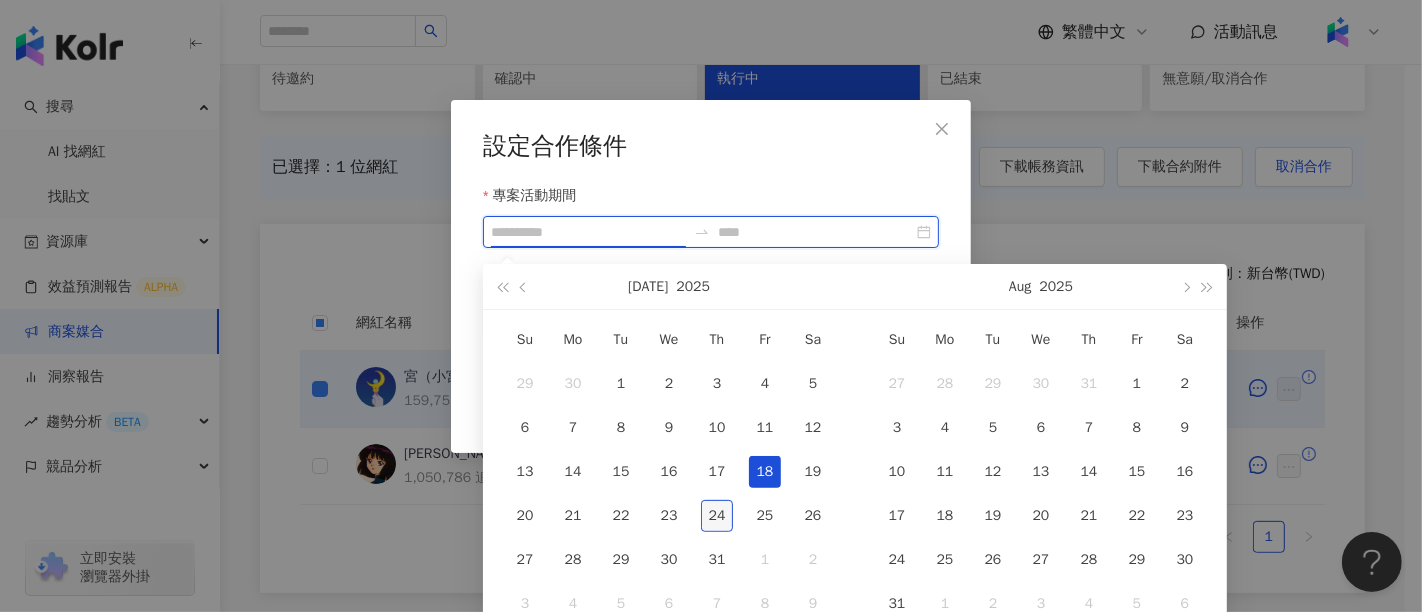 type on "**********" 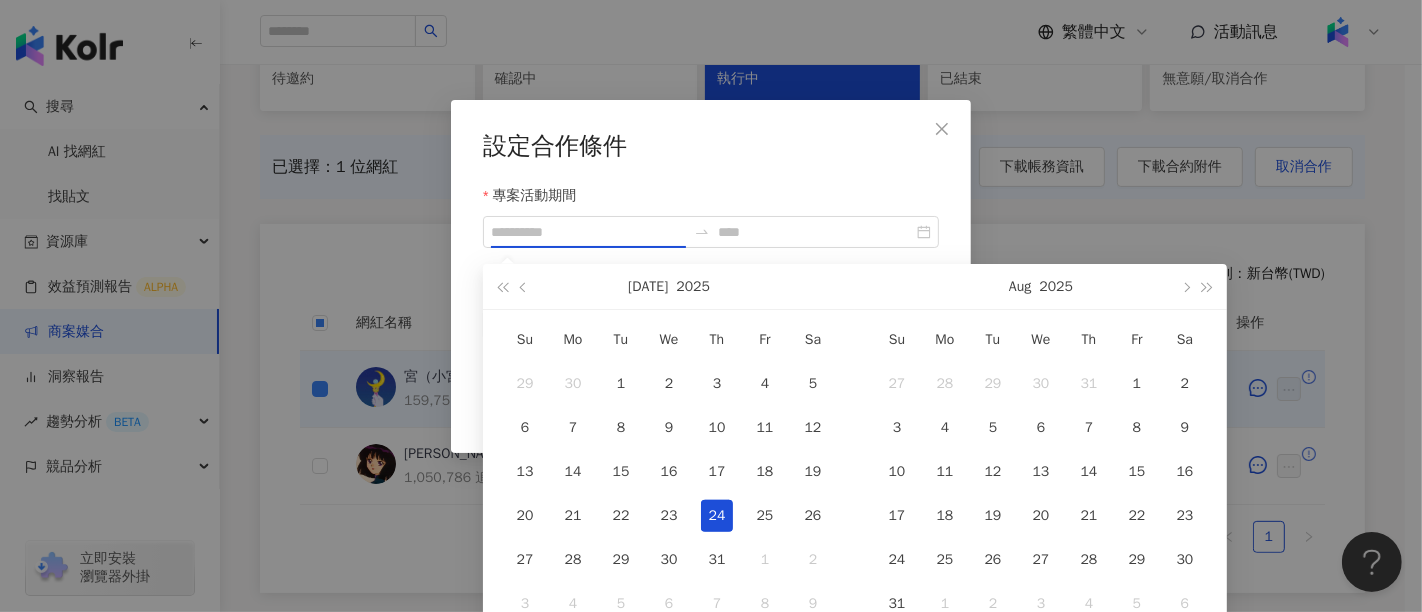 click on "24" at bounding box center [717, 516] 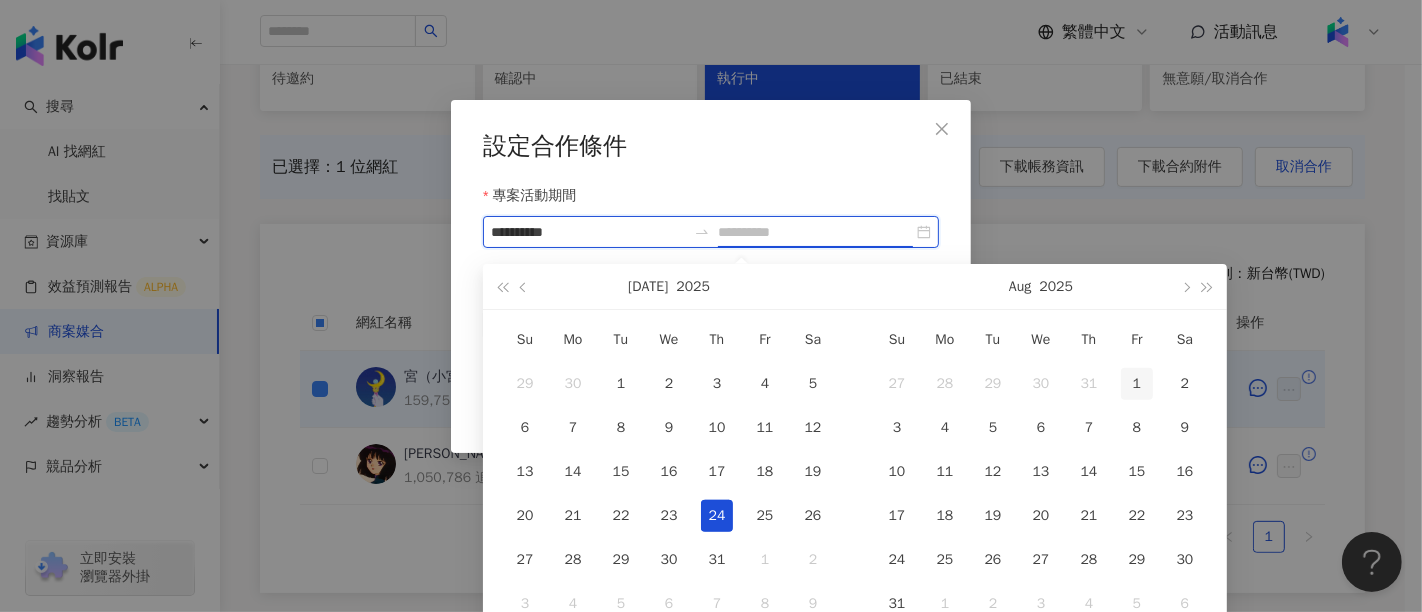 type on "**********" 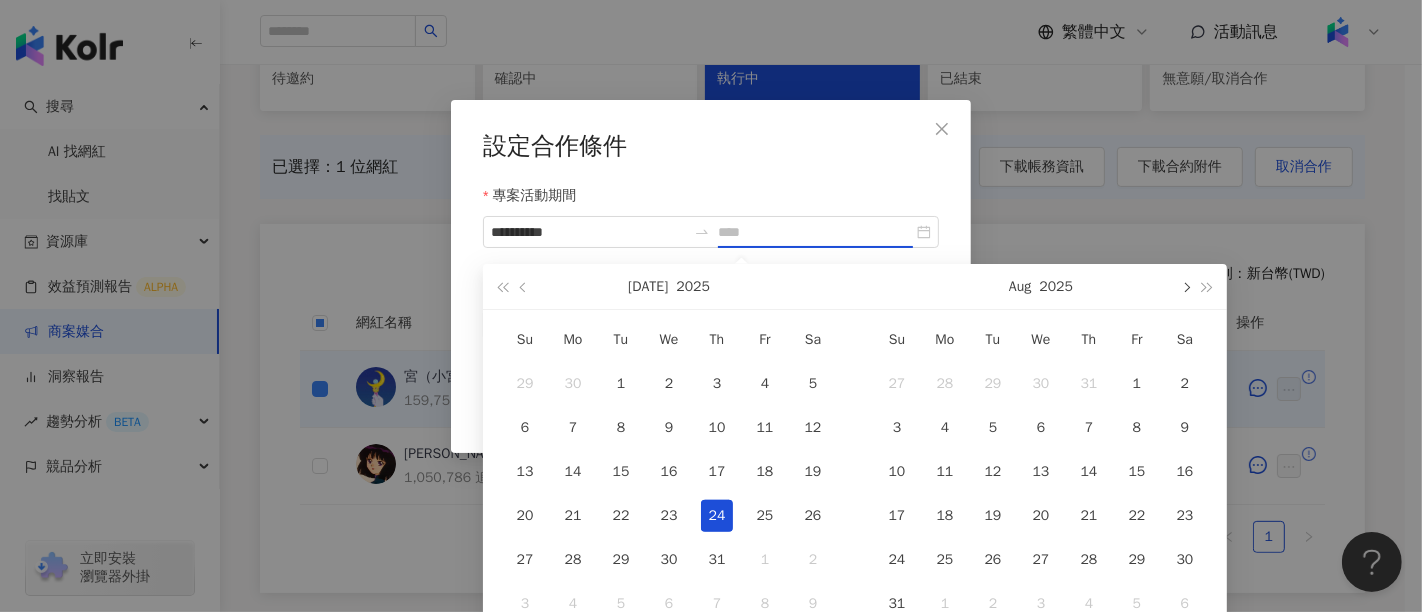 click at bounding box center [1185, 286] 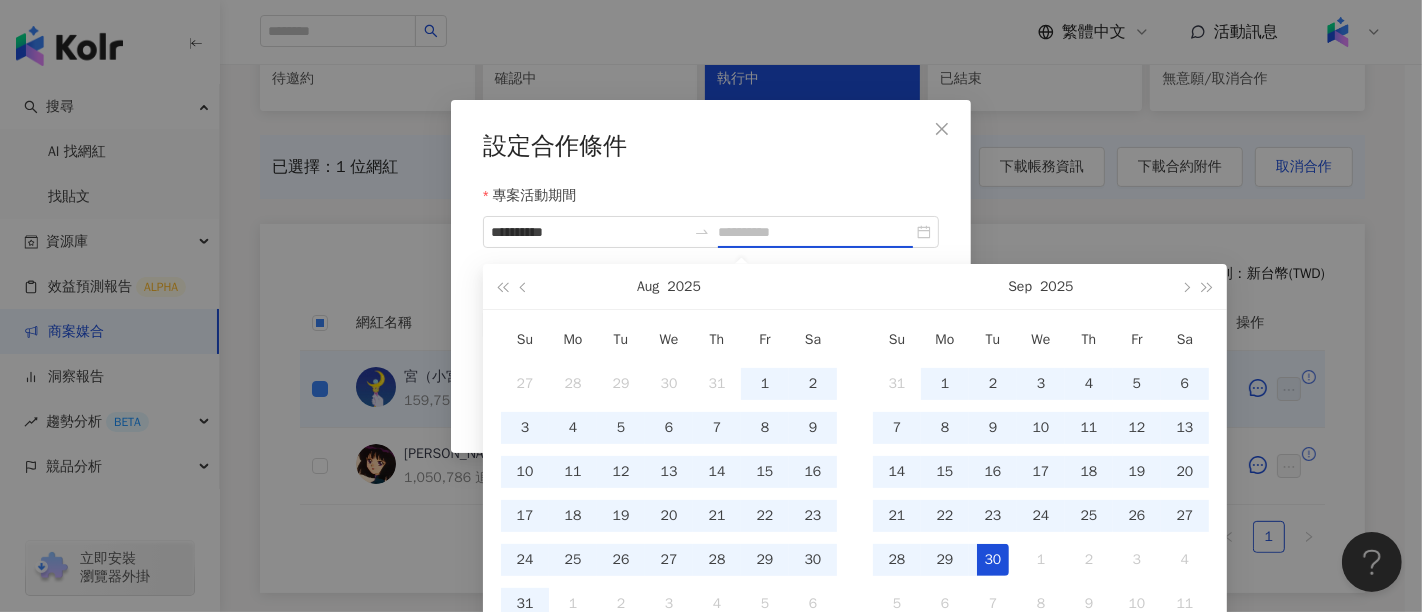 type on "**********" 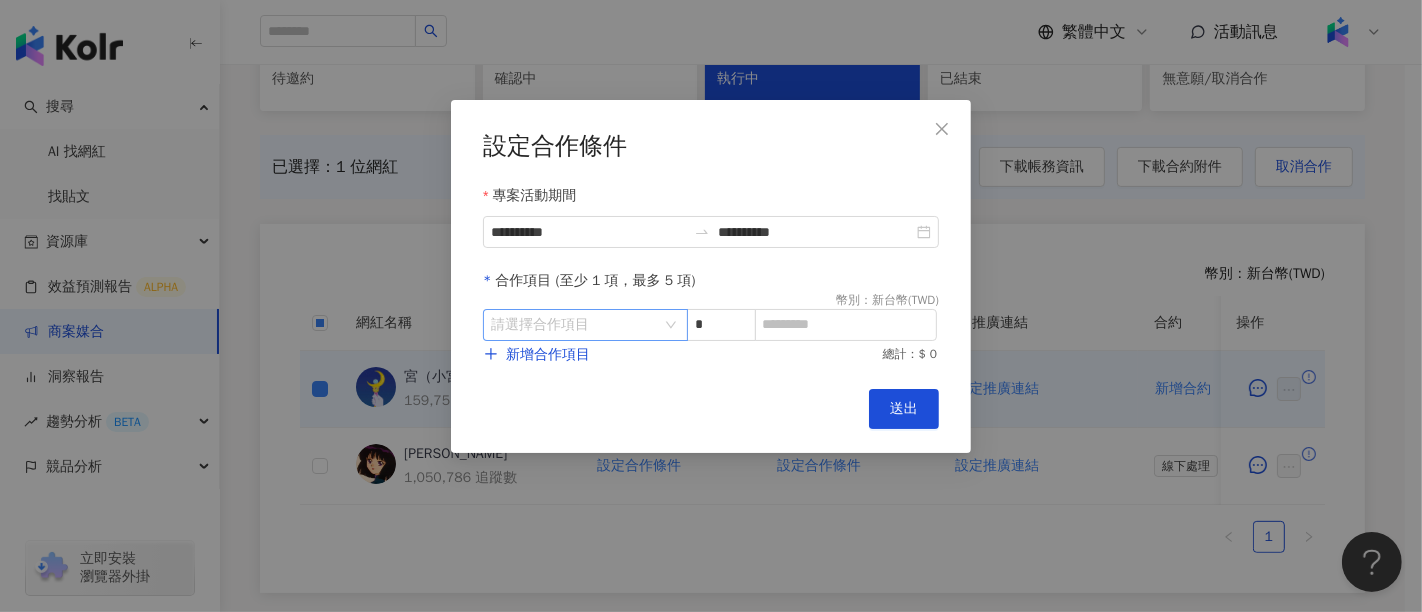 click at bounding box center [575, 325] 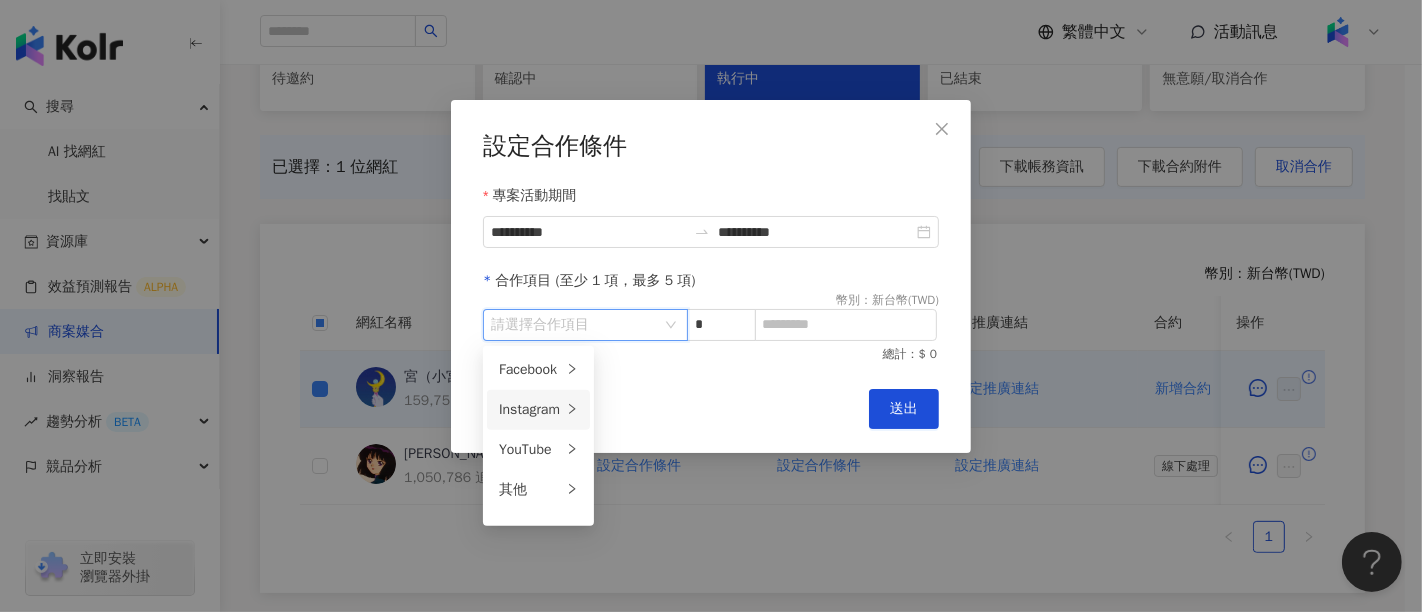 click 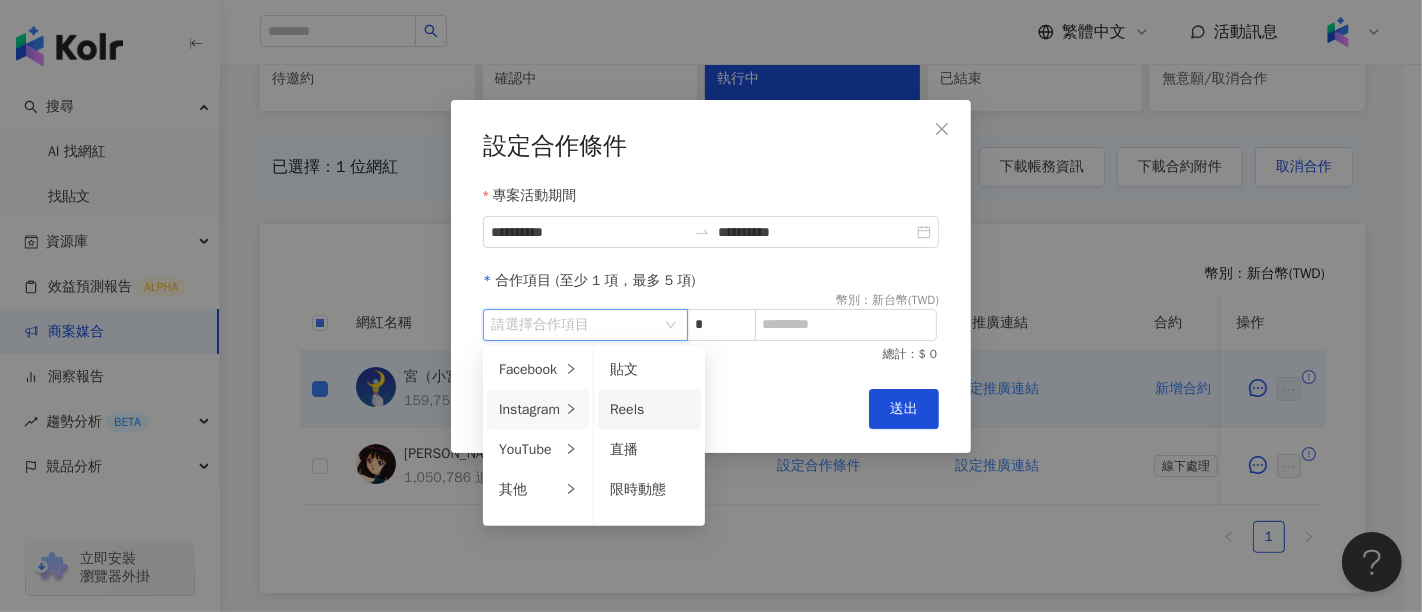 click on "Reels" at bounding box center [627, 409] 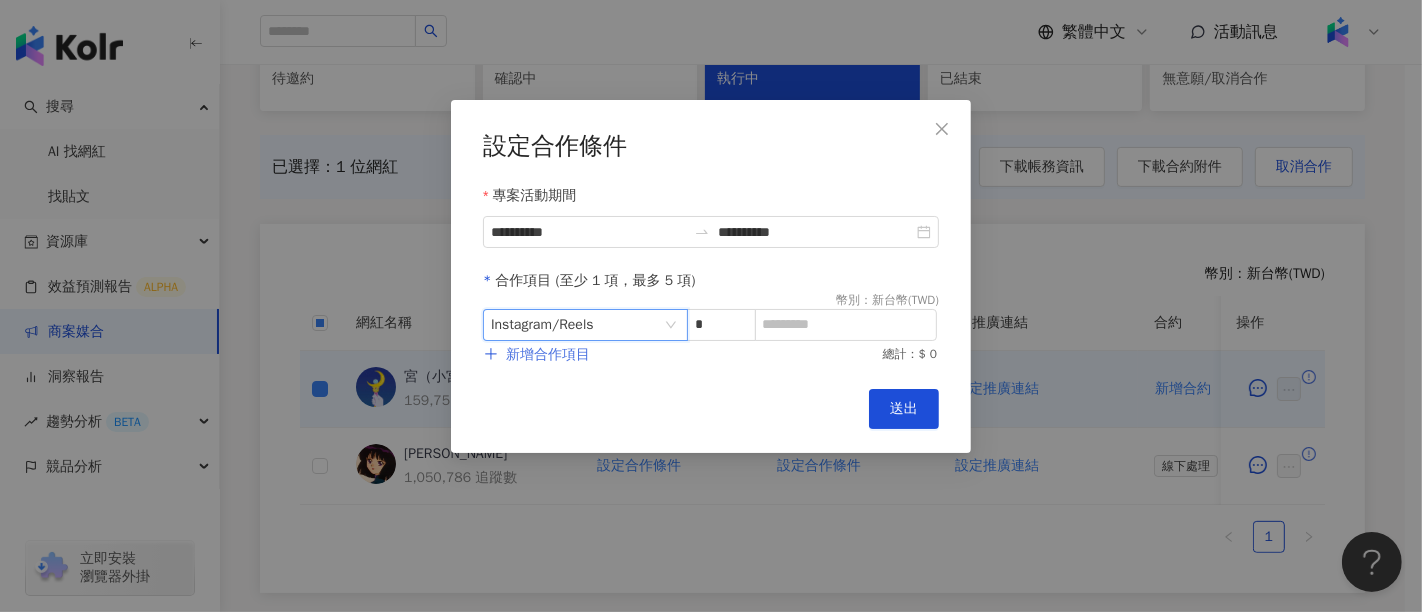click on "新增合作項目" at bounding box center (548, 355) 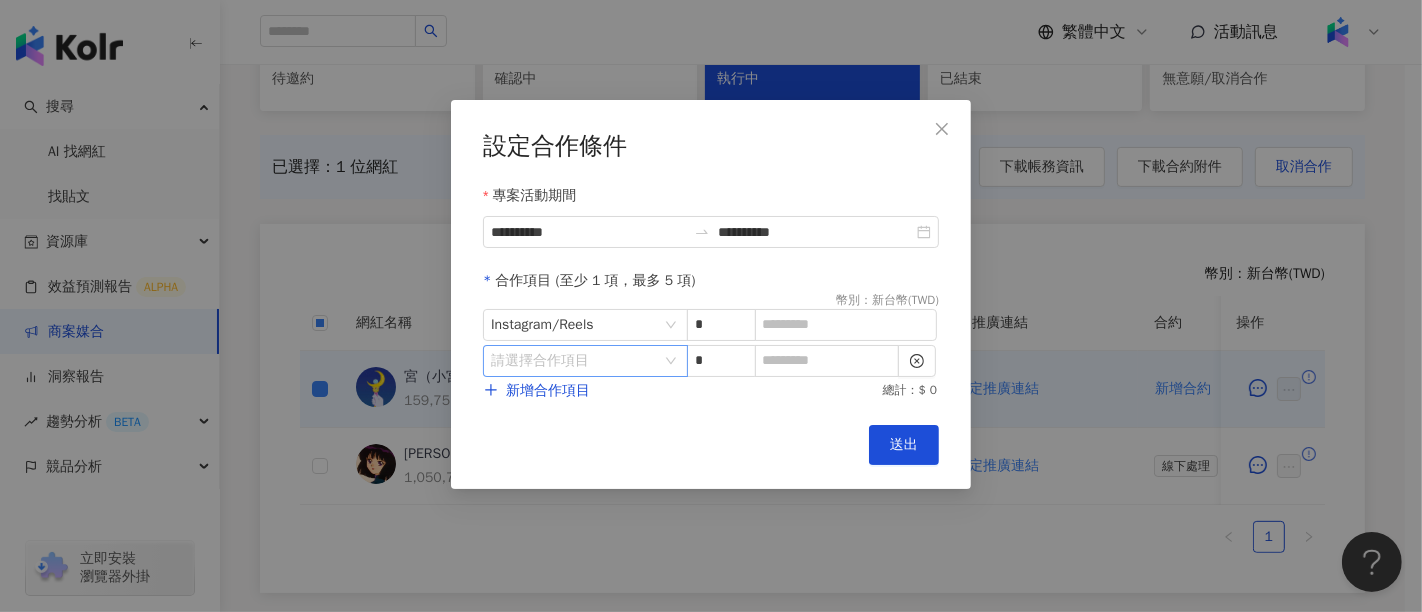 click at bounding box center [575, 361] 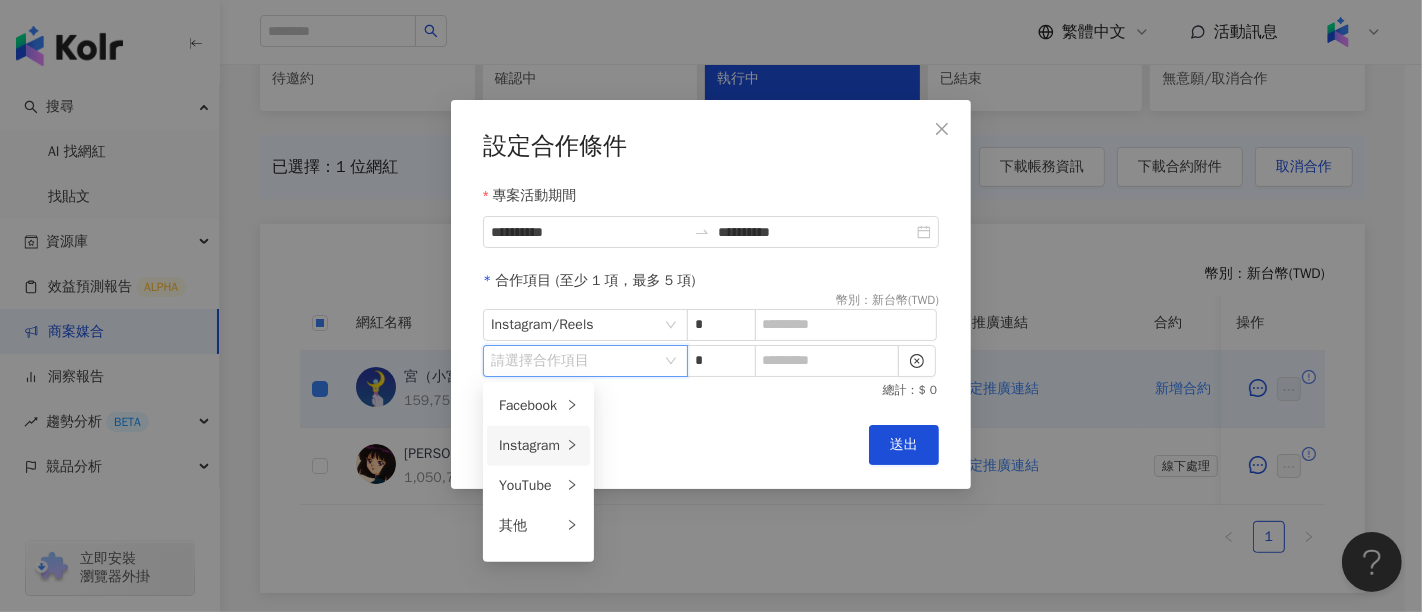 click 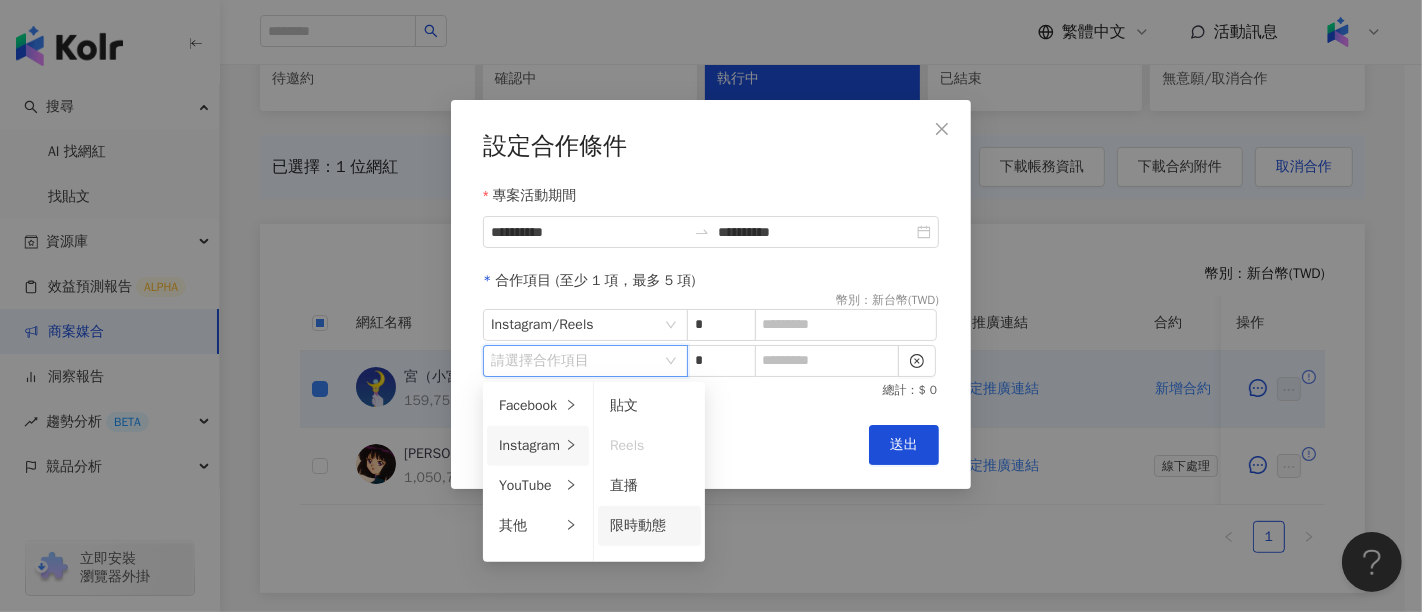 click on "限時動態" at bounding box center (649, 526) 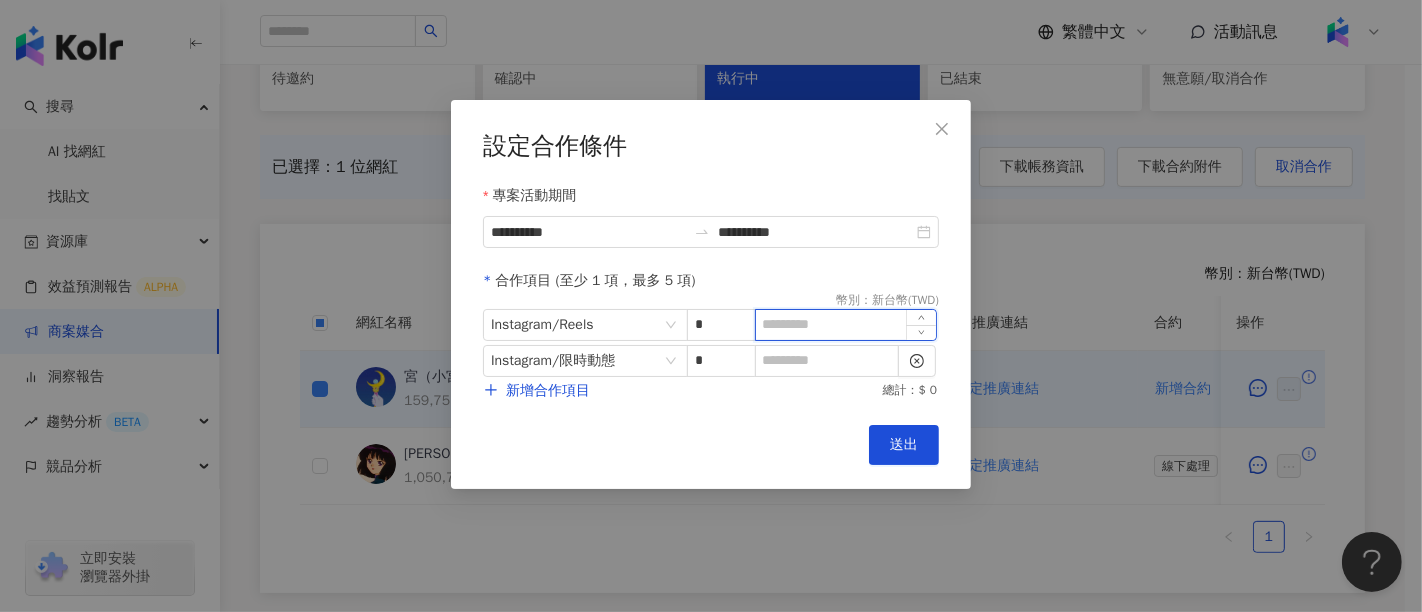 click at bounding box center (846, 325) 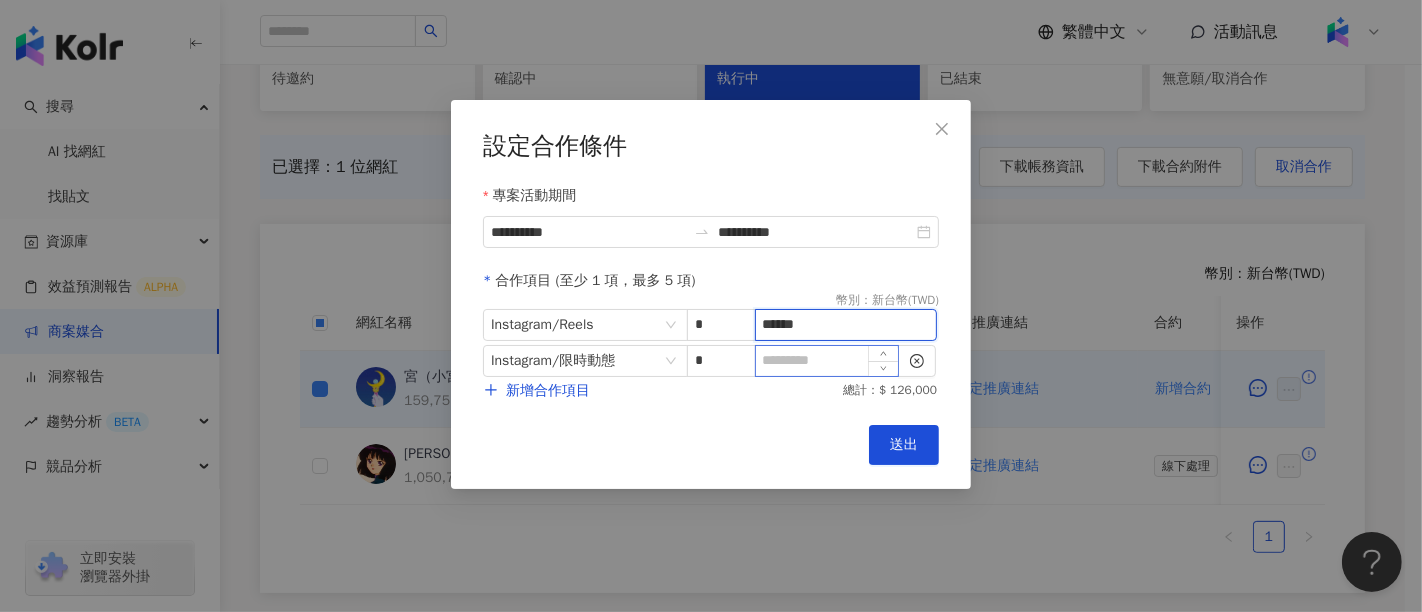 type on "******" 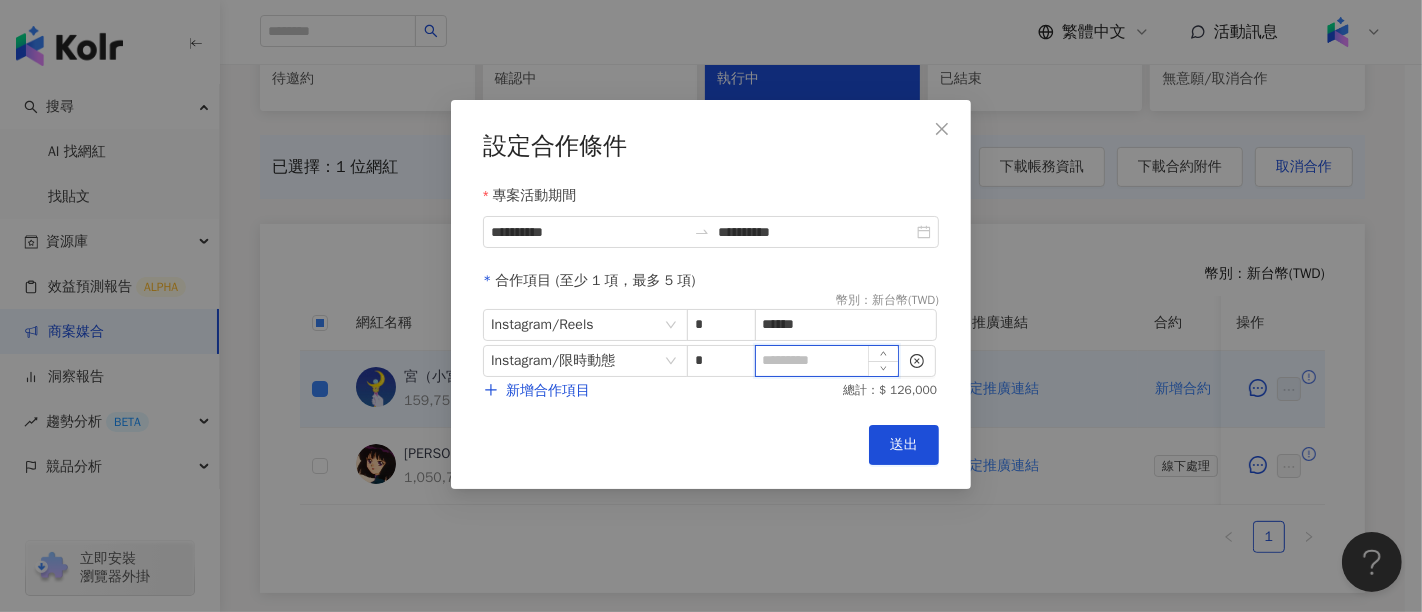 click at bounding box center (827, 361) 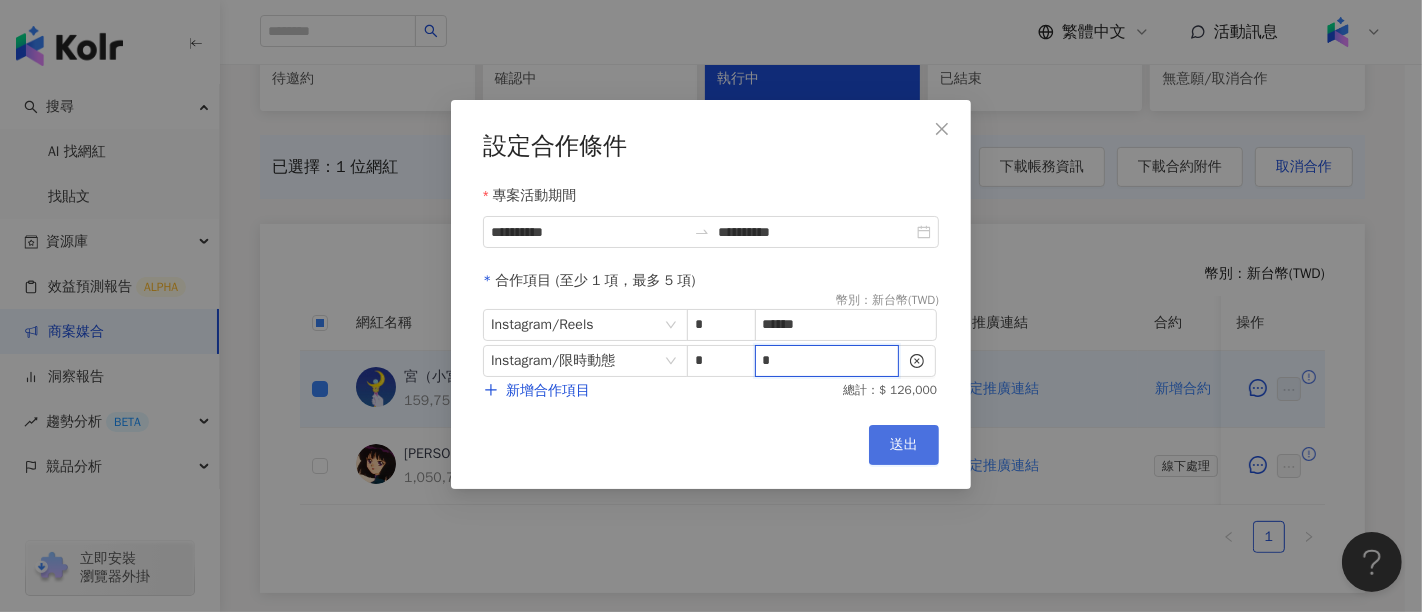type on "*" 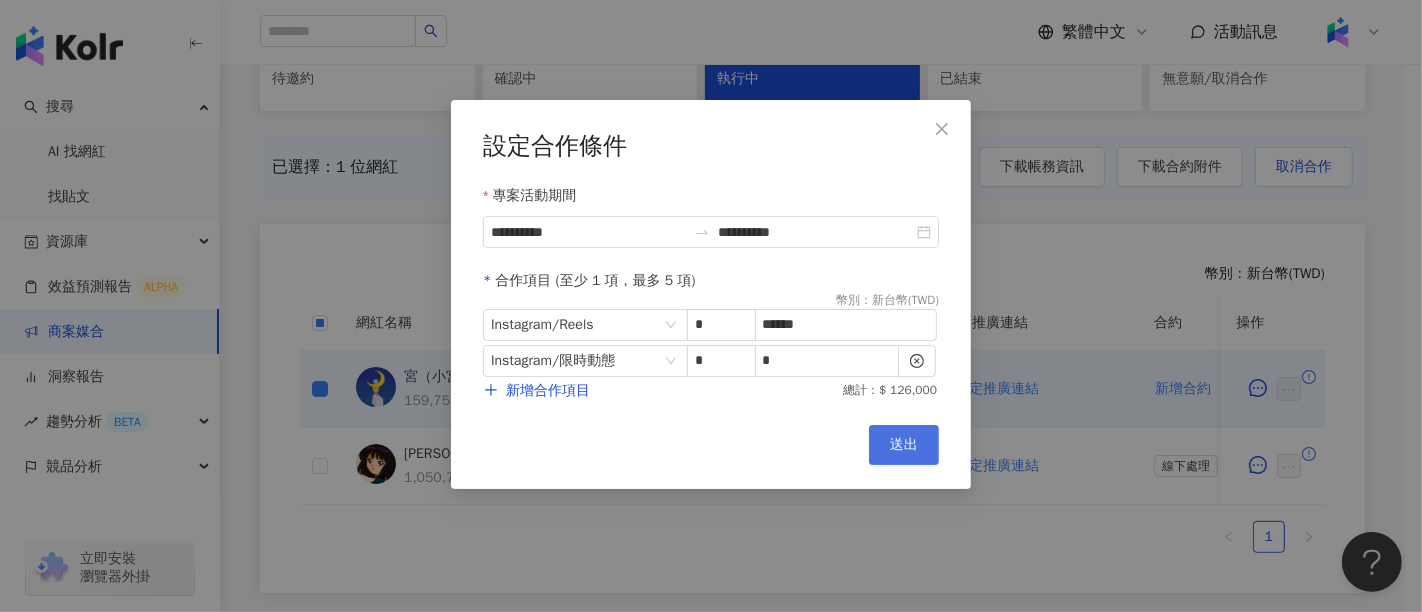 click on "送出" at bounding box center [904, 445] 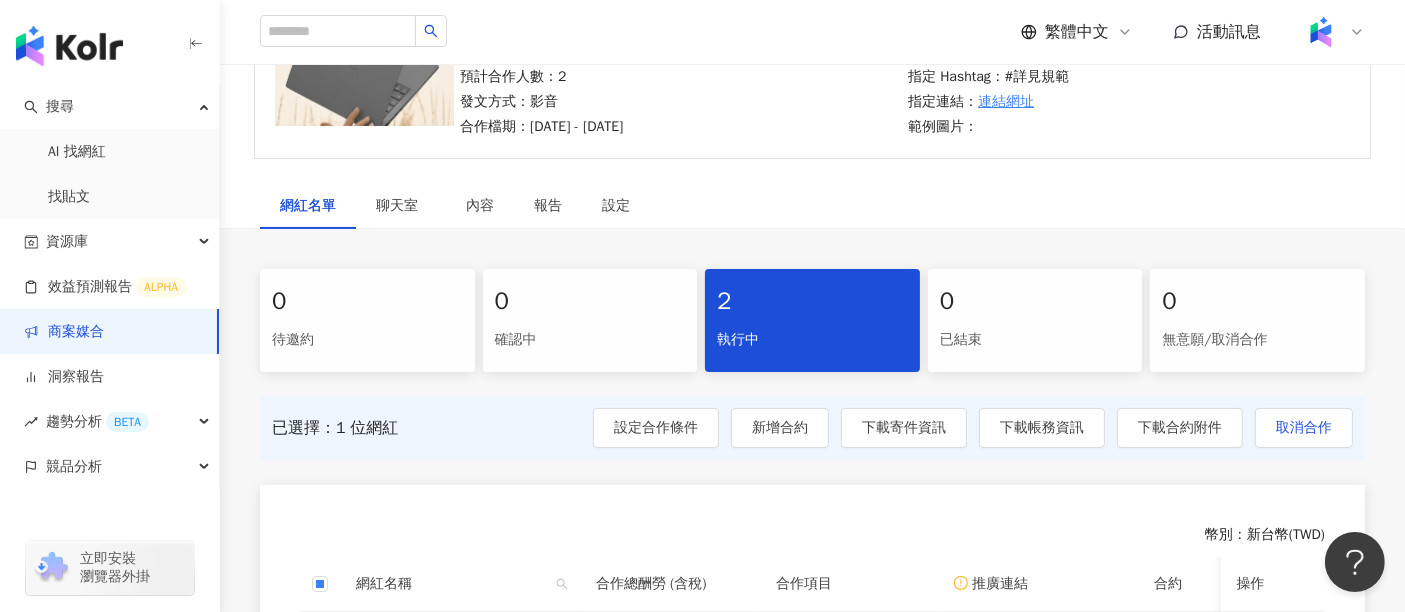 scroll, scrollTop: 368, scrollLeft: 0, axis: vertical 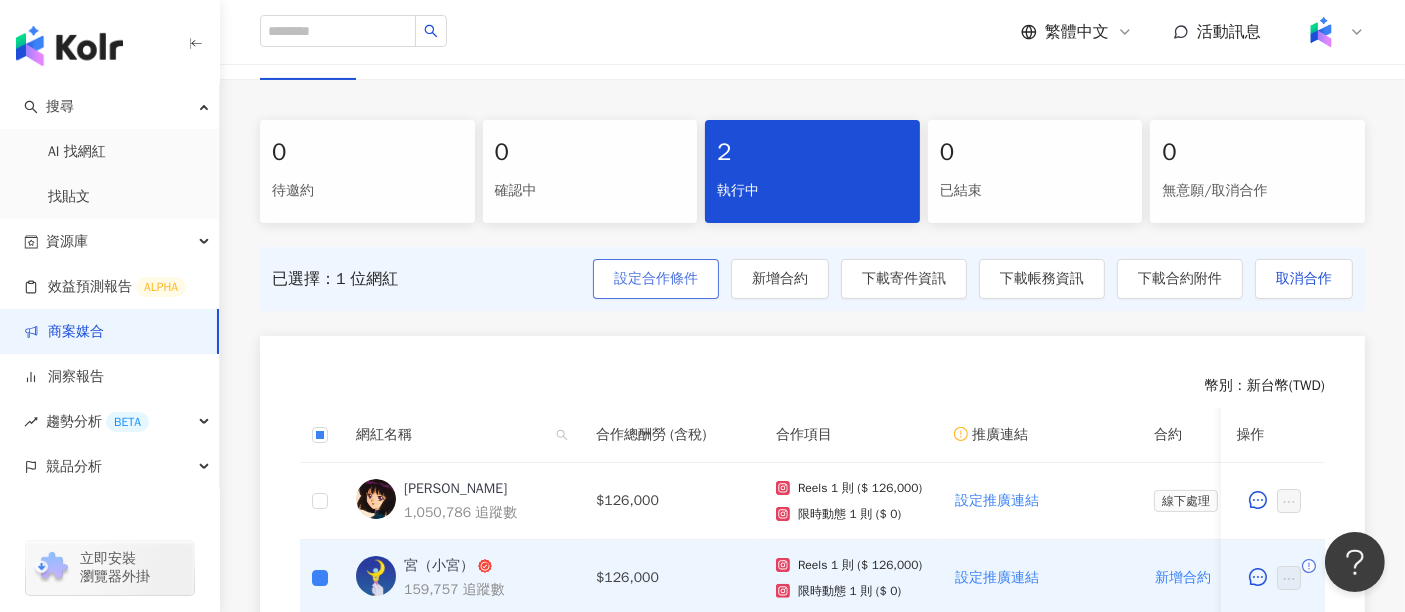 click on "設定合作條件" at bounding box center [656, 279] 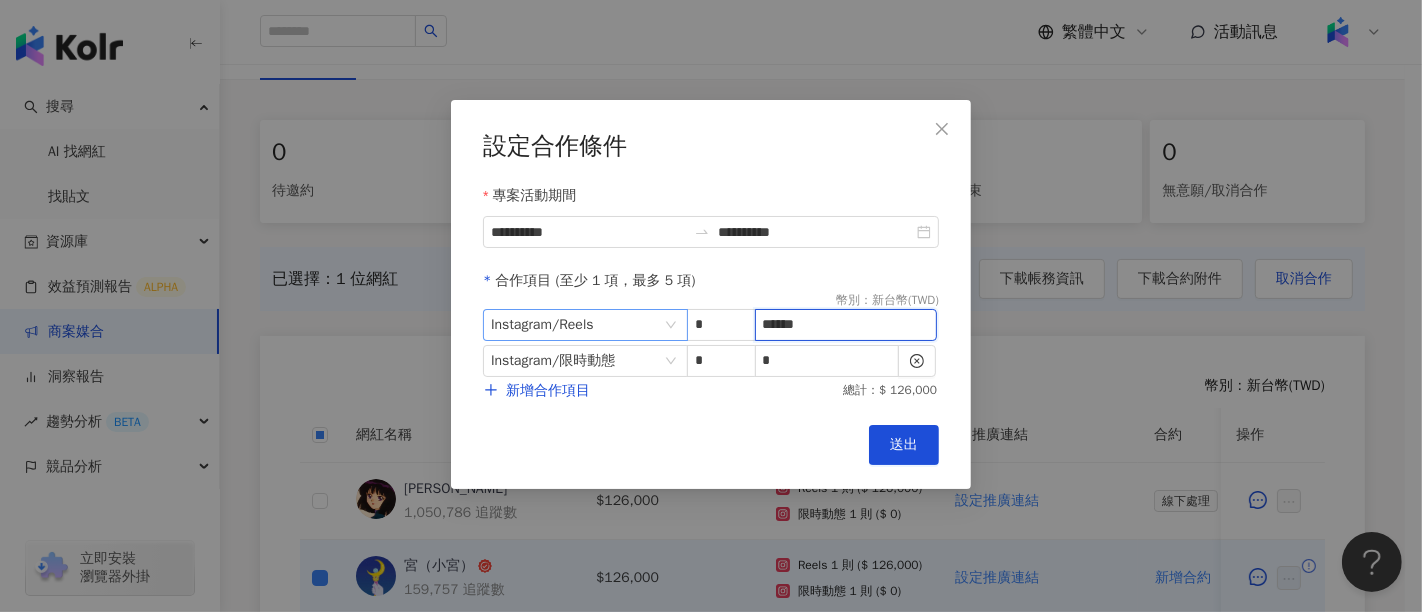 drag, startPoint x: 832, startPoint y: 324, endPoint x: 654, endPoint y: 310, distance: 178.54971 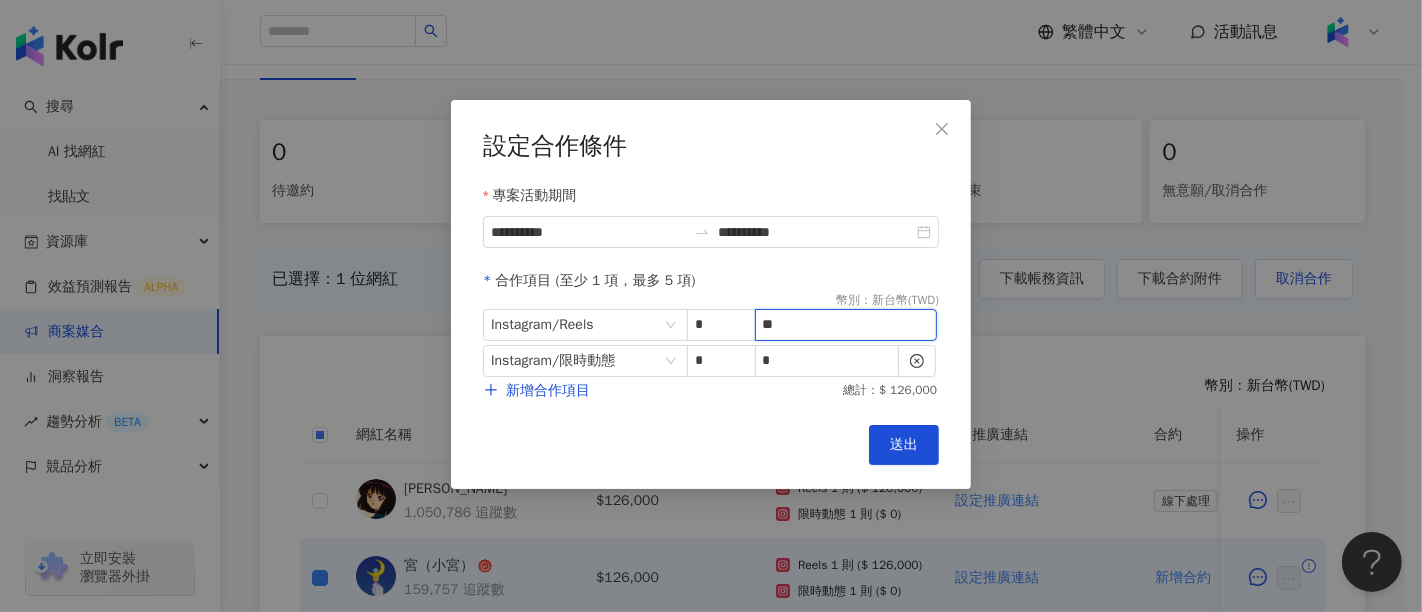 type on "*" 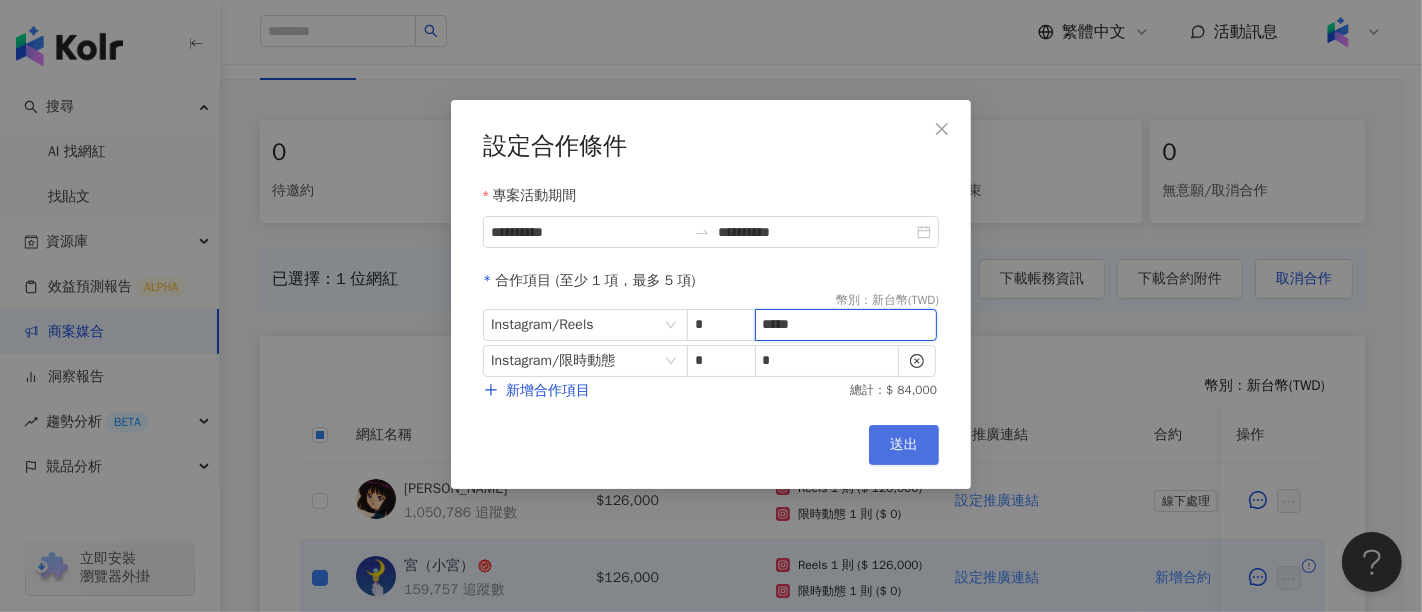 type on "*****" 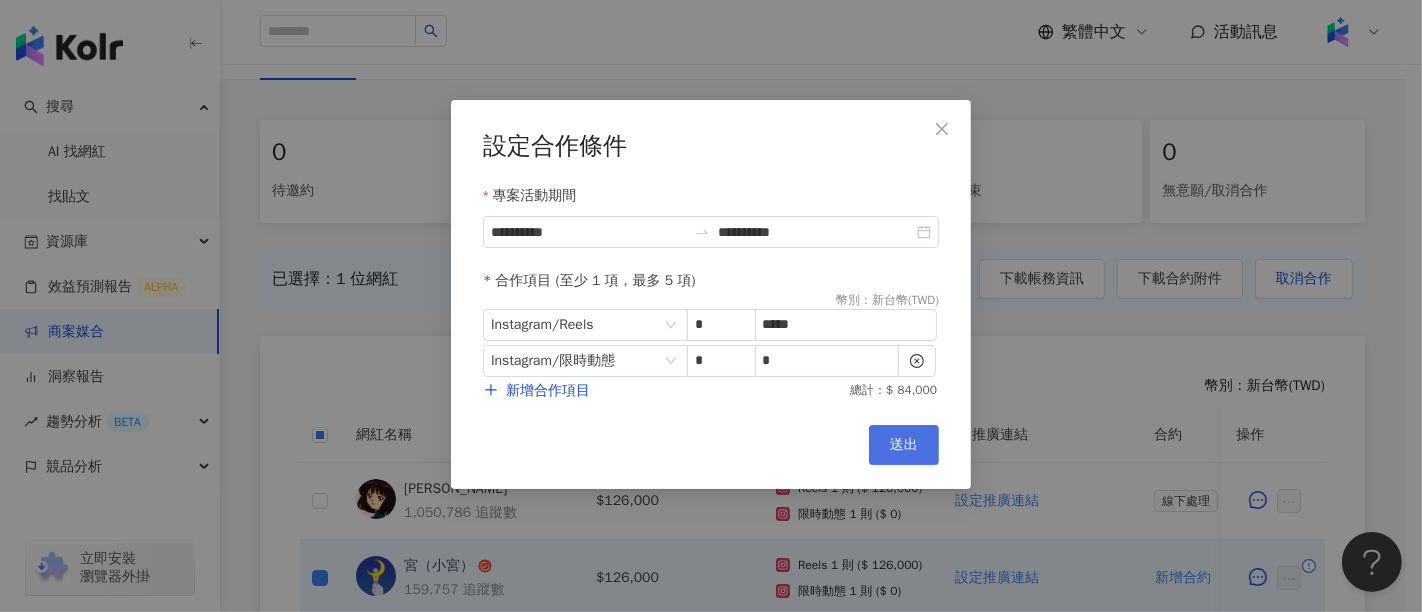 click on "送出" at bounding box center (904, 445) 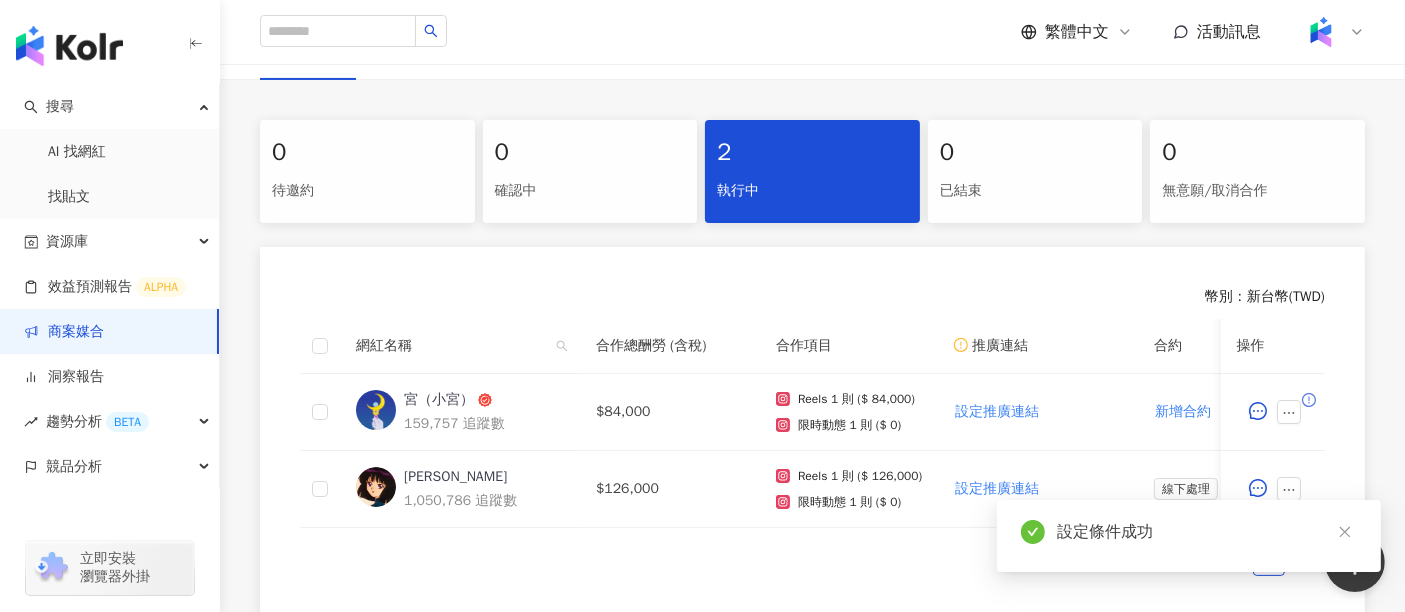 scroll, scrollTop: 591, scrollLeft: 0, axis: vertical 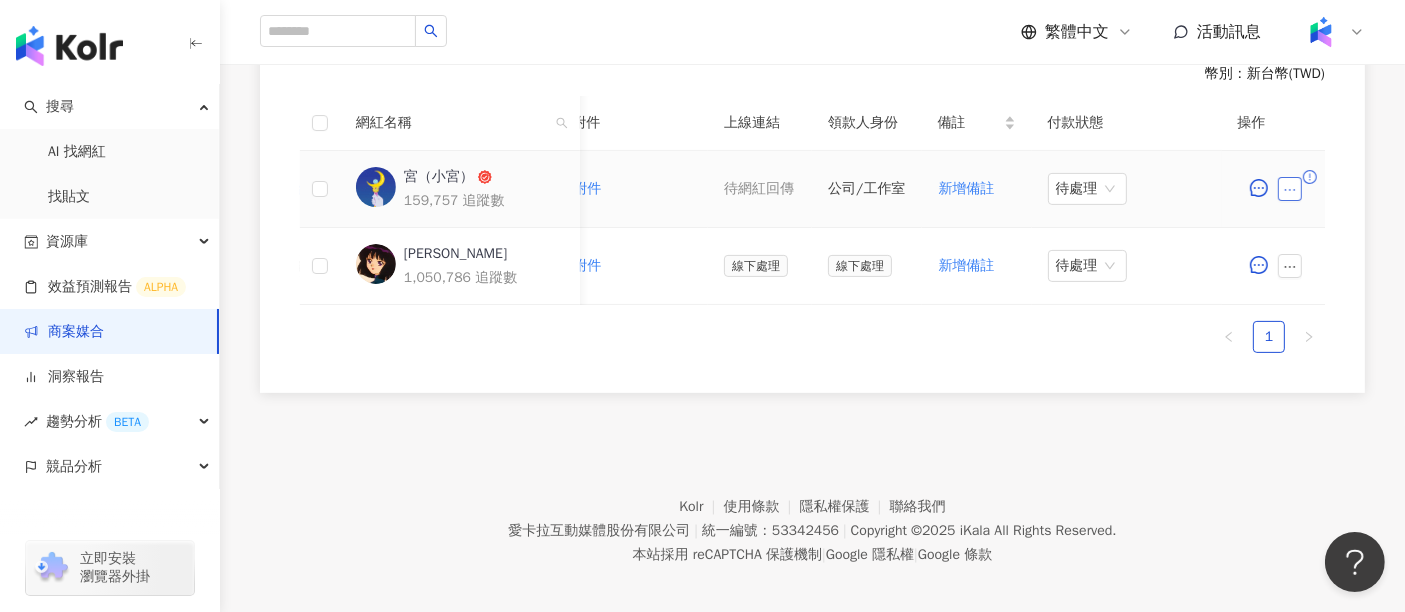 click at bounding box center (1289, 189) 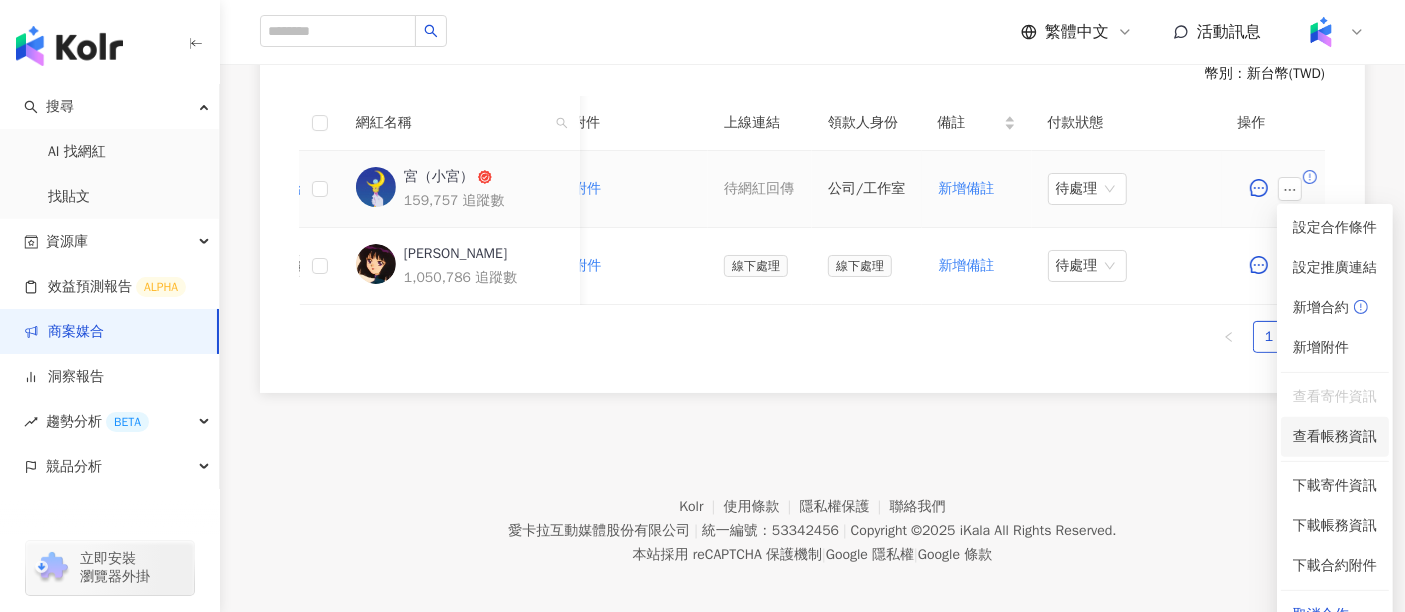 click on "查看帳務資訊" at bounding box center (1335, 437) 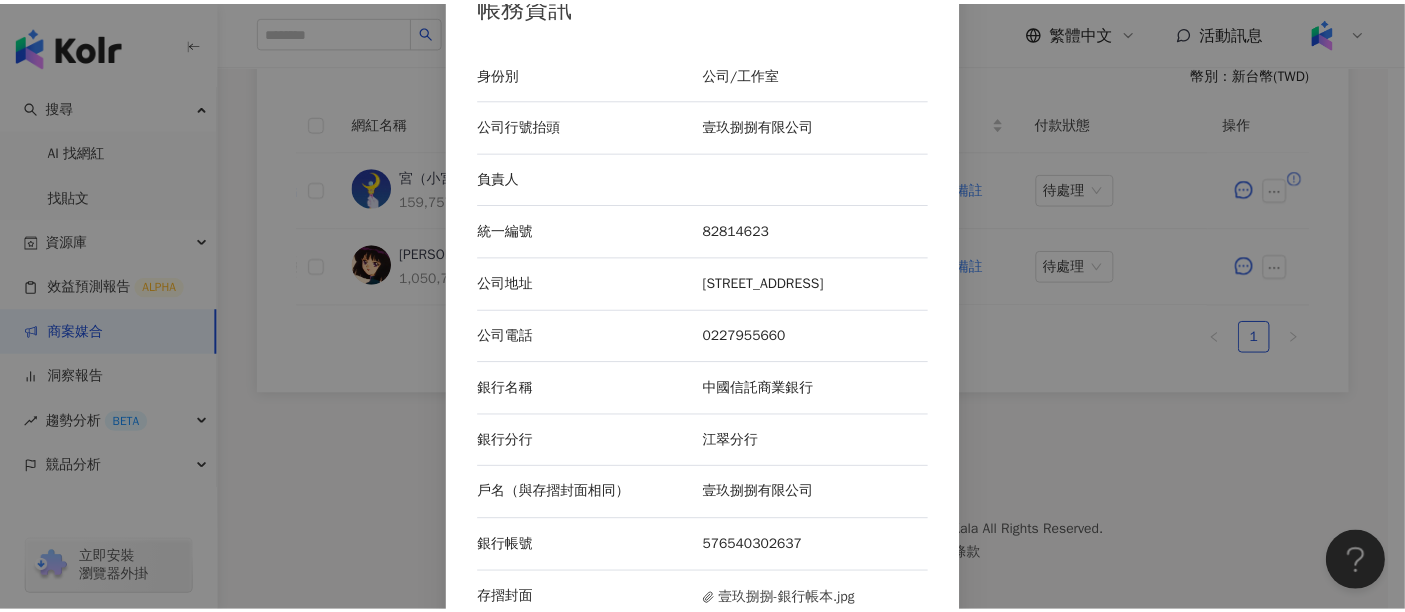 scroll, scrollTop: 79, scrollLeft: 0, axis: vertical 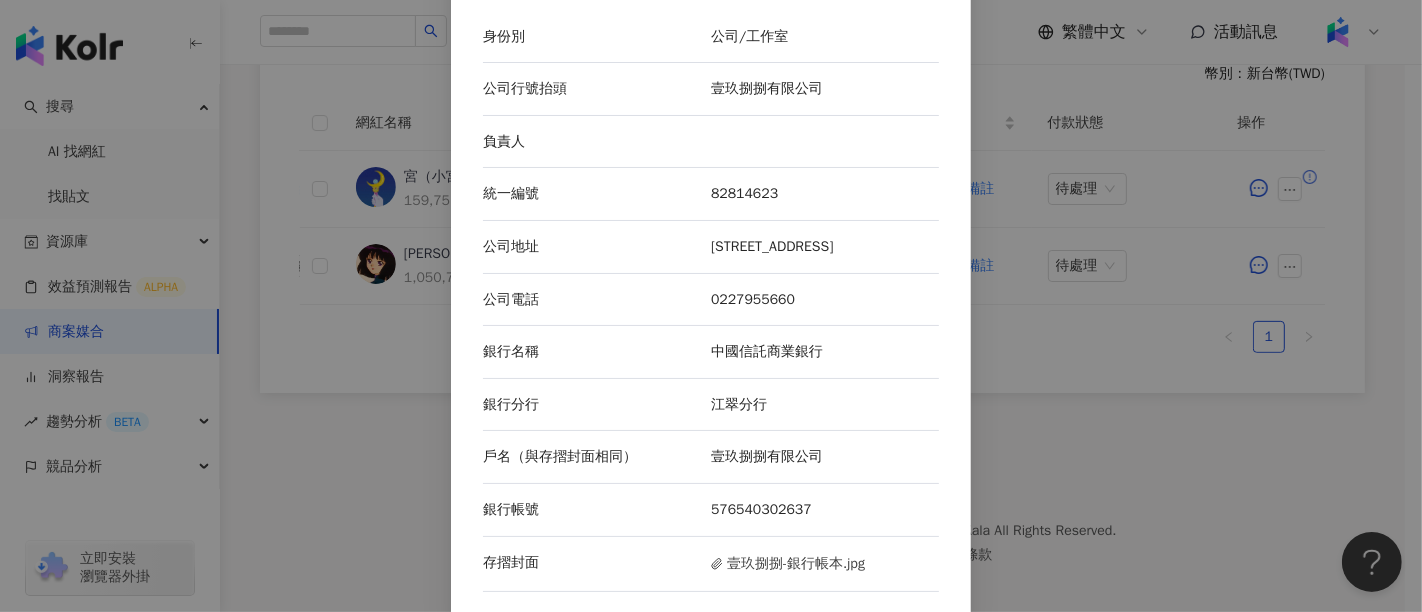 click on "帳務資訊 身份別 公司/工作室 公司行號抬頭 壹玖捌捌有限公司 負責人 統一編號 82814623 公司地址 [STREET_ADDRESS] 公司電話 [PHONE_NUMBER]   銀行名稱 中國信託商業銀行 銀行分行 江翠分行 戶名（與存摺封面相同） 壹玖捌捌有限公司 銀行帳號 576540302637 存摺封面 壹玖捌捌-銀行帳本.jpg" at bounding box center (711, 306) 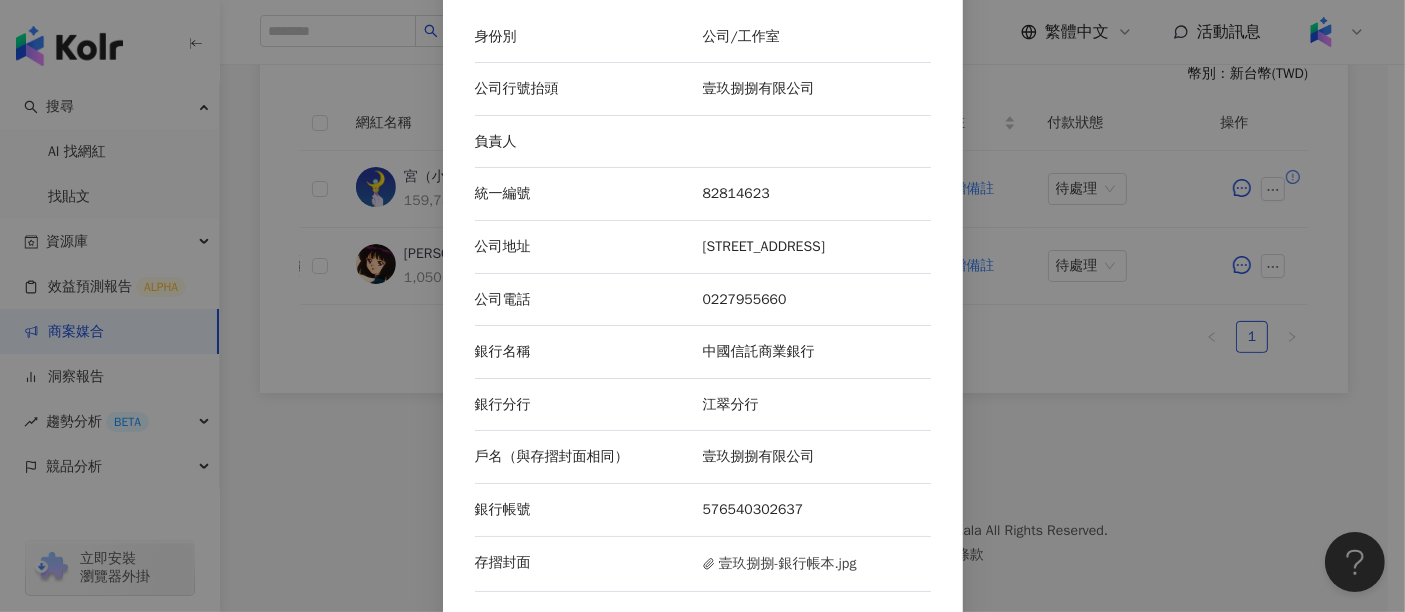 scroll, scrollTop: 0, scrollLeft: 877, axis: horizontal 